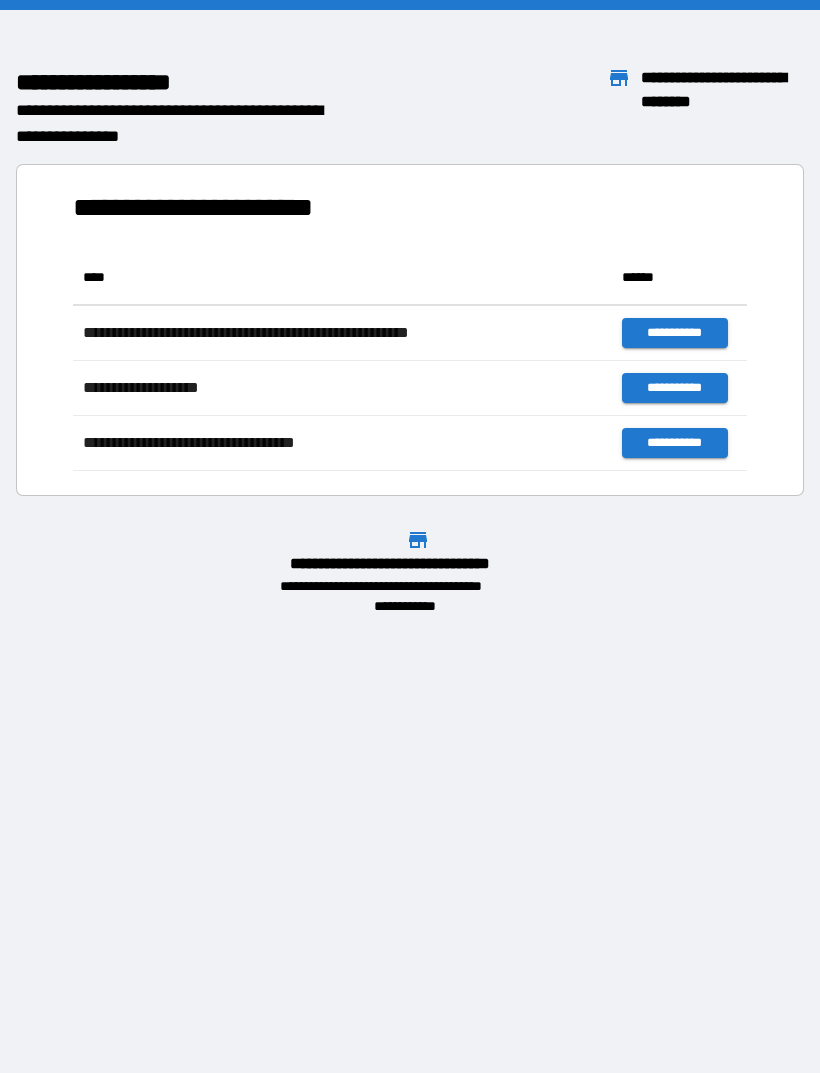 scroll, scrollTop: 0, scrollLeft: 0, axis: both 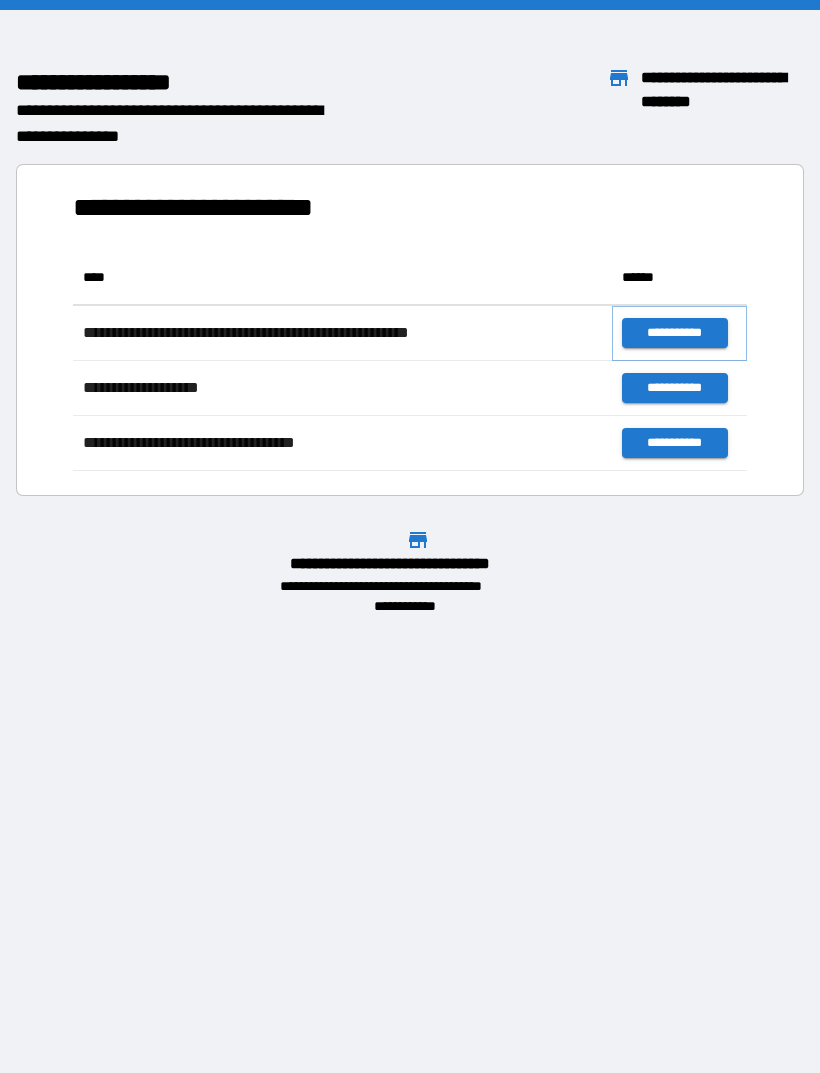 click on "**********" at bounding box center [674, 333] 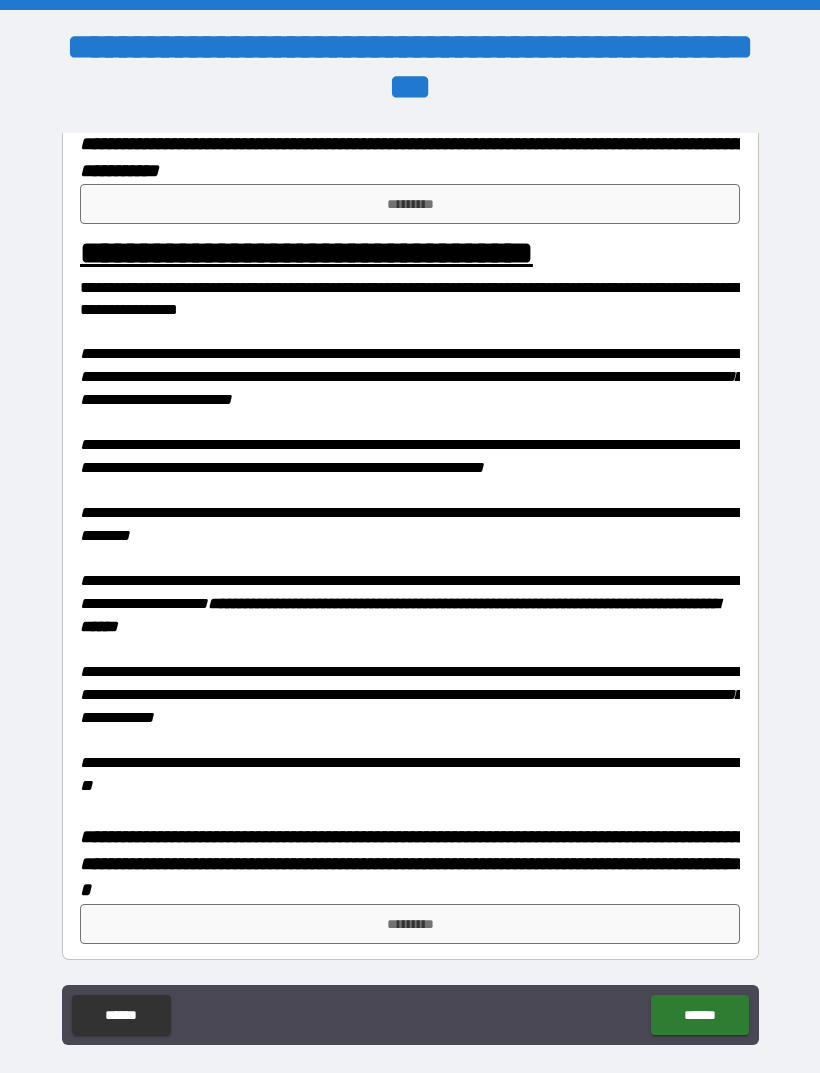 scroll, scrollTop: 1688, scrollLeft: 0, axis: vertical 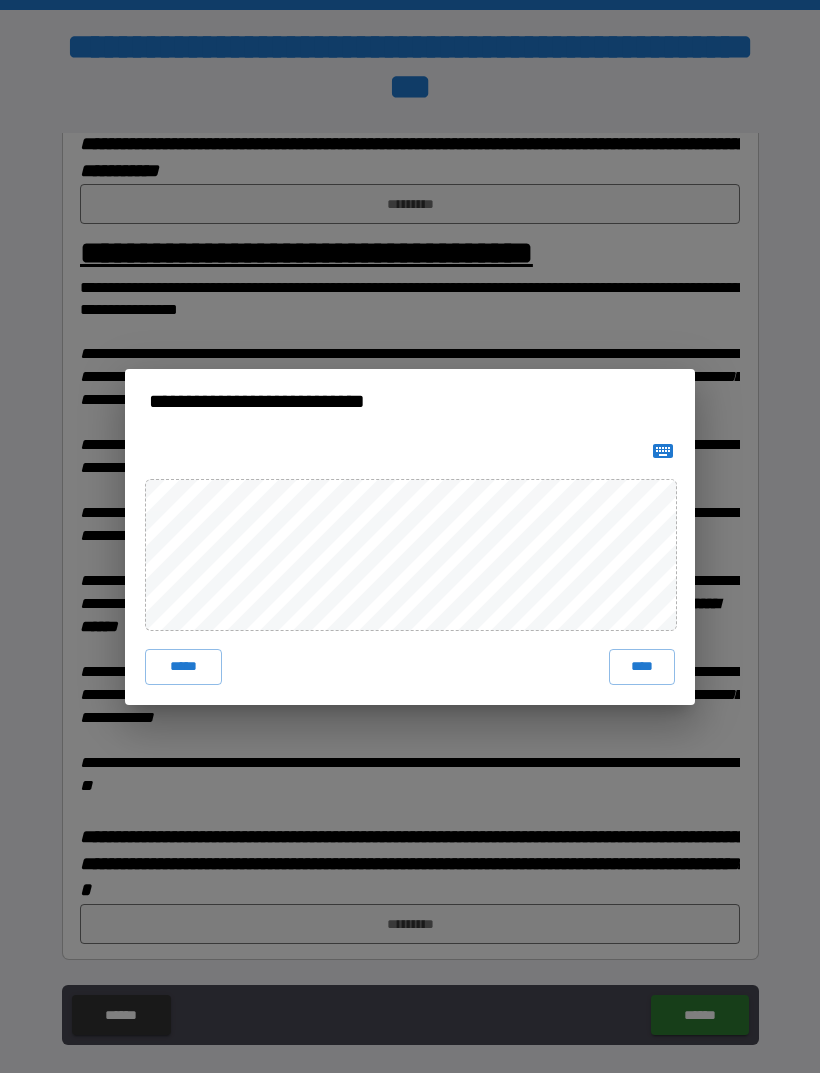 click on "****" at bounding box center [642, 667] 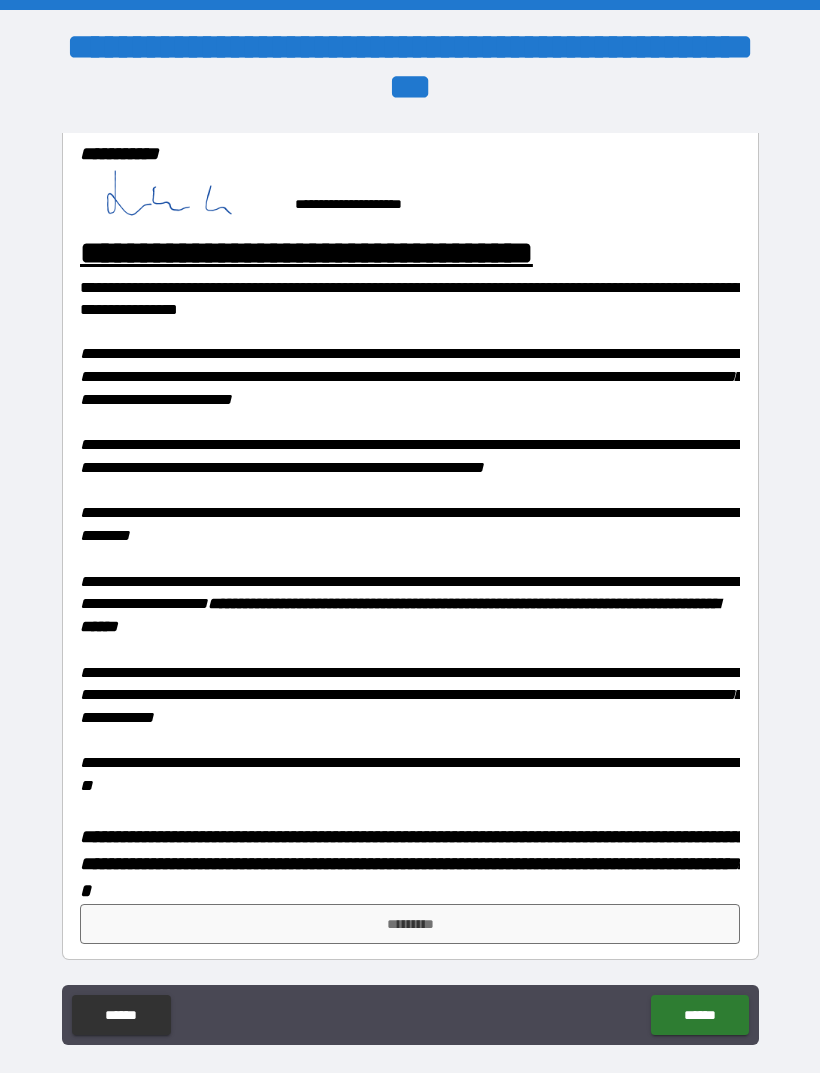 scroll, scrollTop: 1705, scrollLeft: 0, axis: vertical 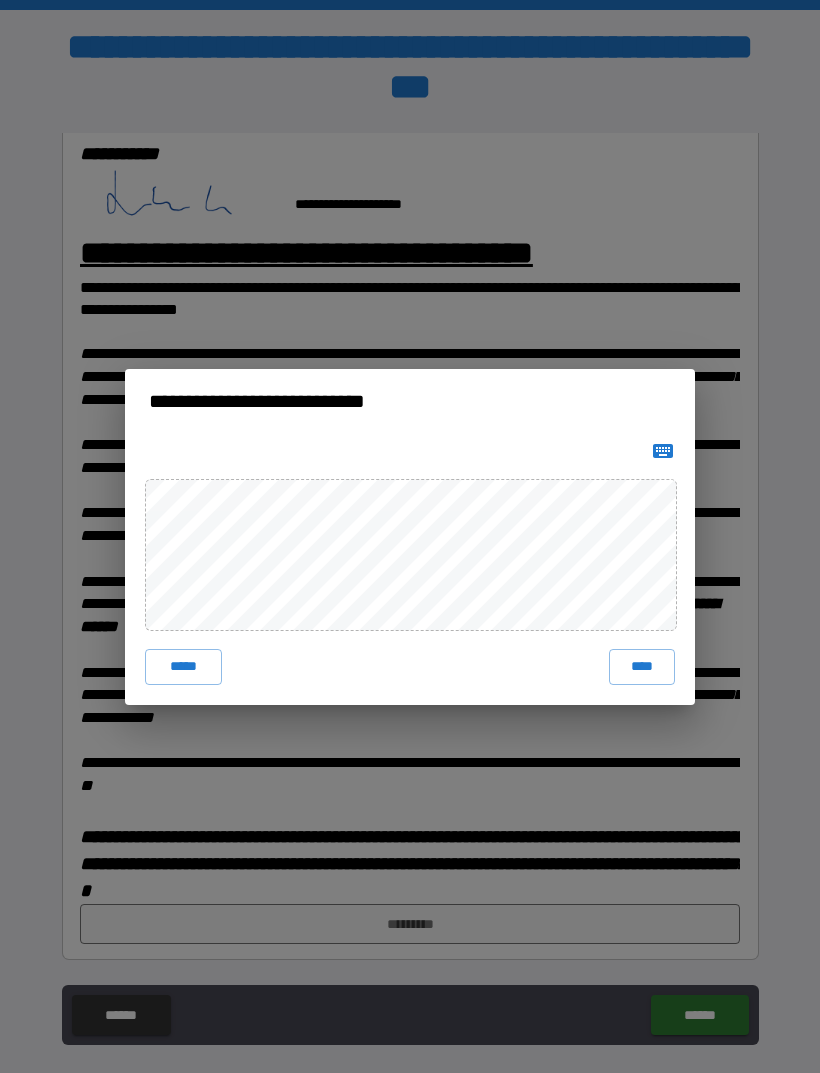 click on "****" at bounding box center (642, 667) 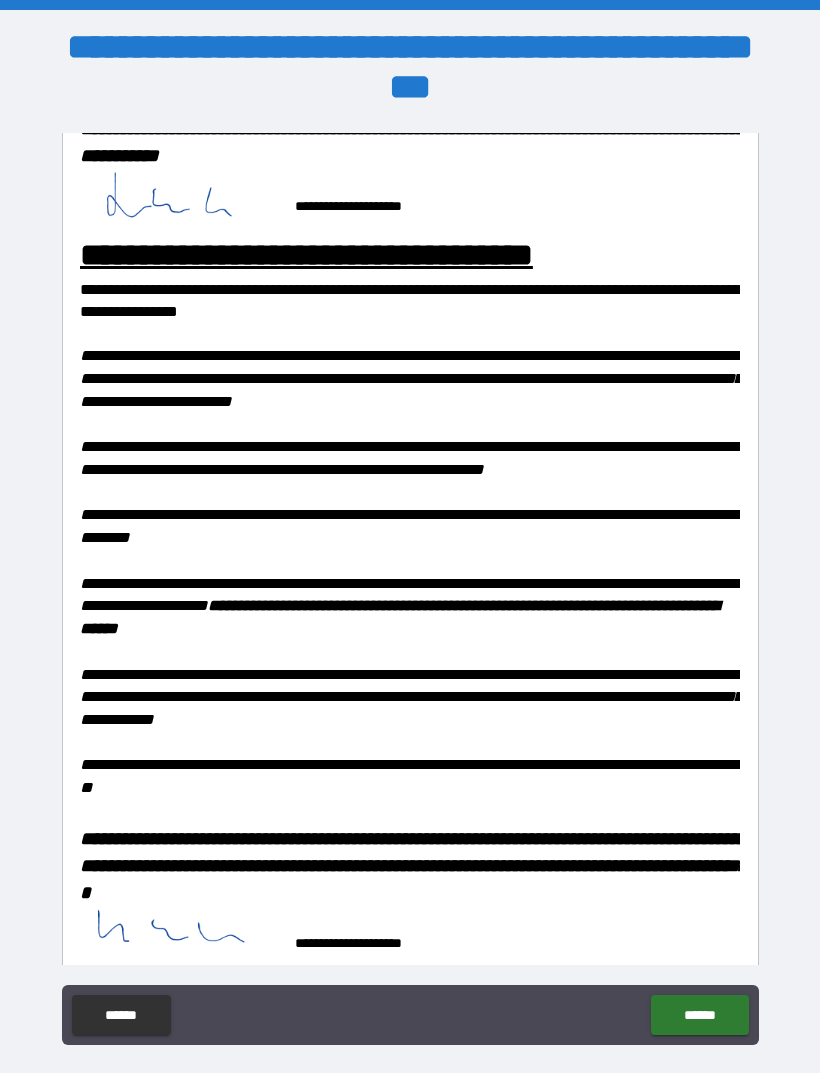 click on "******" at bounding box center [699, 1015] 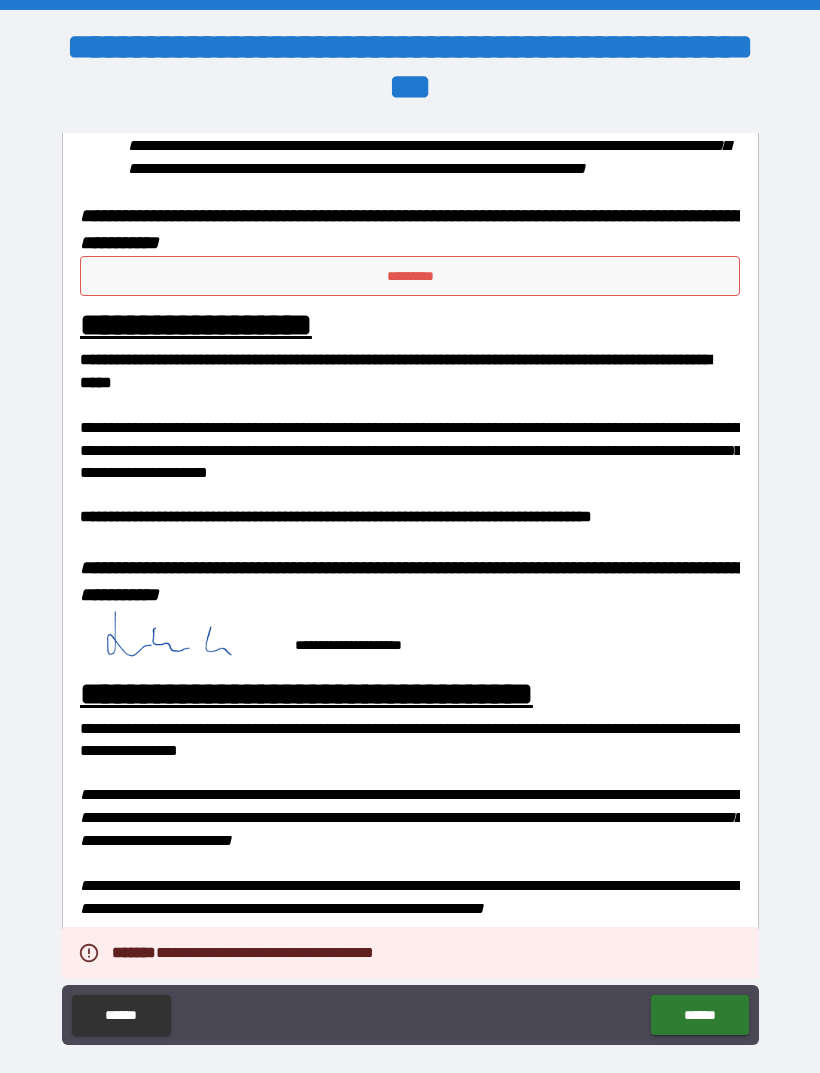 scroll, scrollTop: 1265, scrollLeft: 0, axis: vertical 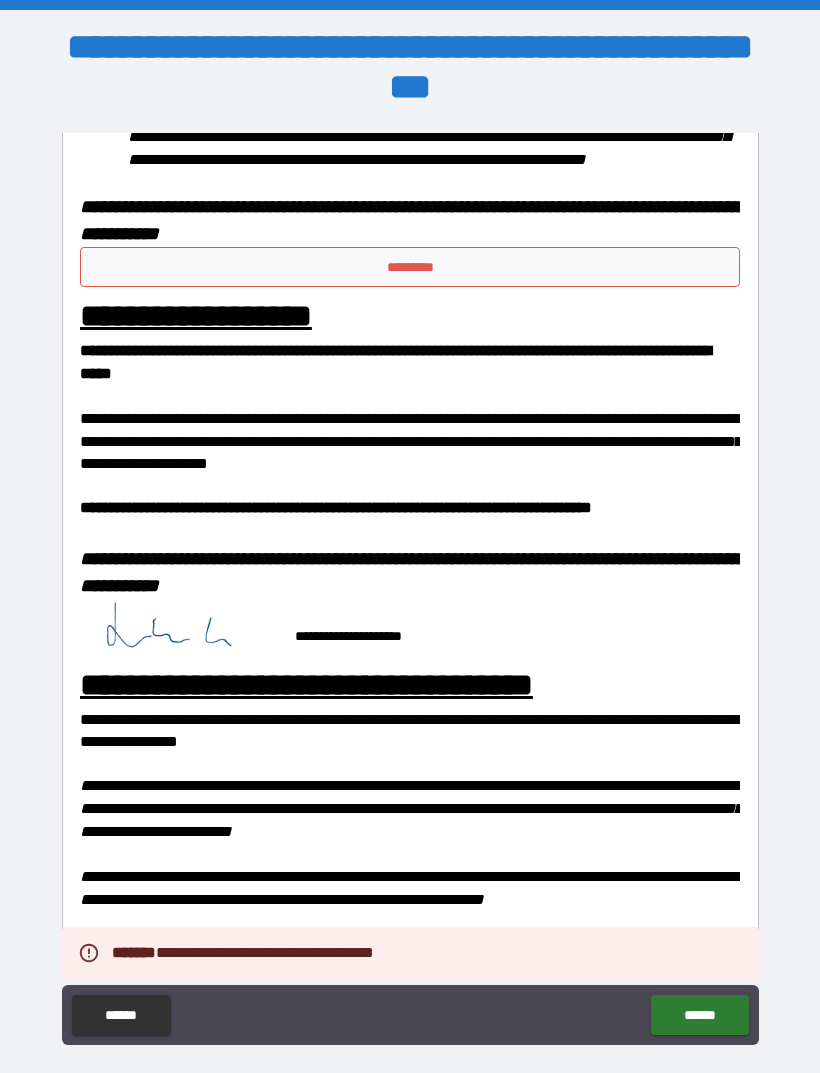 click on "*********" at bounding box center [410, 267] 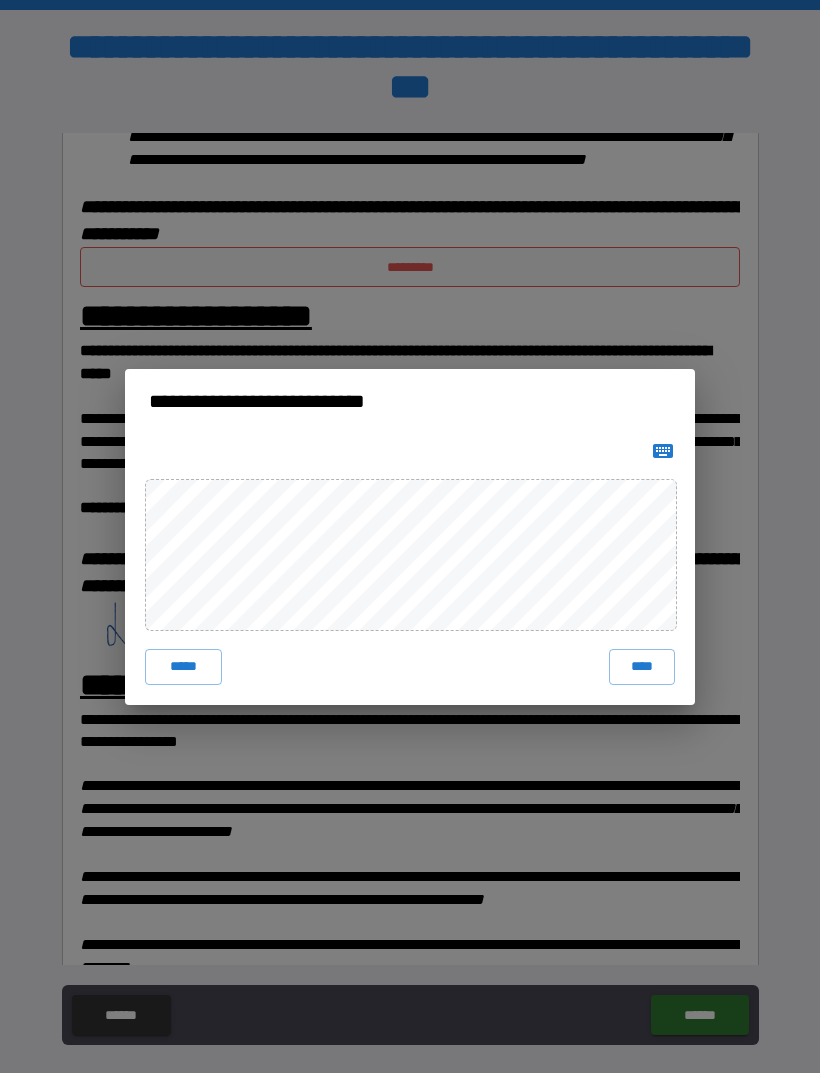 click on "****" at bounding box center (642, 667) 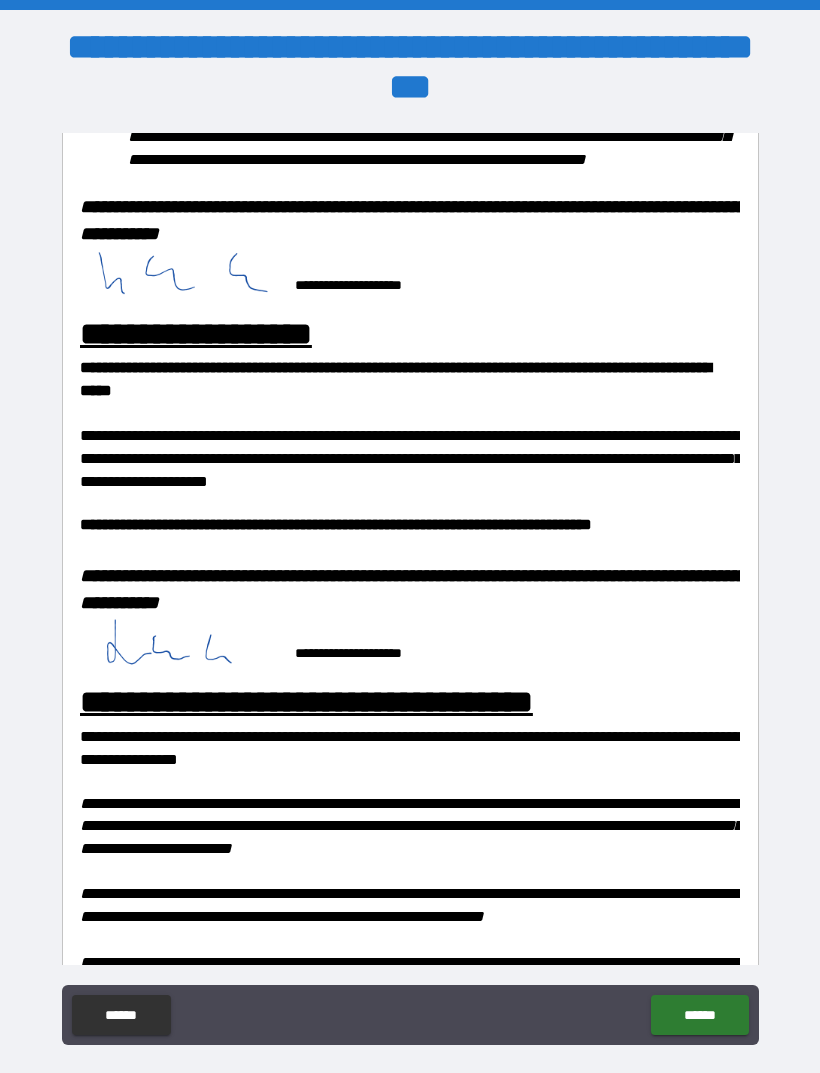 click on "******" at bounding box center (699, 1015) 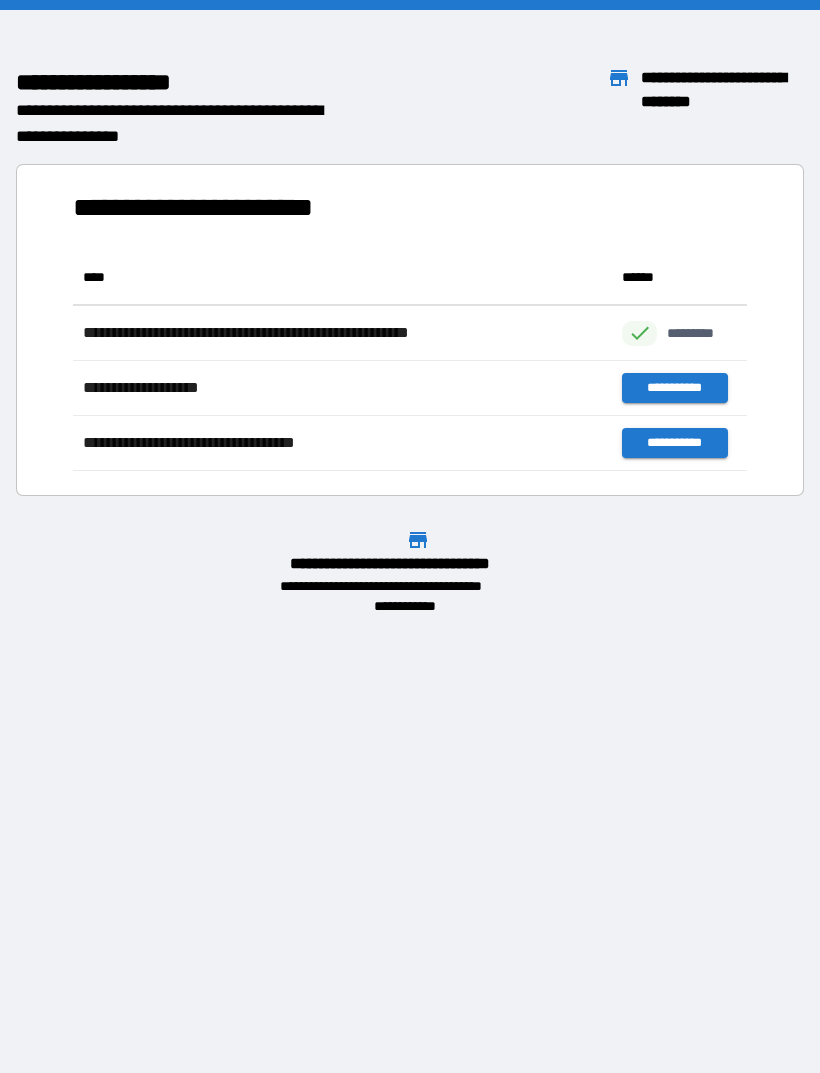 scroll, scrollTop: 1, scrollLeft: 1, axis: both 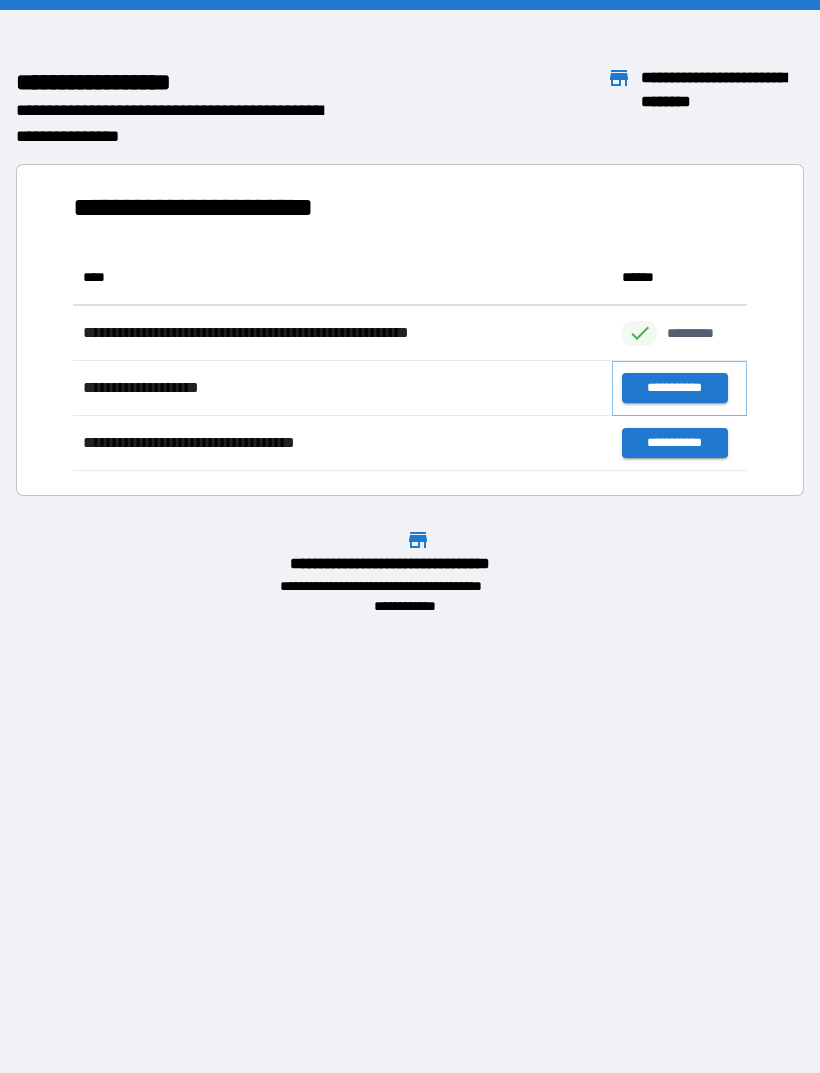click on "**********" at bounding box center [674, 388] 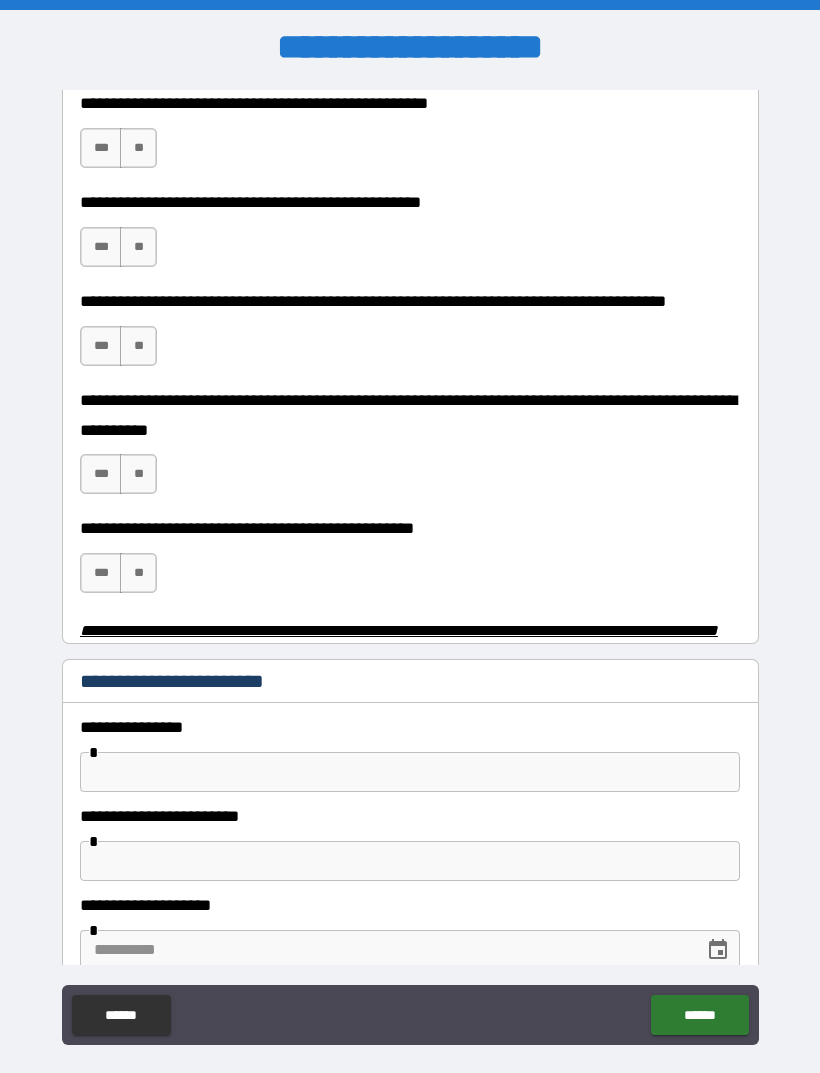 scroll, scrollTop: 489, scrollLeft: 0, axis: vertical 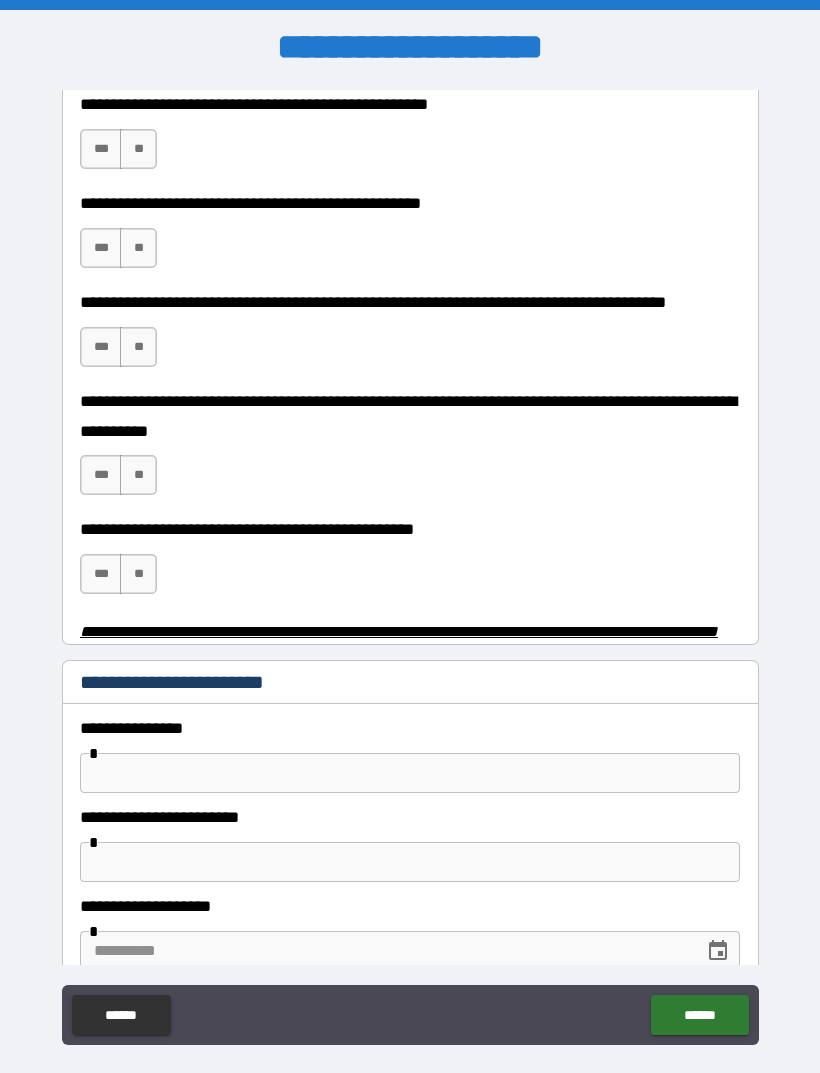 click on "**" at bounding box center (138, 149) 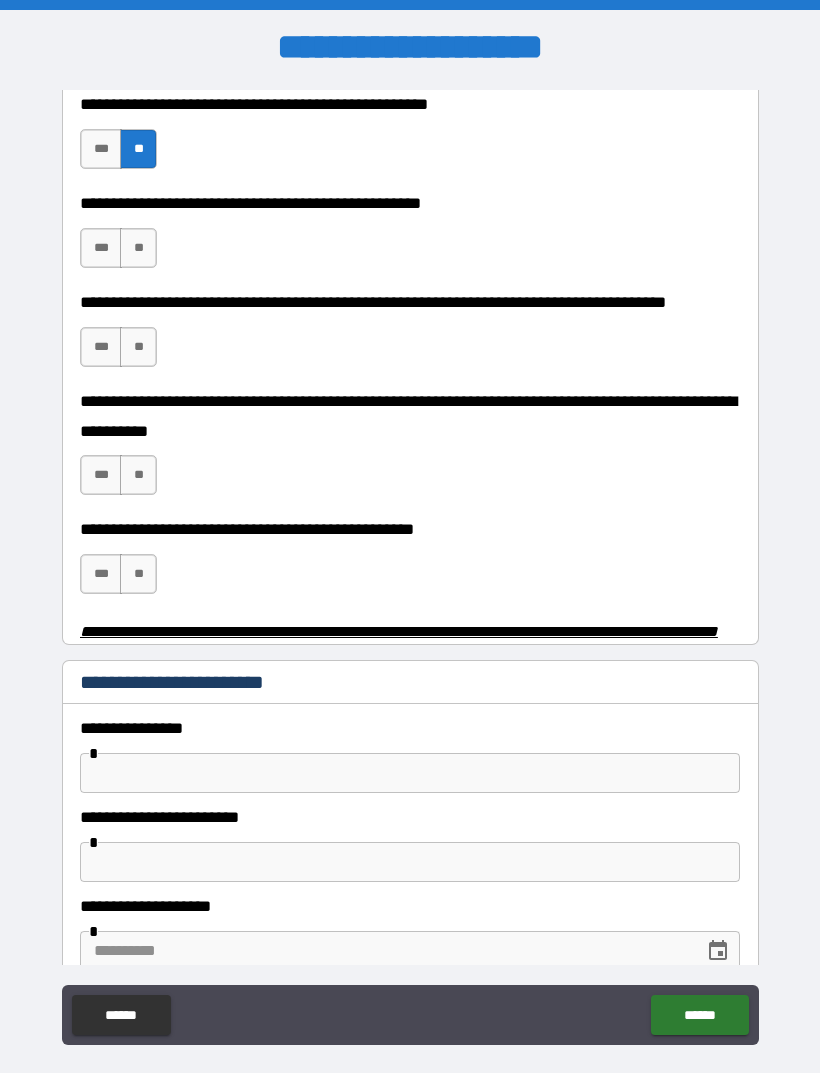click on "***" at bounding box center (101, 248) 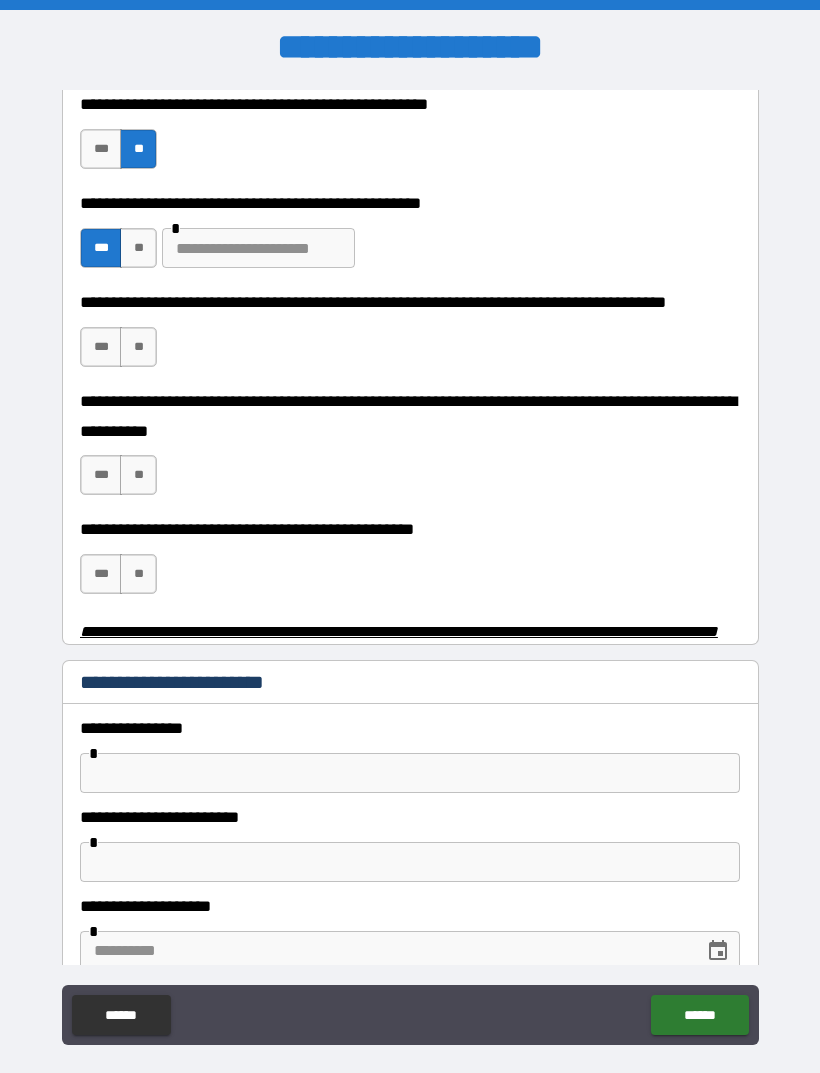 click at bounding box center (258, 248) 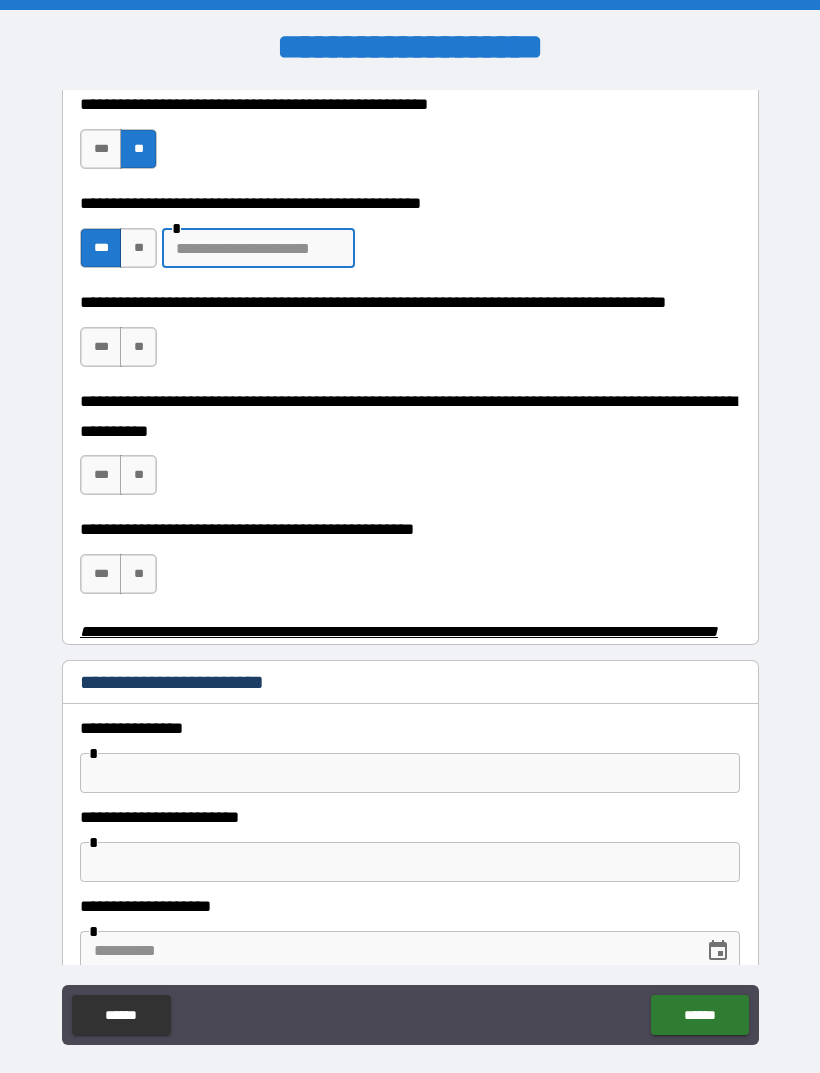 click on "**" at bounding box center [138, 248] 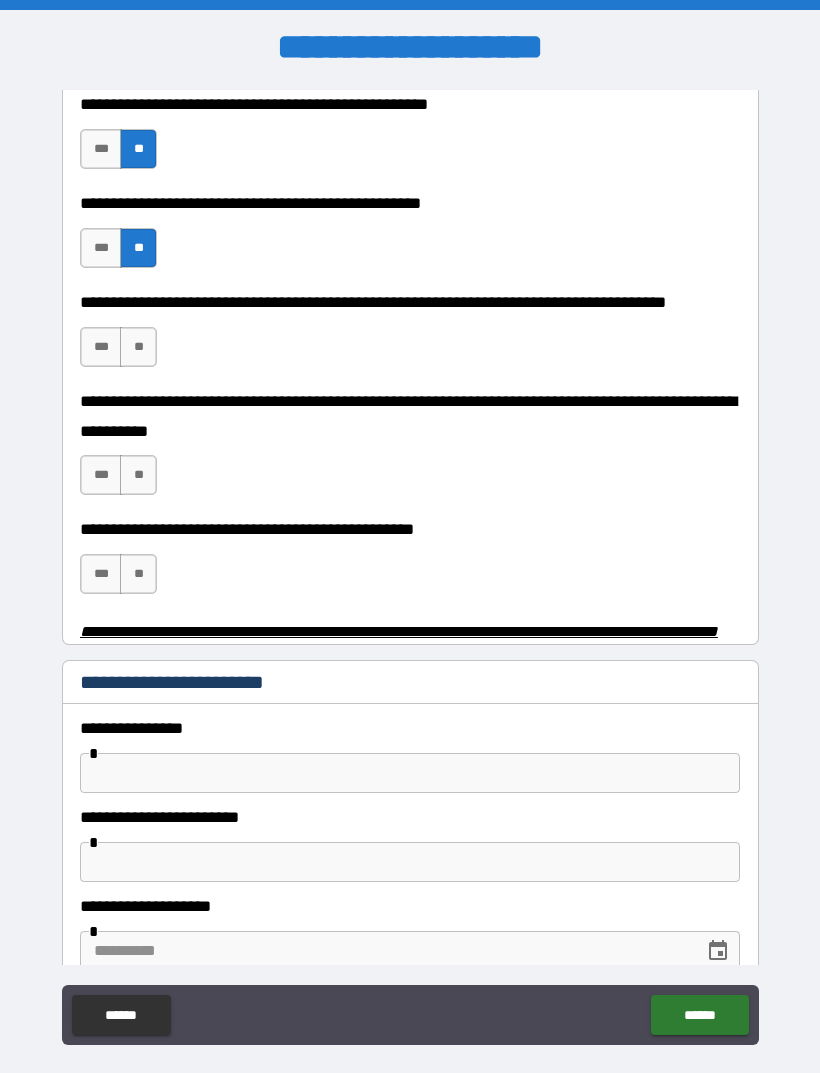 click on "**" at bounding box center [138, 347] 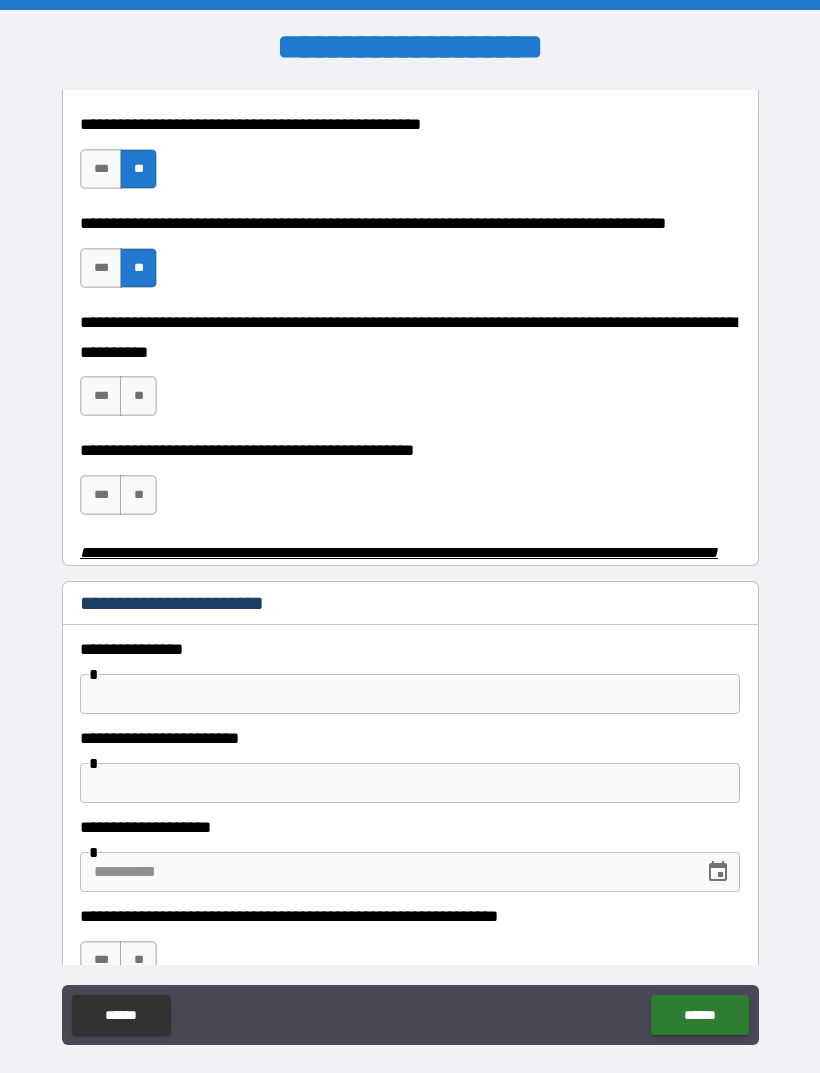 scroll, scrollTop: 582, scrollLeft: 0, axis: vertical 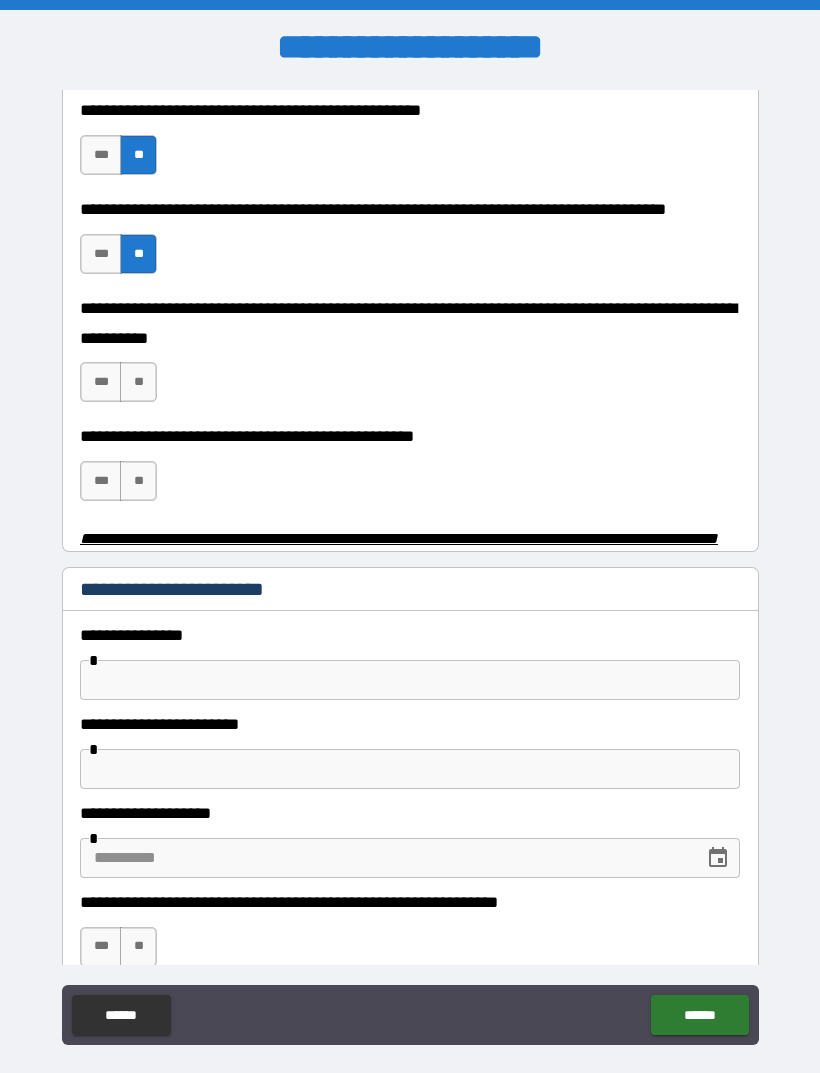 click on "**" at bounding box center [138, 382] 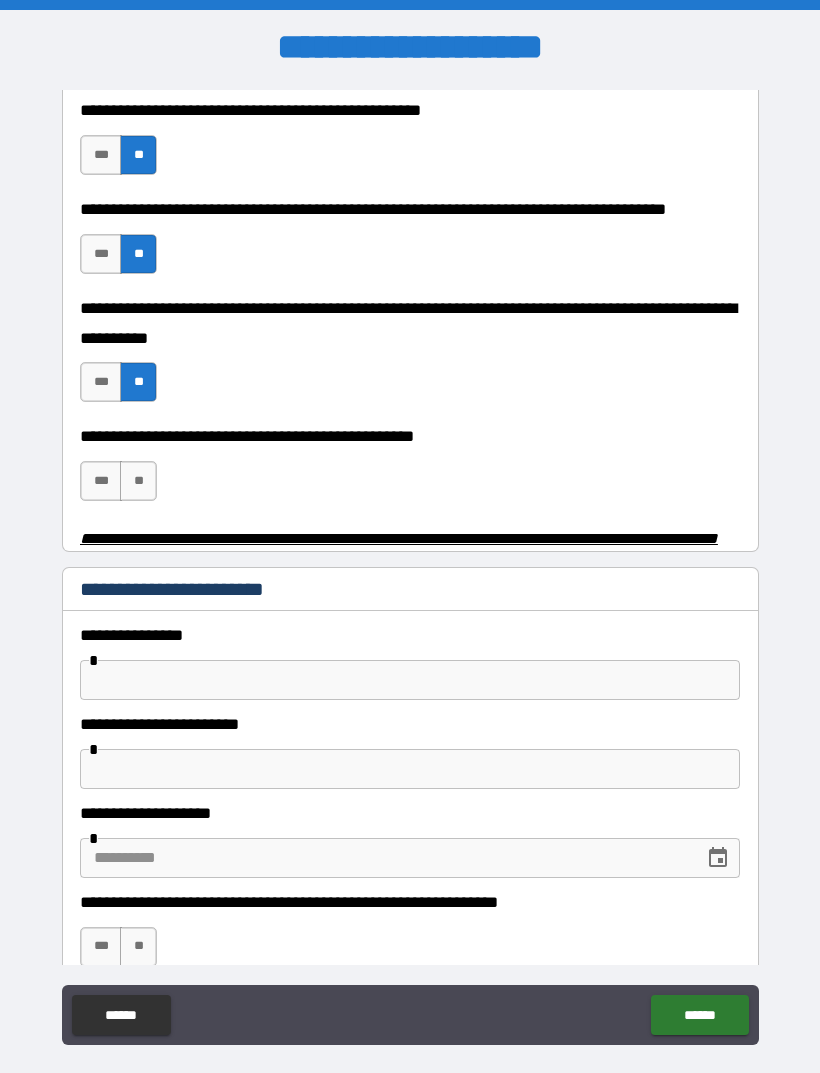 click on "***" at bounding box center [101, 382] 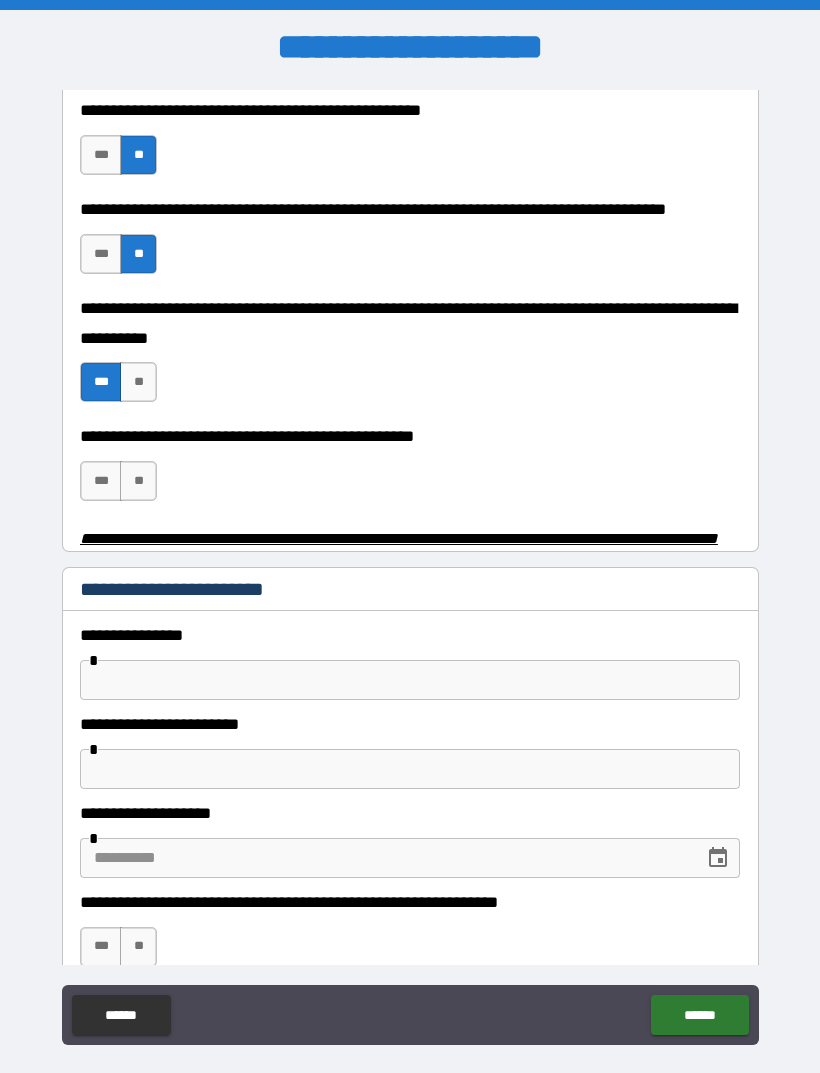 click on "**" at bounding box center [138, 382] 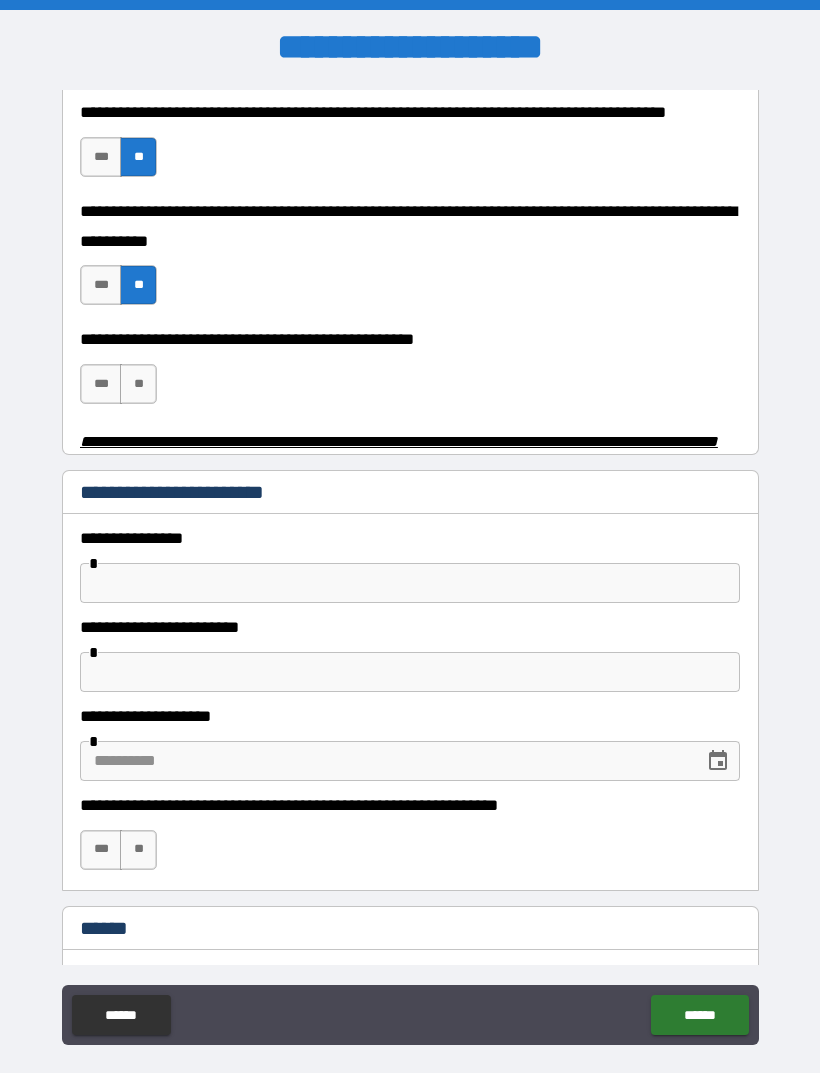scroll, scrollTop: 680, scrollLeft: 0, axis: vertical 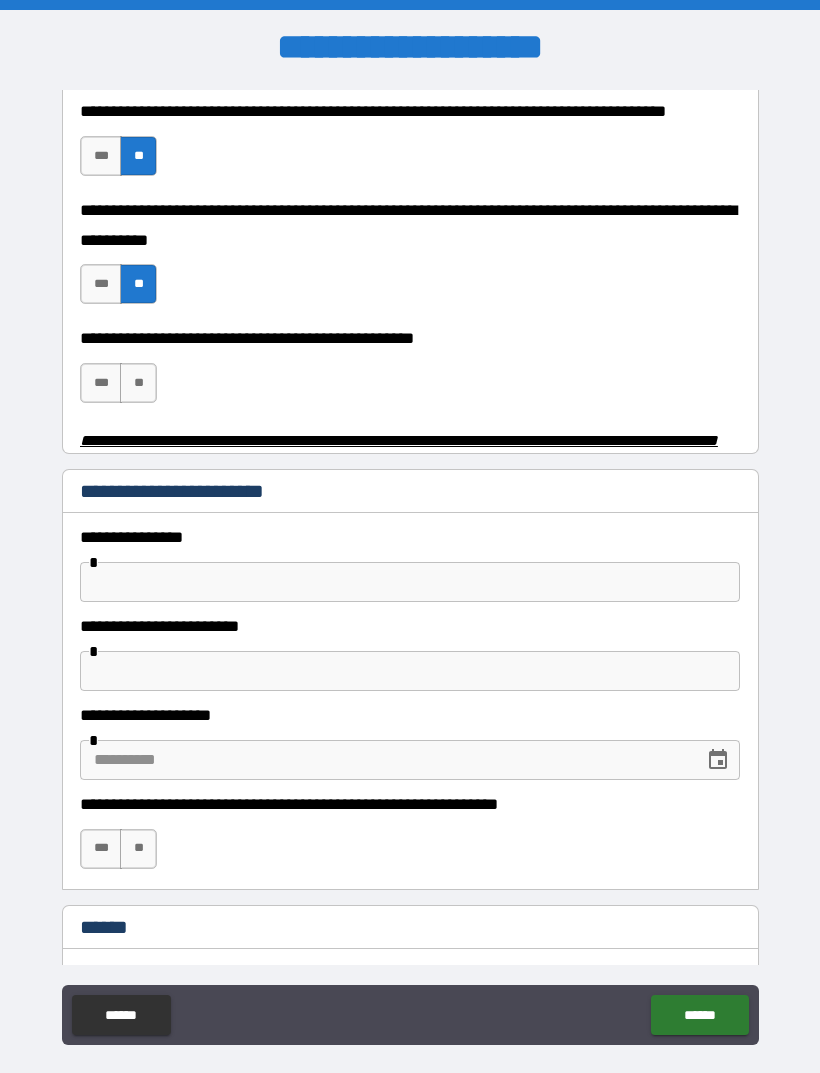 click on "**" at bounding box center (138, 383) 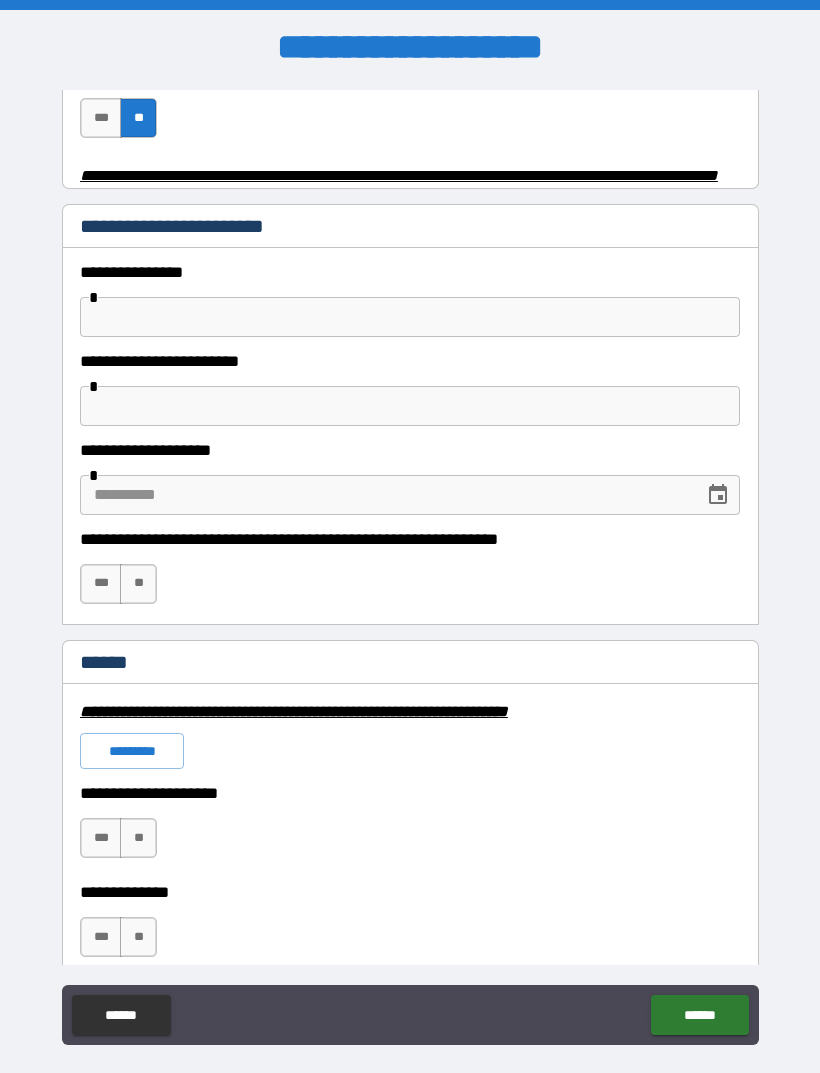scroll, scrollTop: 957, scrollLeft: 0, axis: vertical 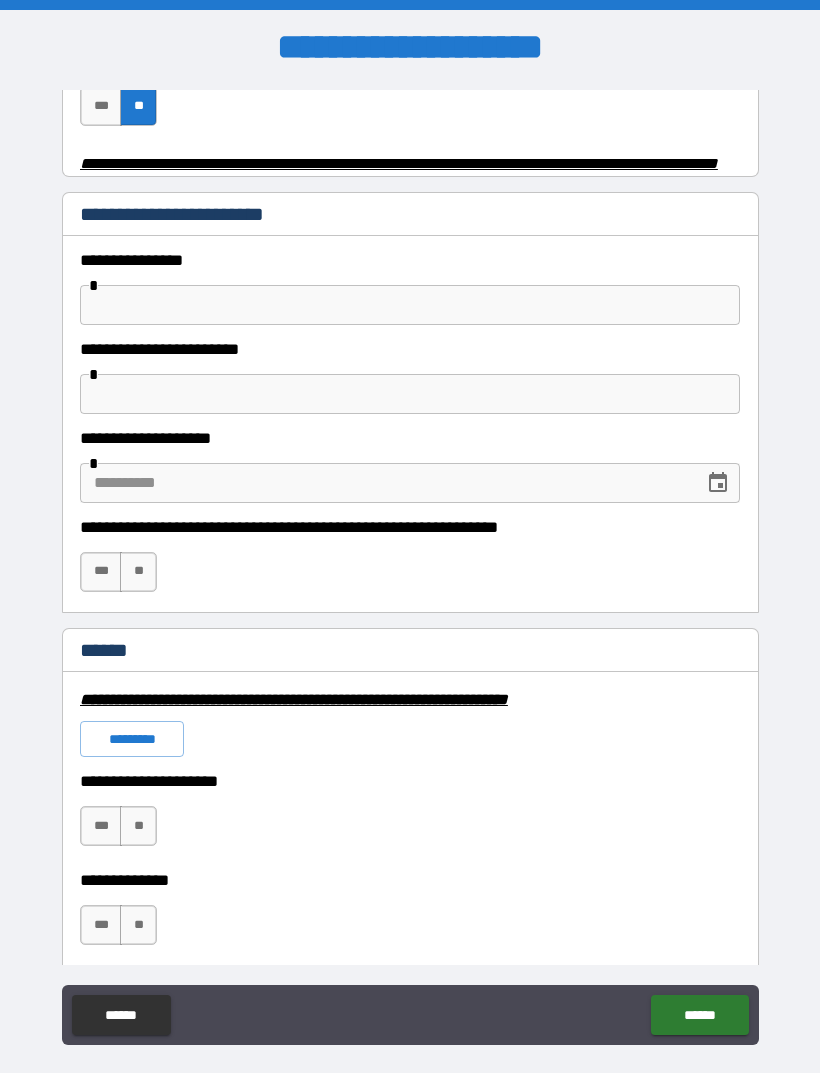 click at bounding box center [410, 305] 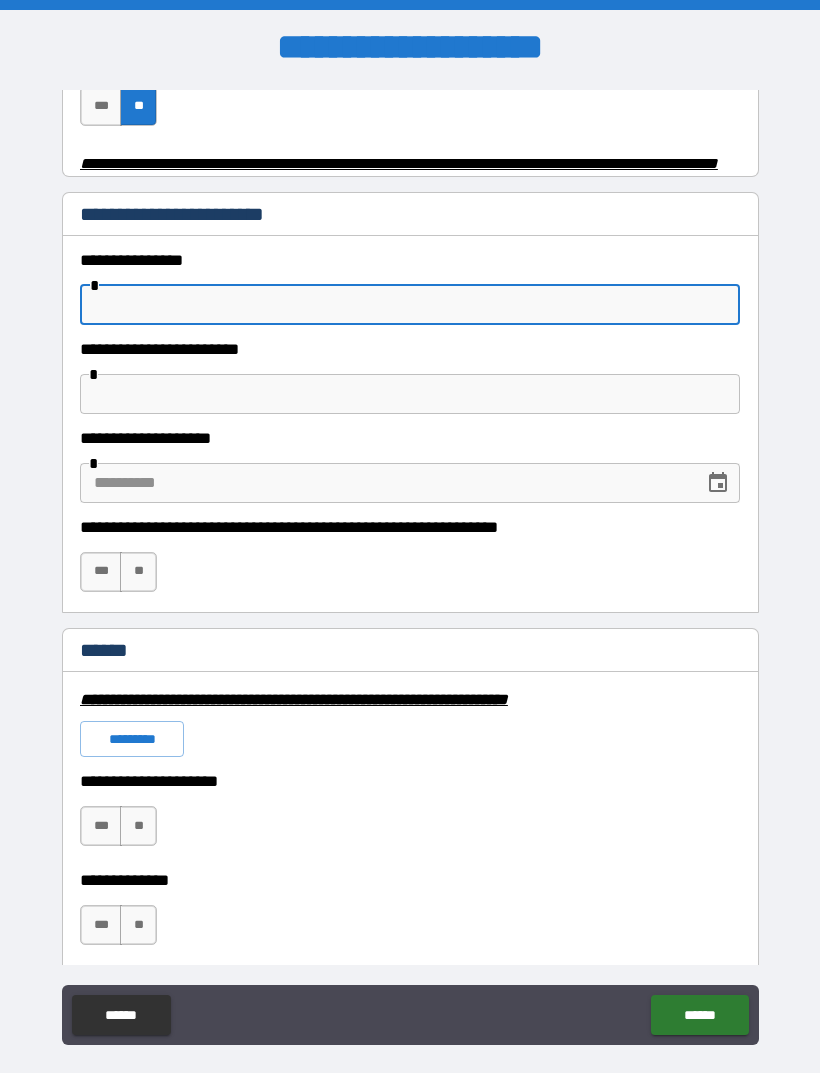 click at bounding box center (410, 305) 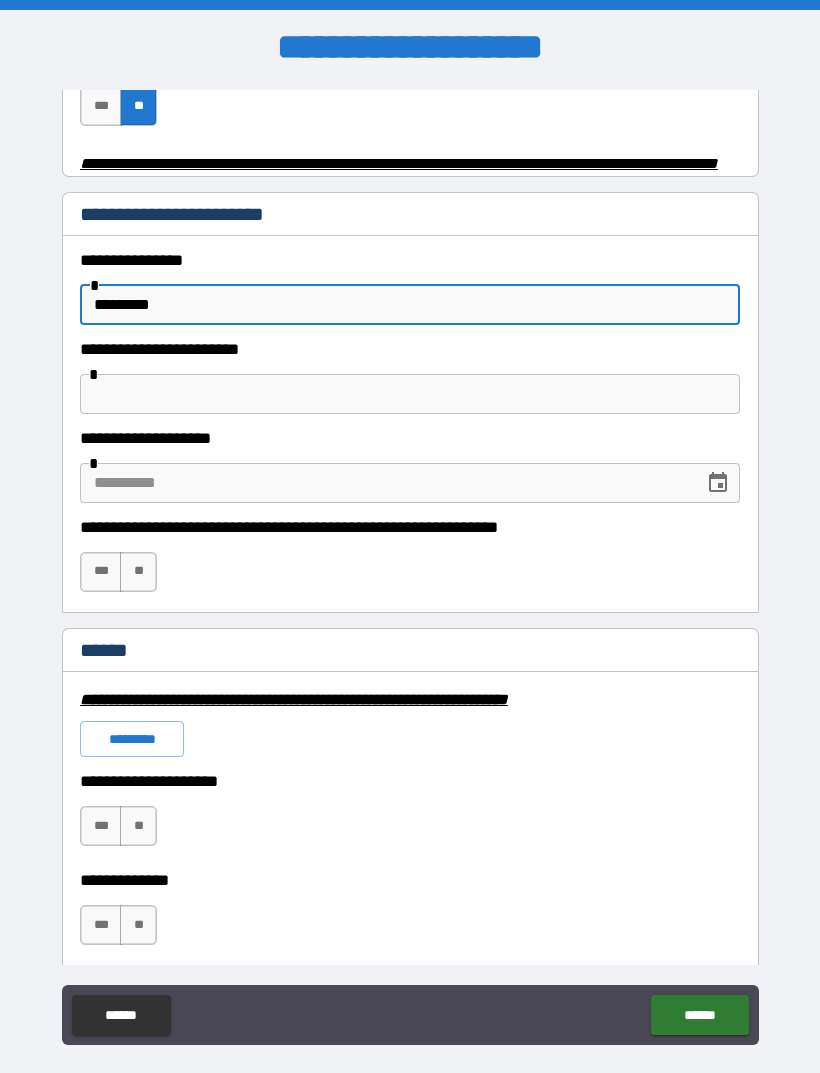 click on "**********" at bounding box center (410, 866) 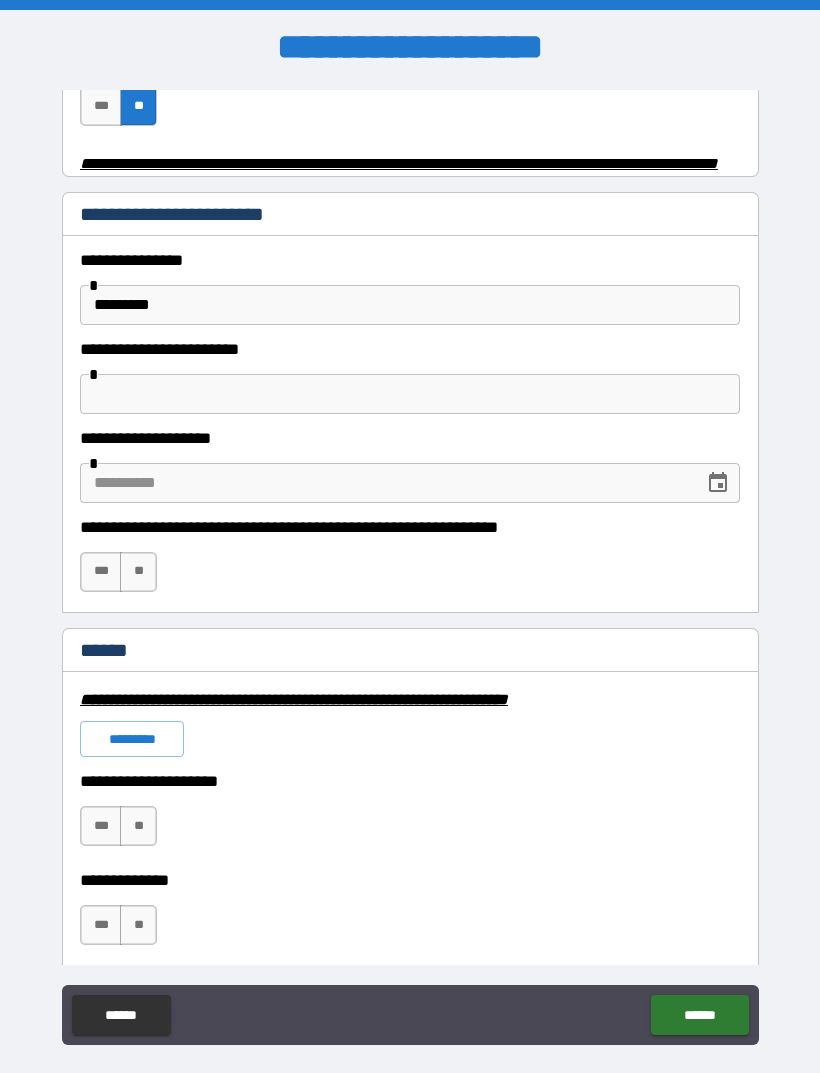 click on "********" at bounding box center (410, 305) 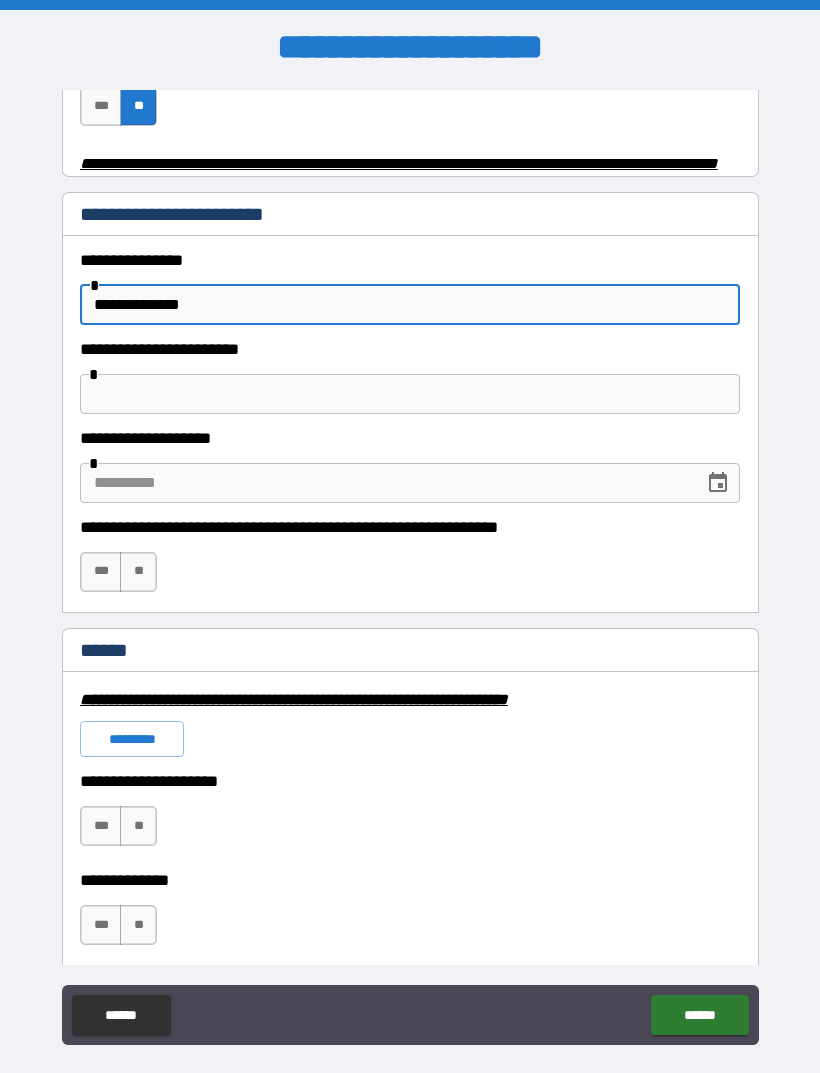 type on "**********" 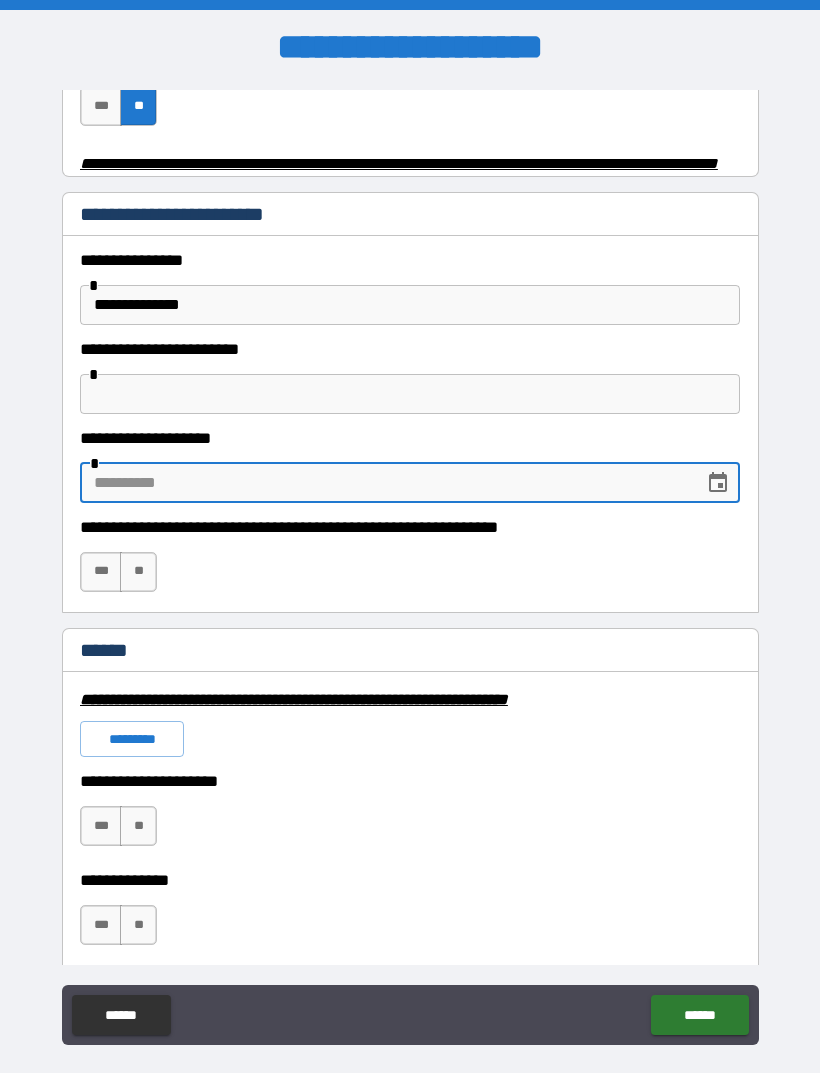 click 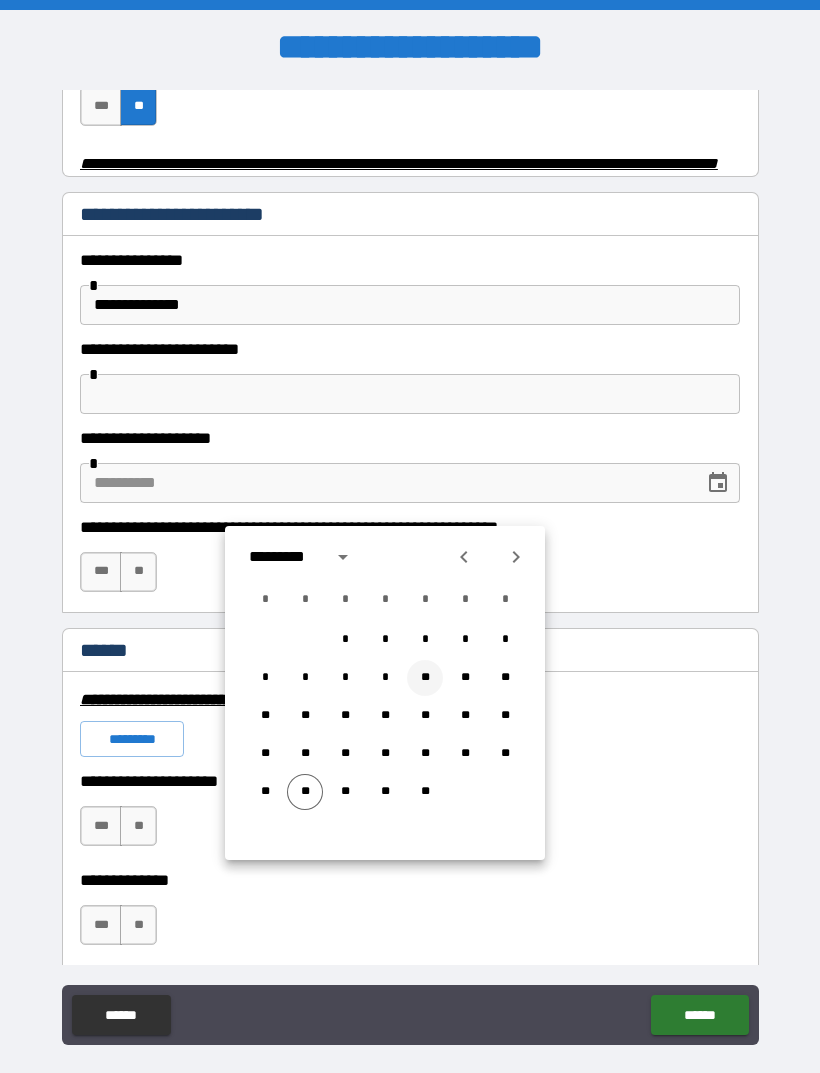 click on "**" at bounding box center [425, 678] 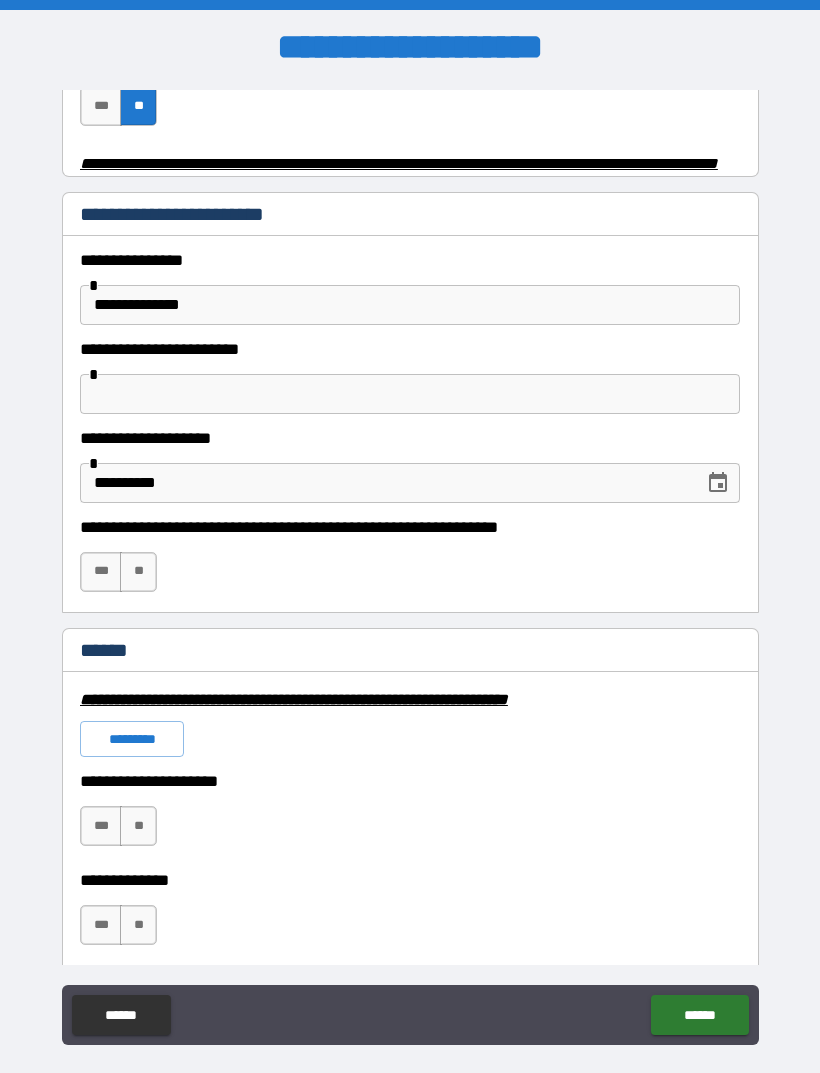 type on "**********" 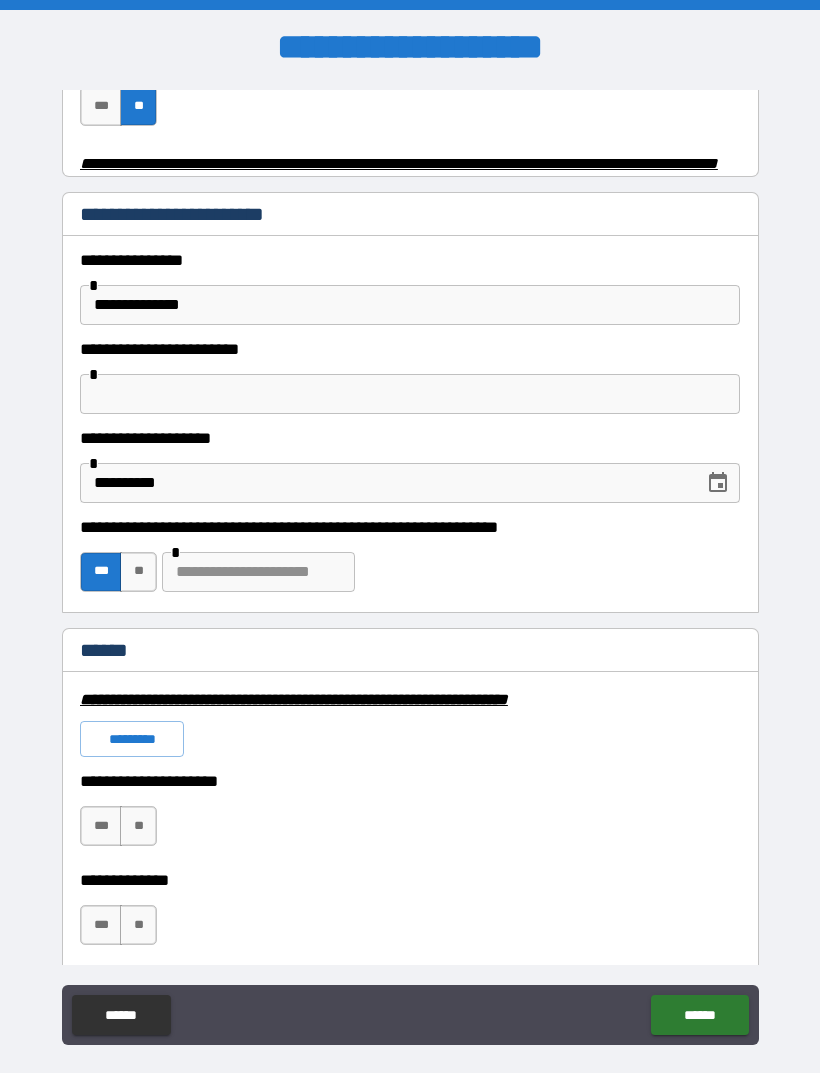 click at bounding box center [258, 572] 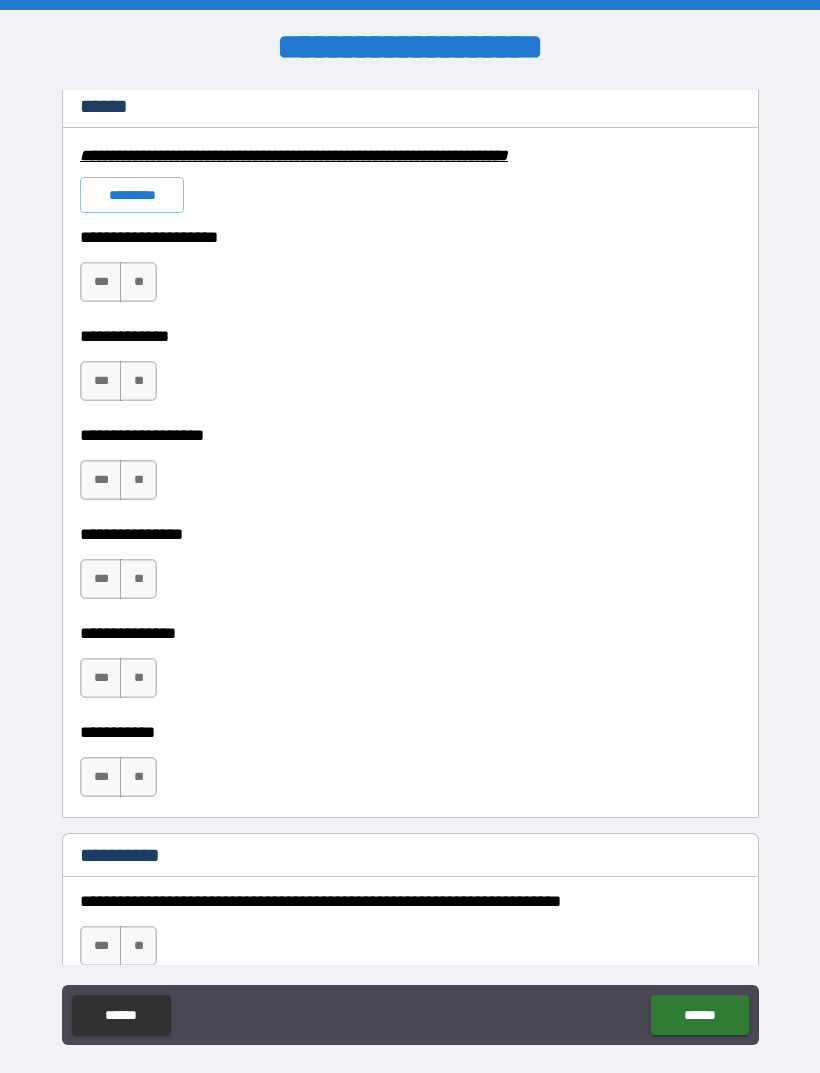 scroll, scrollTop: 1503, scrollLeft: 0, axis: vertical 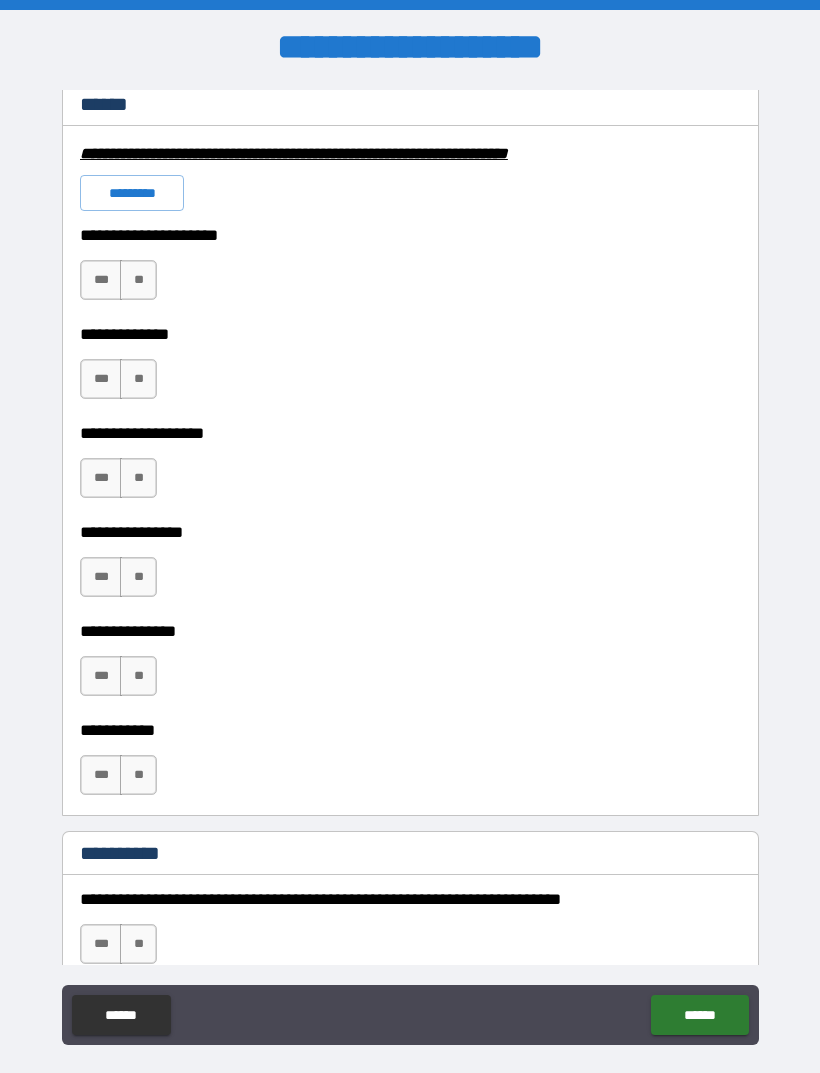 click on "**" at bounding box center [138, 280] 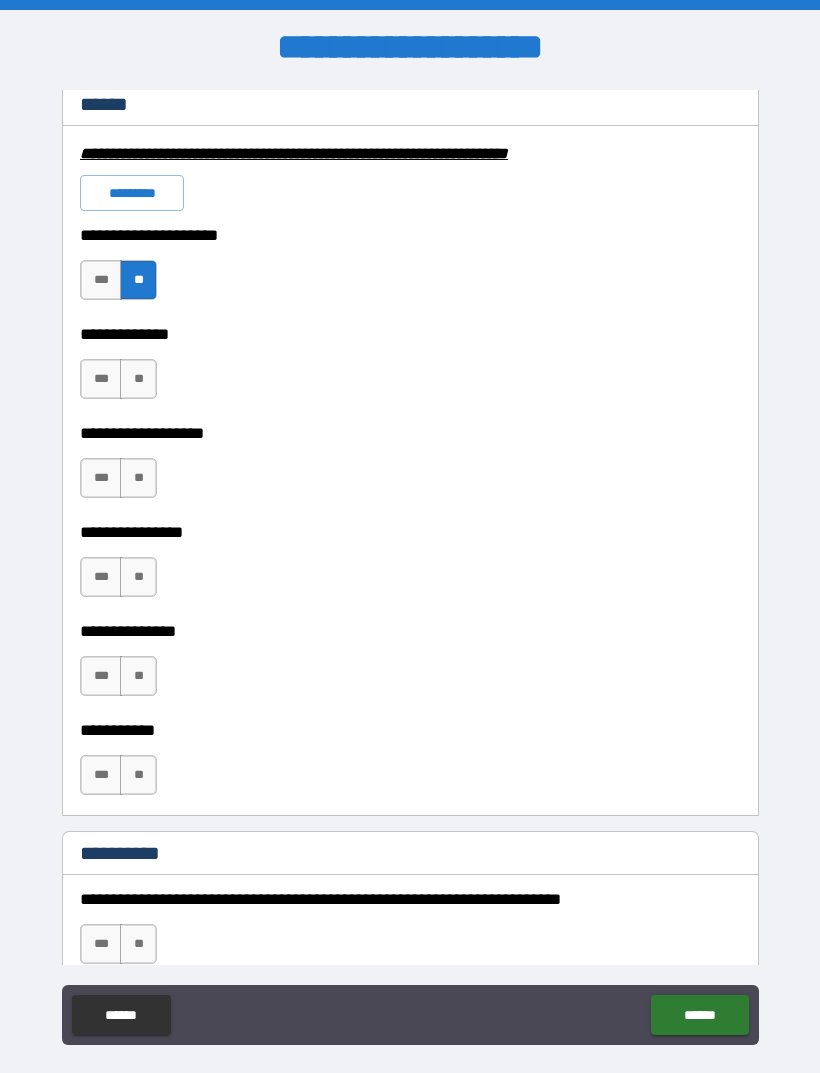 click on "**" at bounding box center (138, 379) 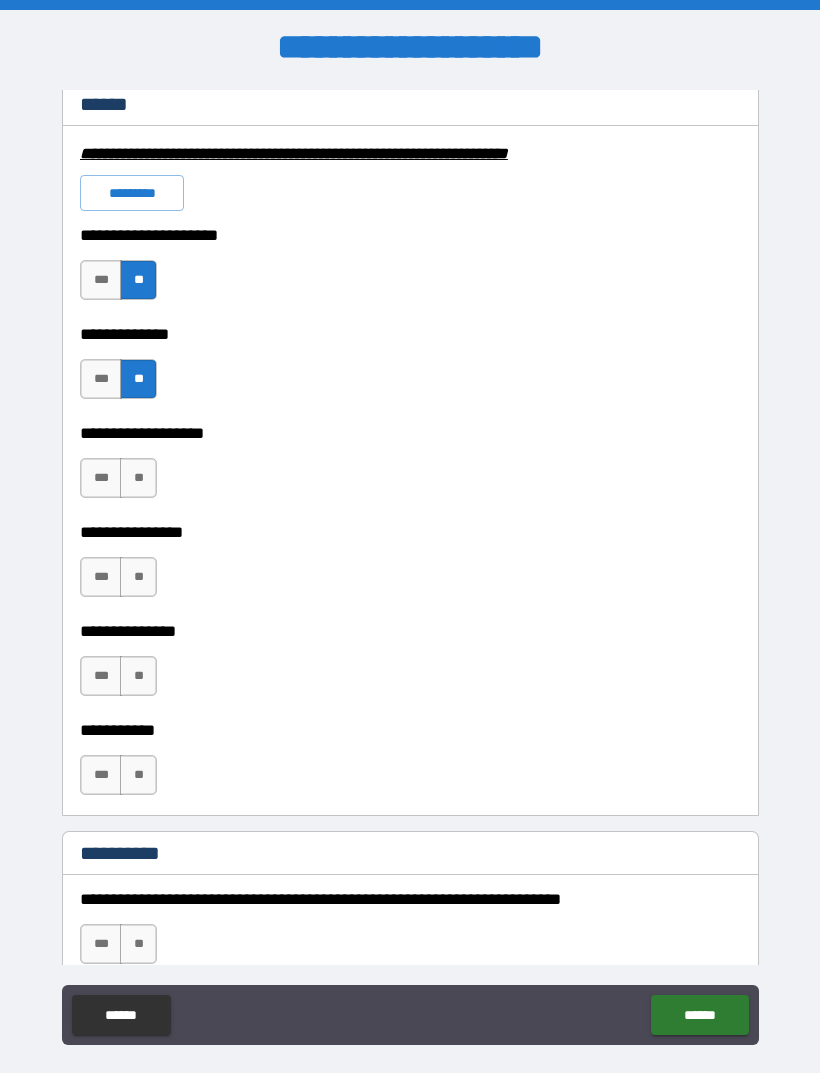click on "**" at bounding box center [138, 478] 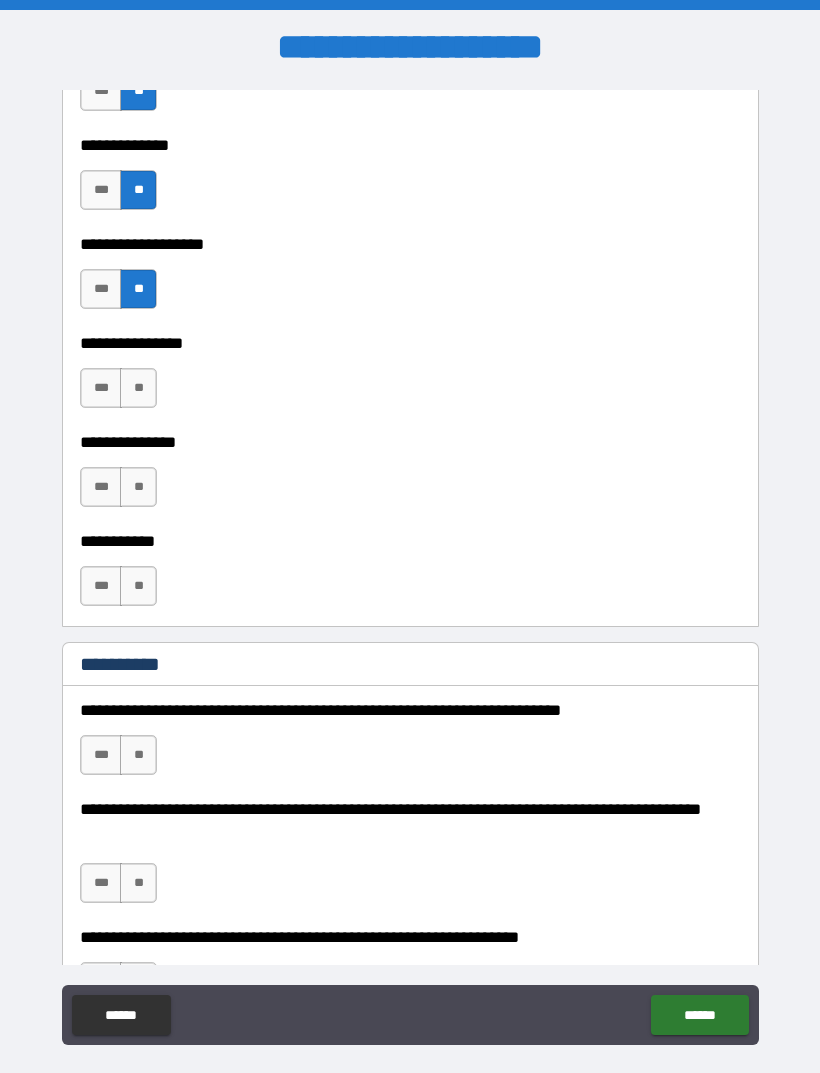 scroll, scrollTop: 1697, scrollLeft: 0, axis: vertical 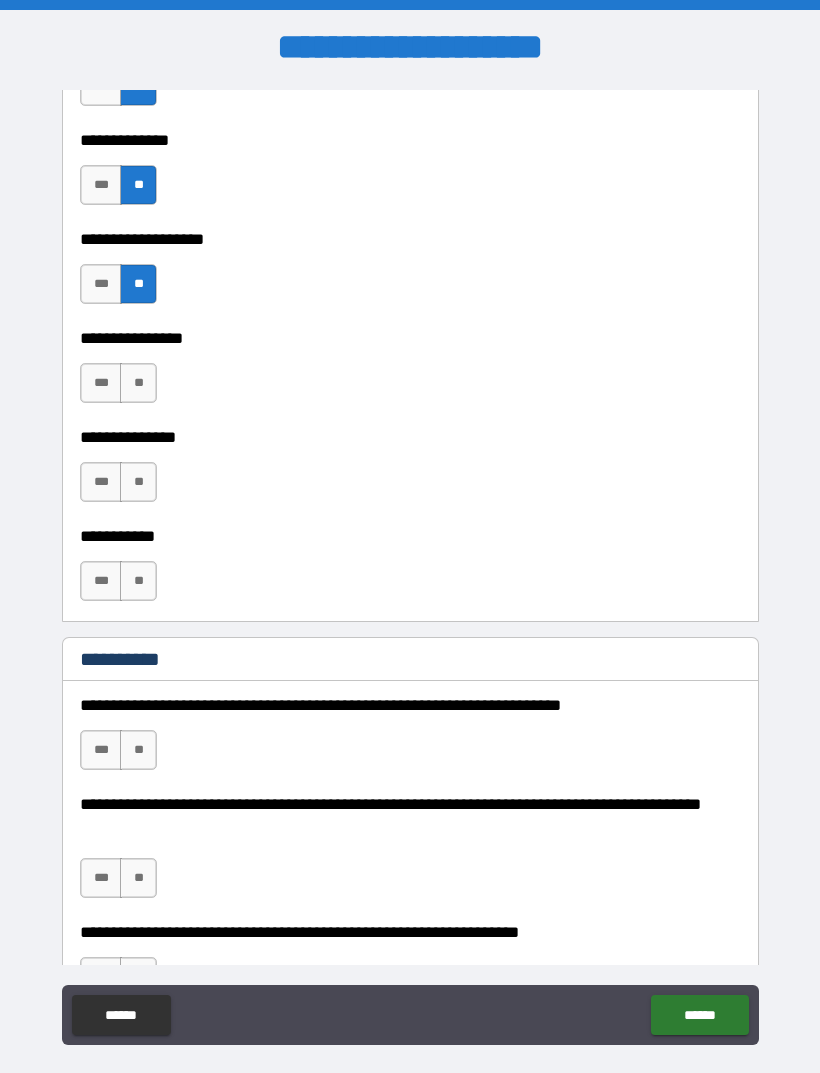 click on "**" at bounding box center [138, 383] 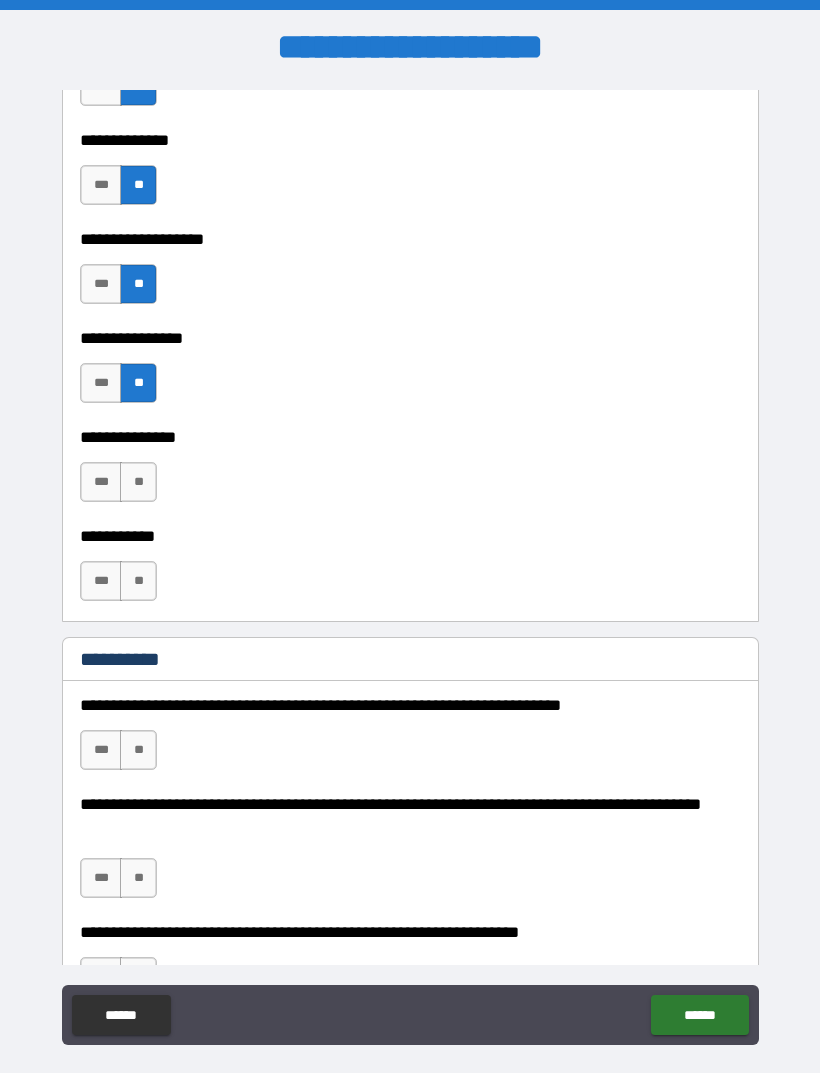 click on "**" at bounding box center (138, 482) 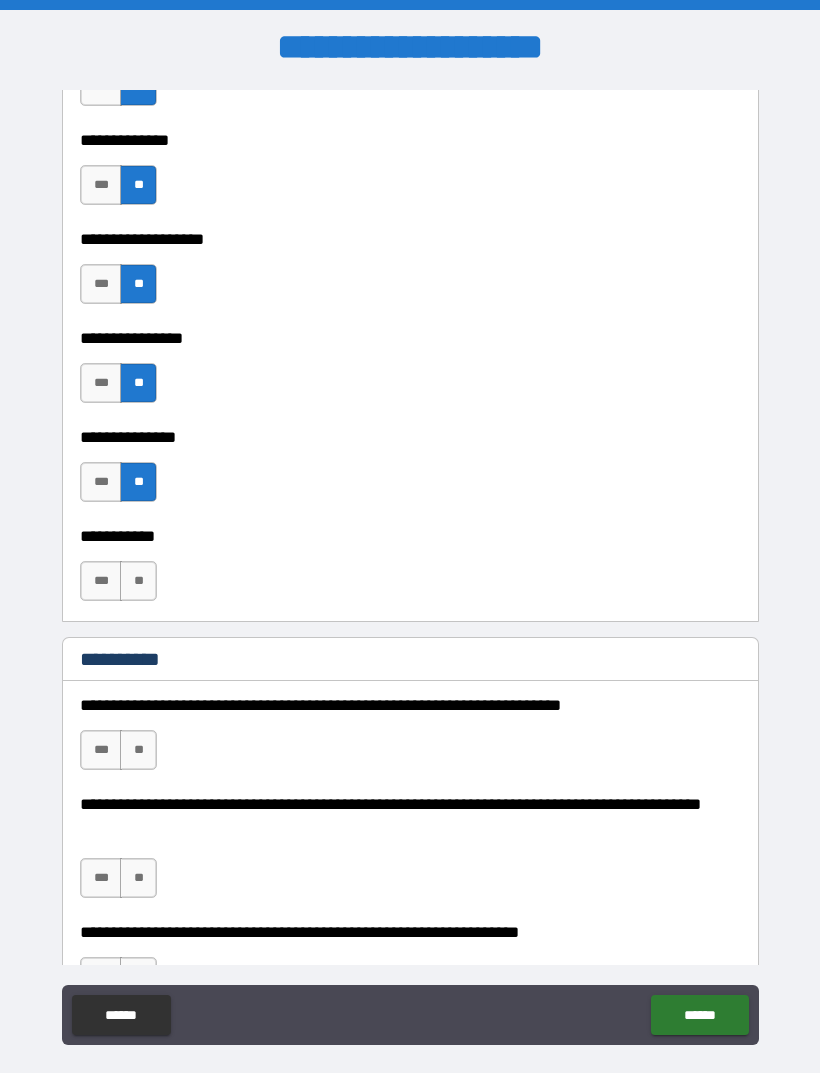 click on "**" at bounding box center (138, 581) 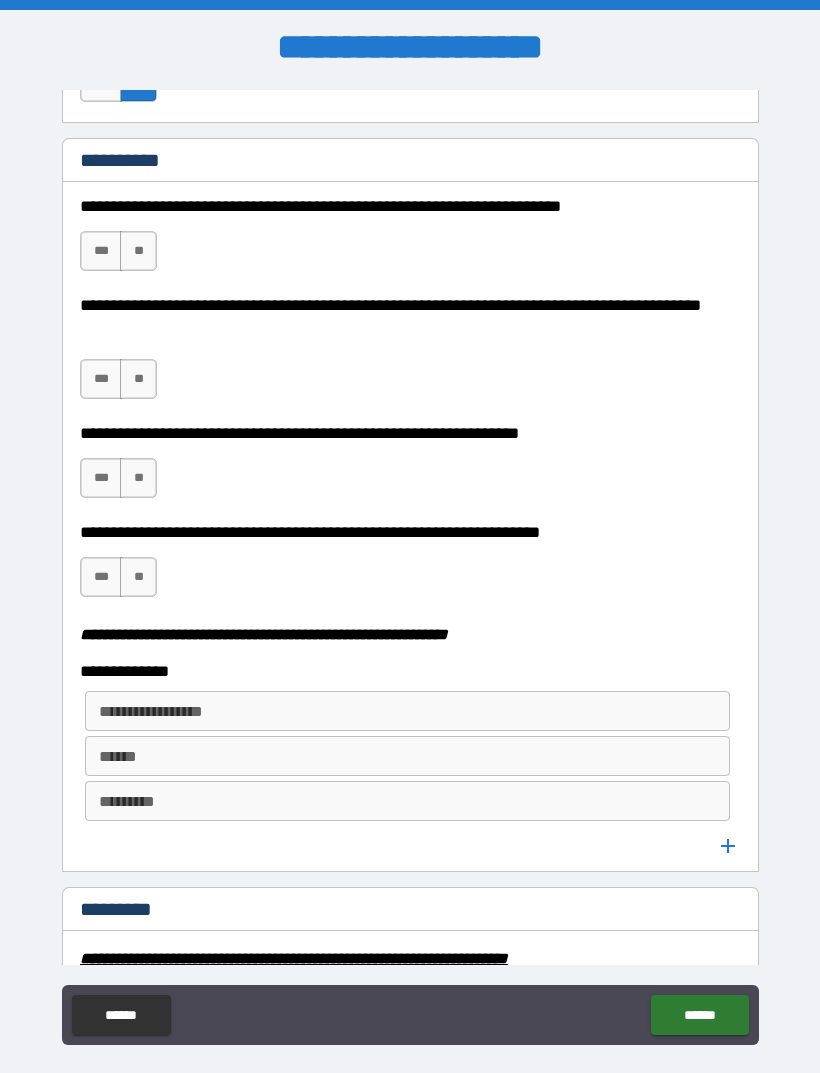 scroll, scrollTop: 2195, scrollLeft: 0, axis: vertical 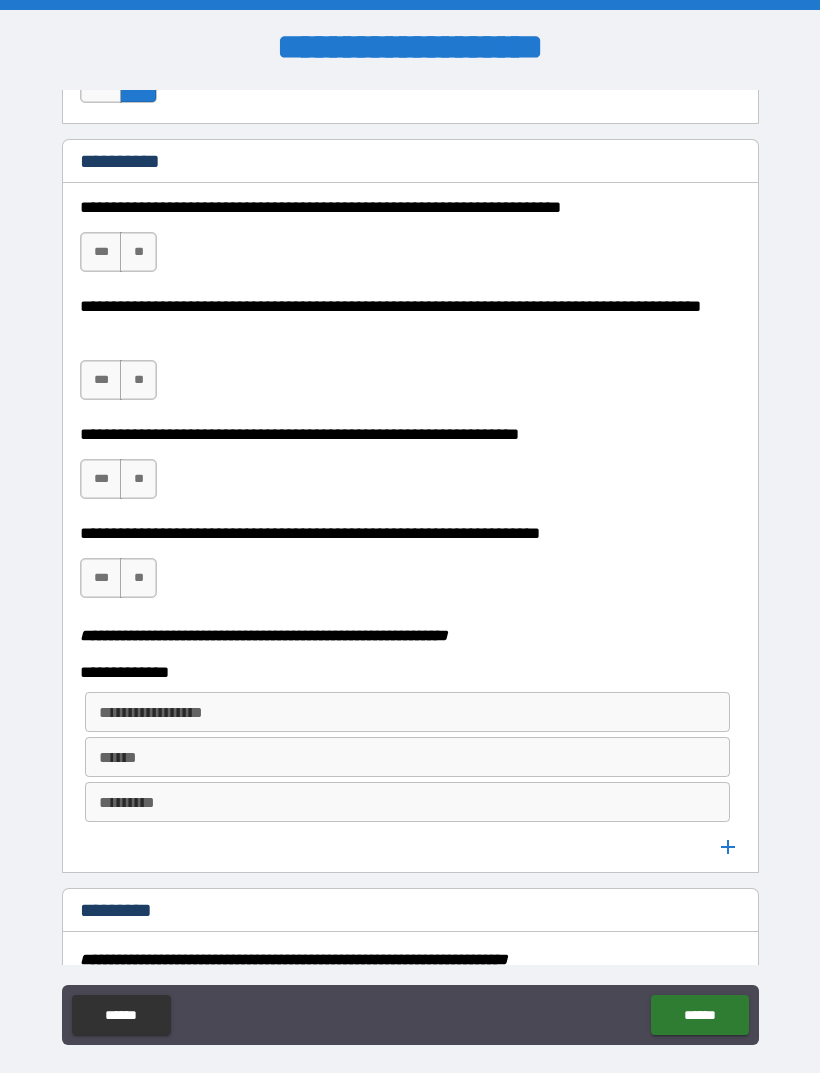 click on "**" at bounding box center (138, 252) 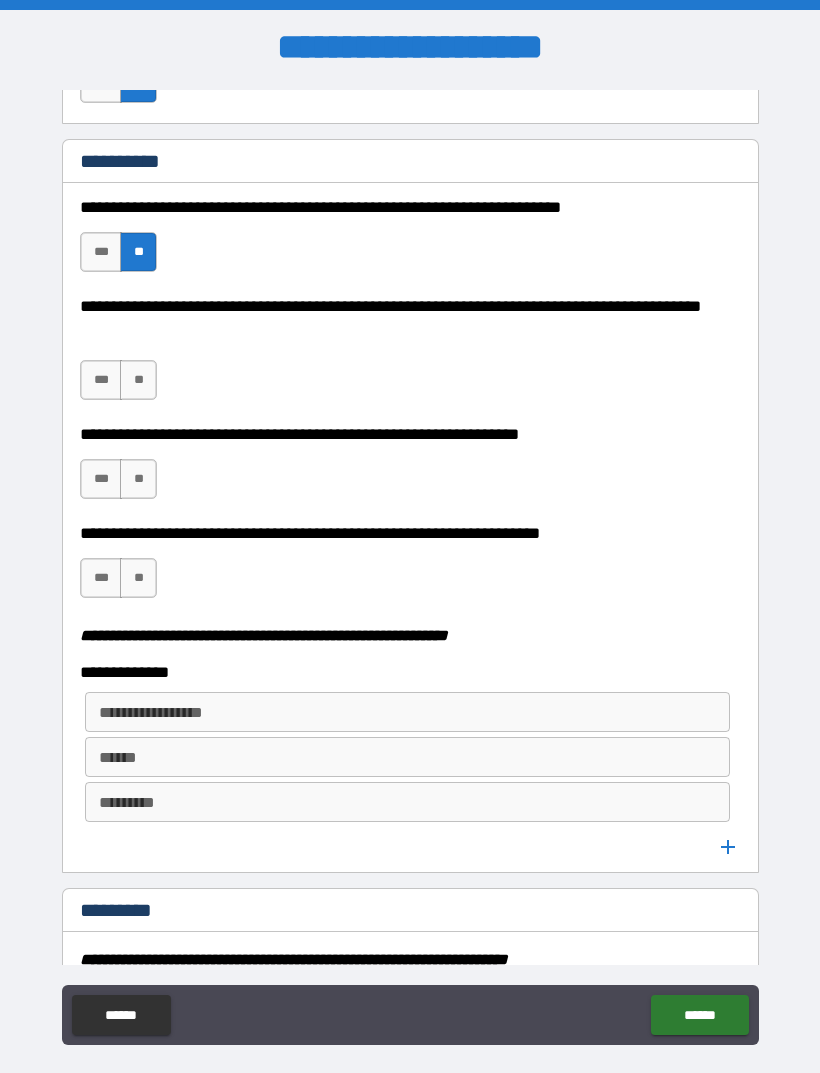 click on "**********" at bounding box center [410, 321] 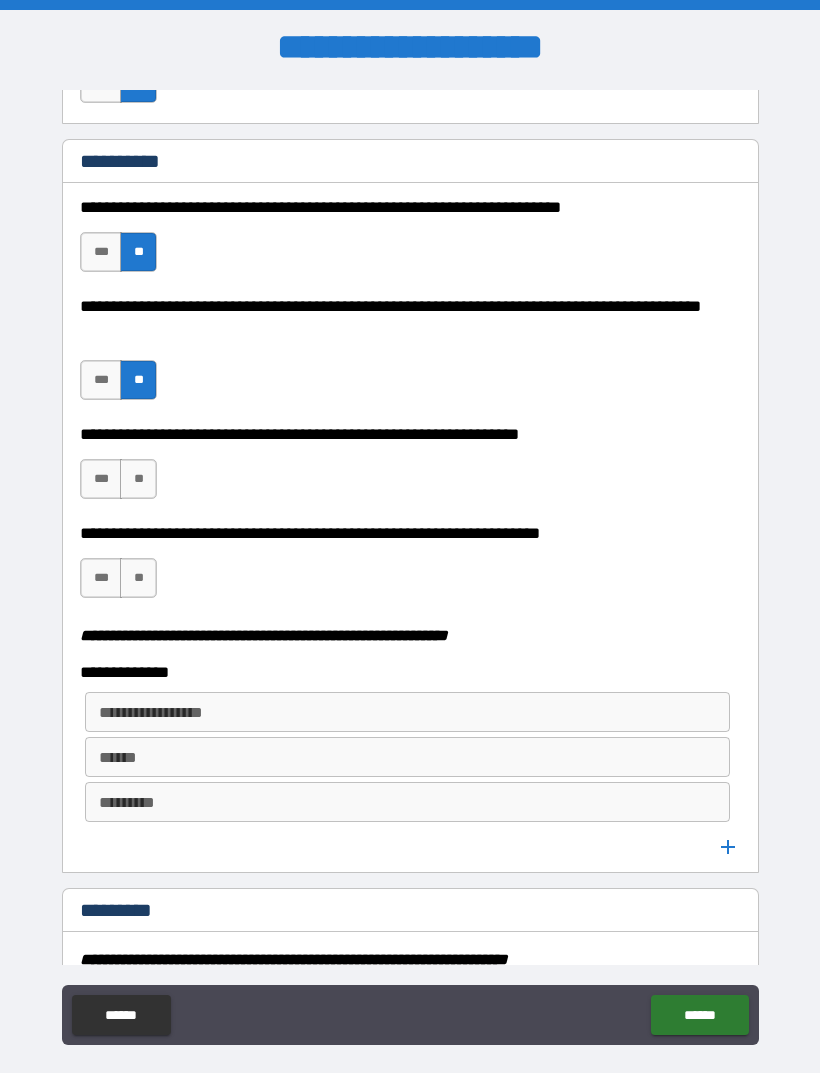 click on "**********" at bounding box center (410, 469) 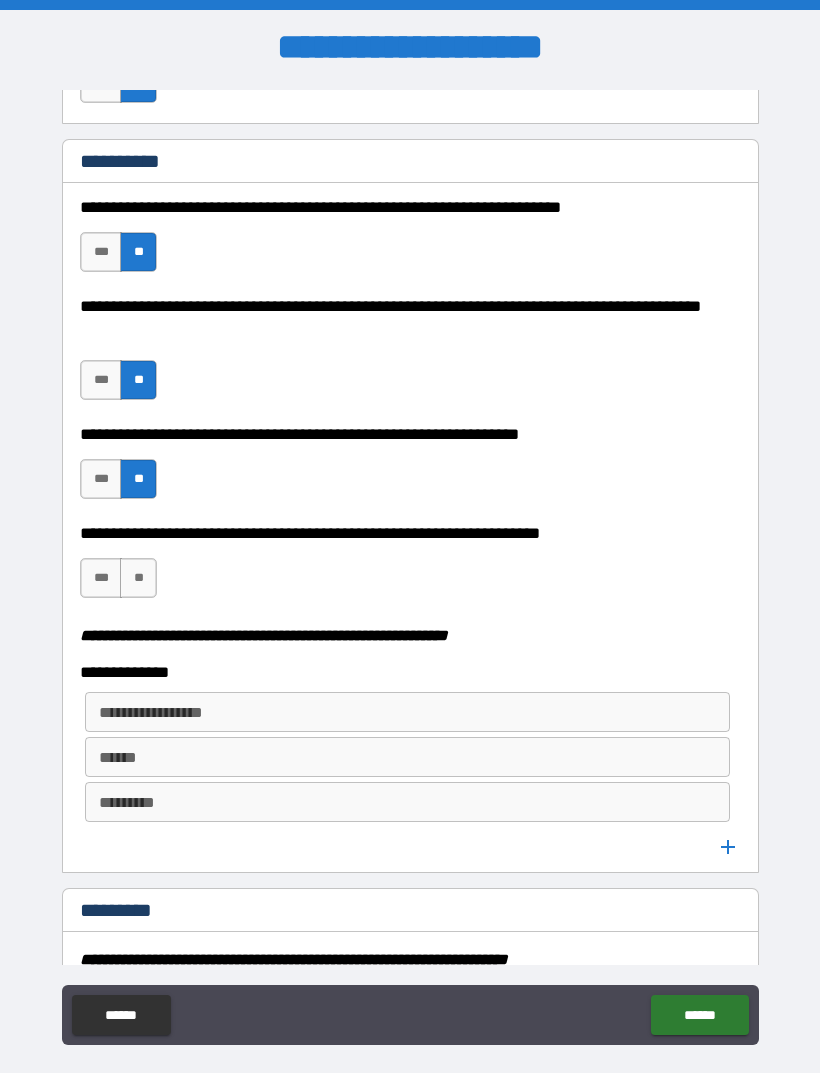 click on "***" at bounding box center [101, 578] 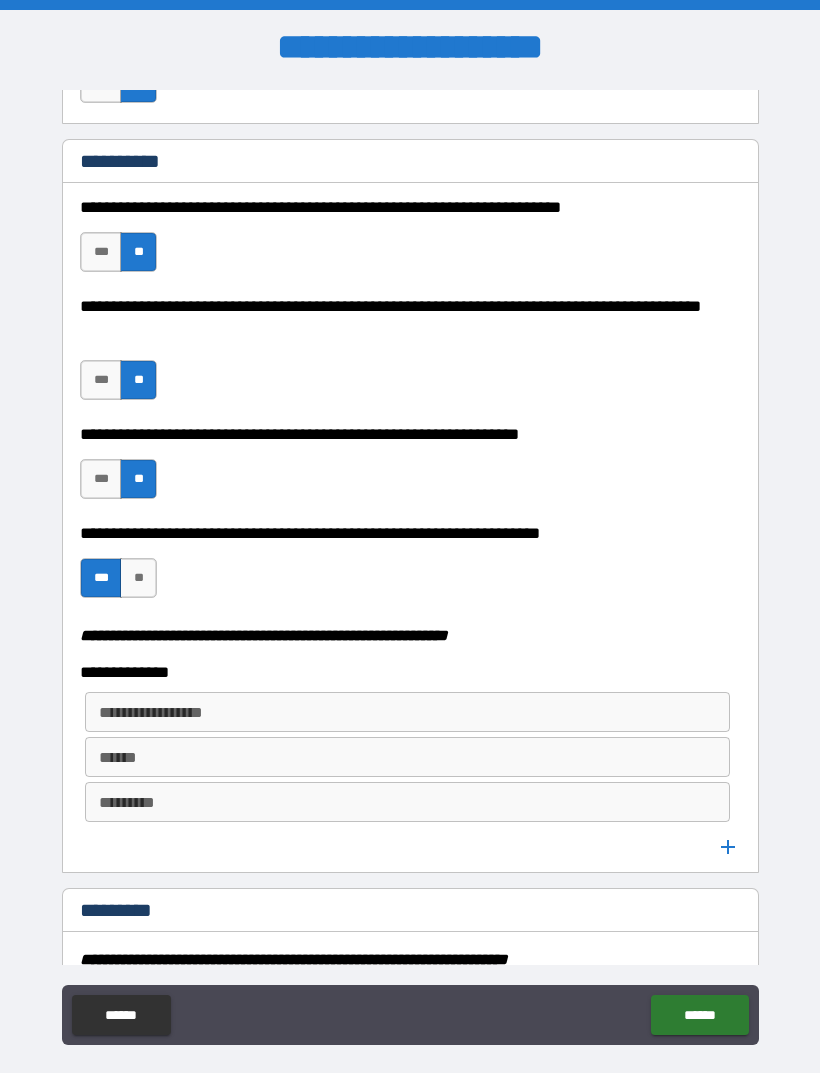 click on "**********" at bounding box center [406, 712] 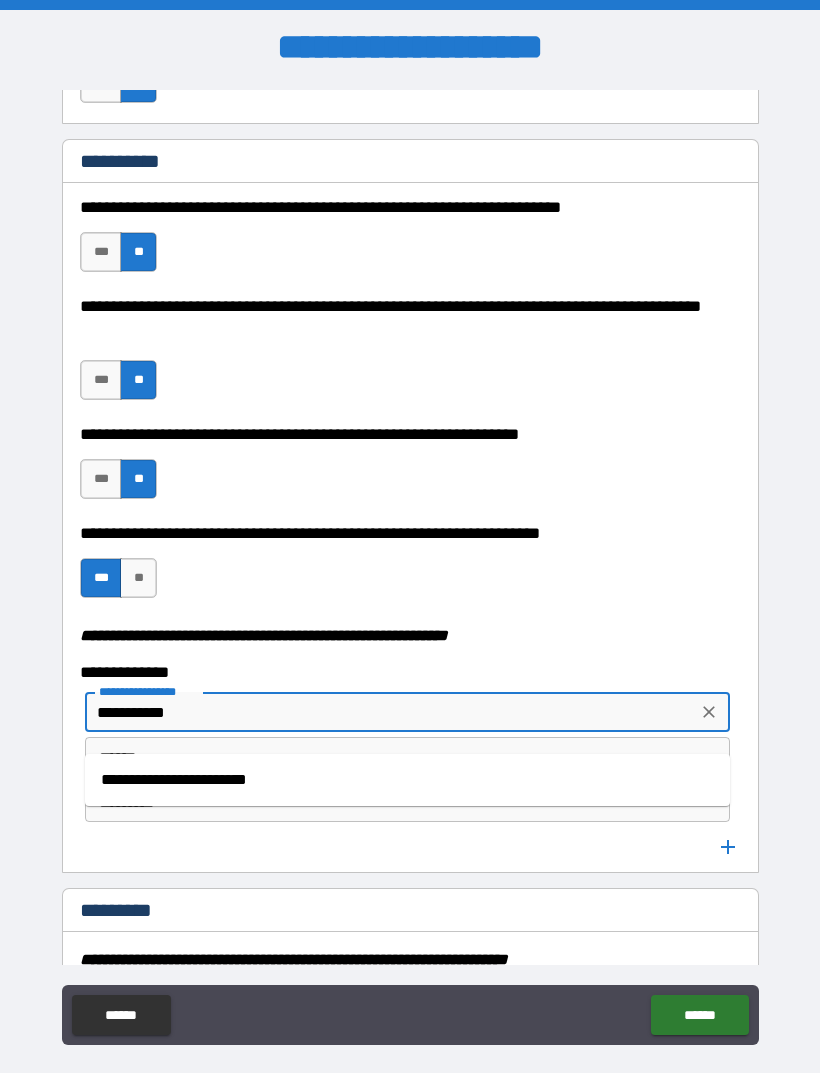 click on "**********" at bounding box center (407, 780) 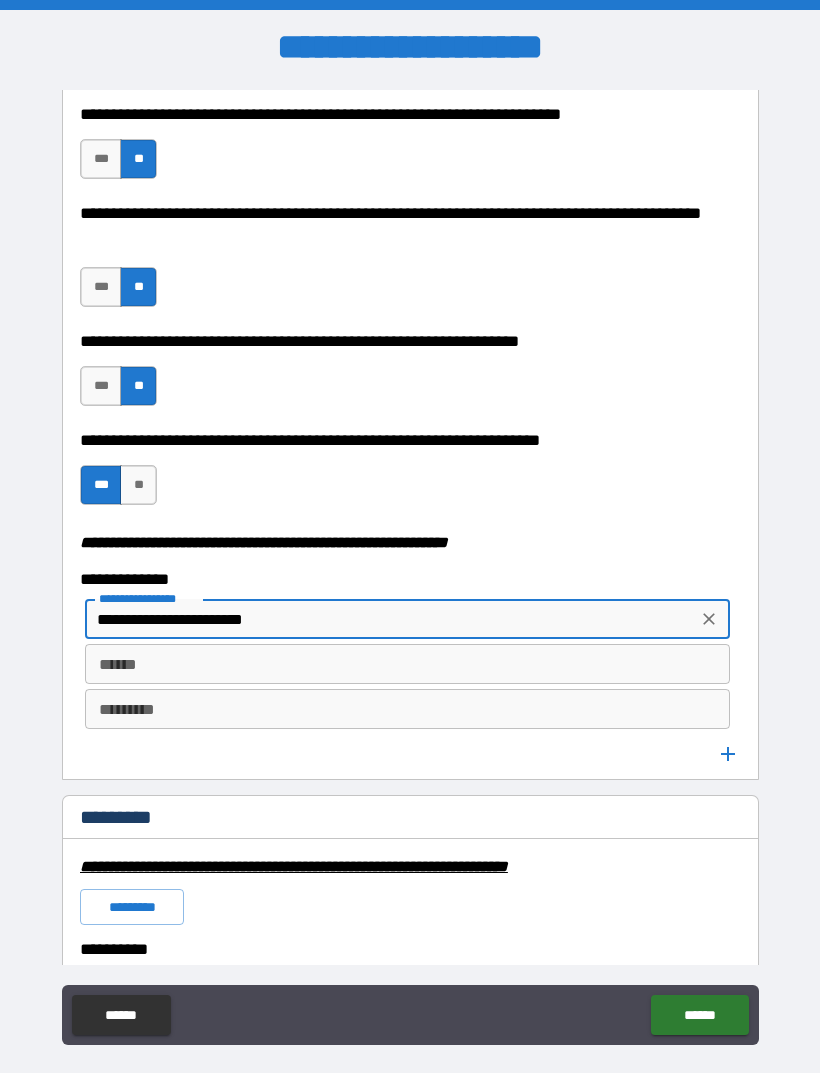 scroll, scrollTop: 2404, scrollLeft: 0, axis: vertical 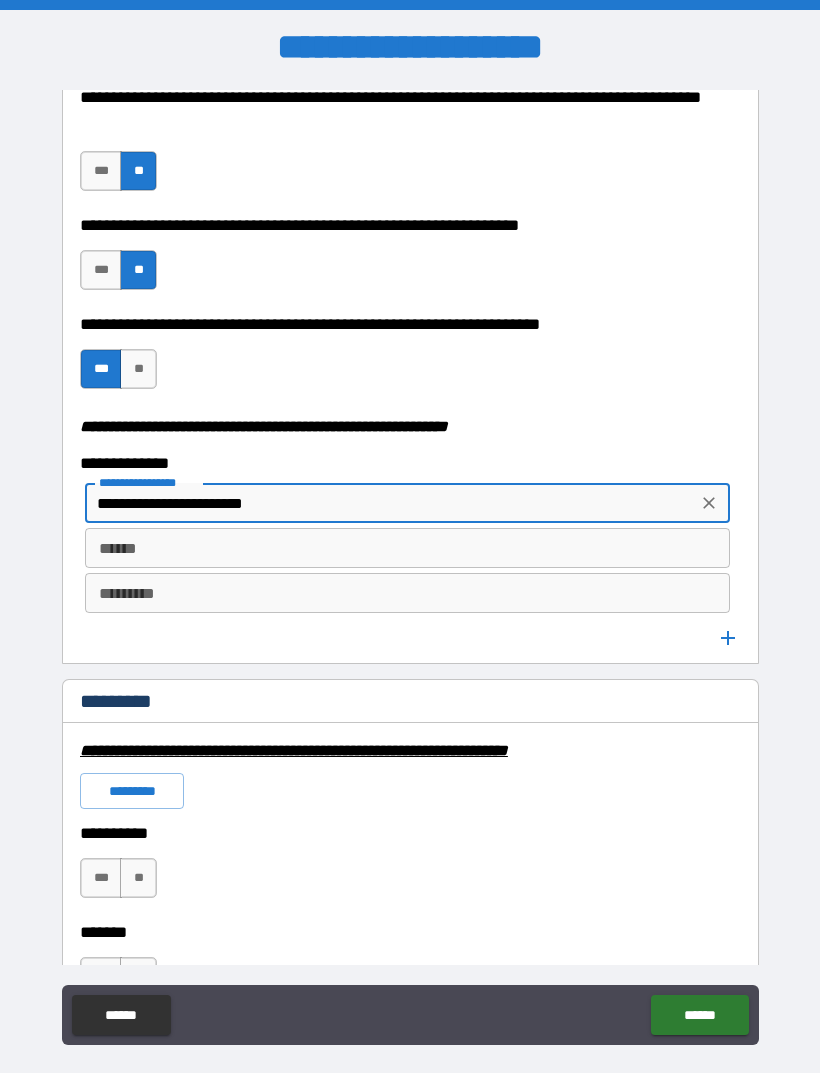 click on "******" at bounding box center [407, 548] 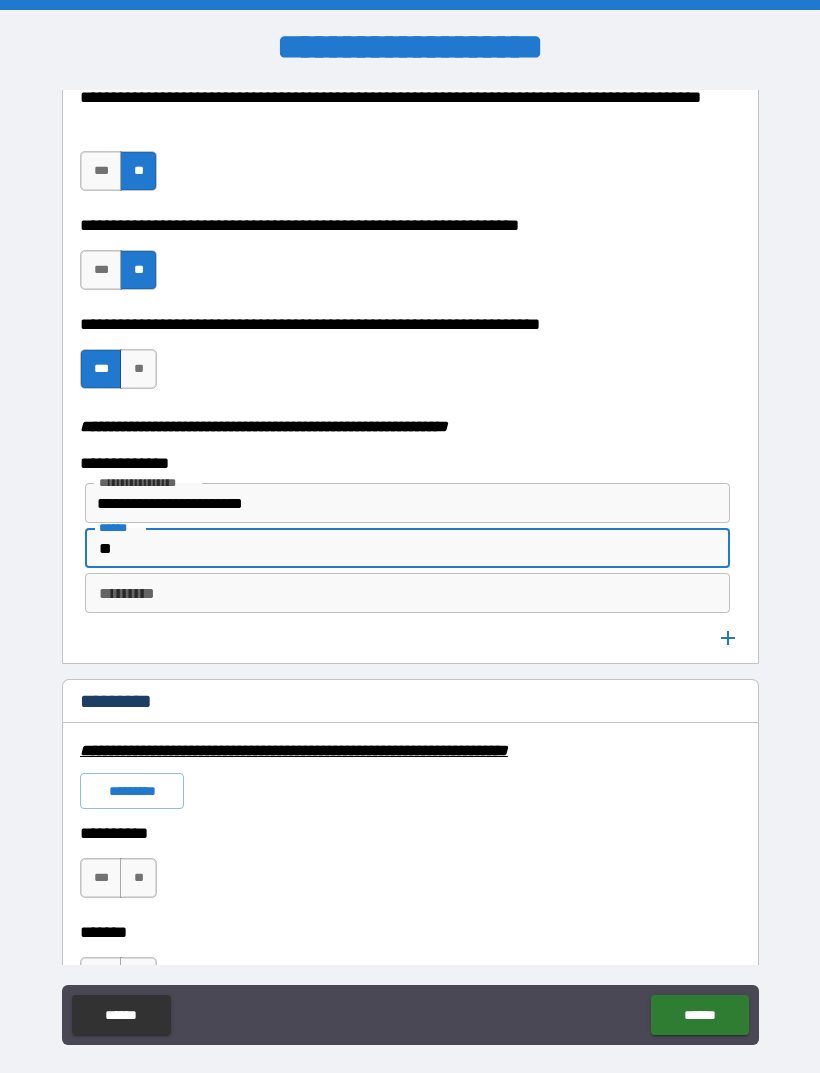 type on "*" 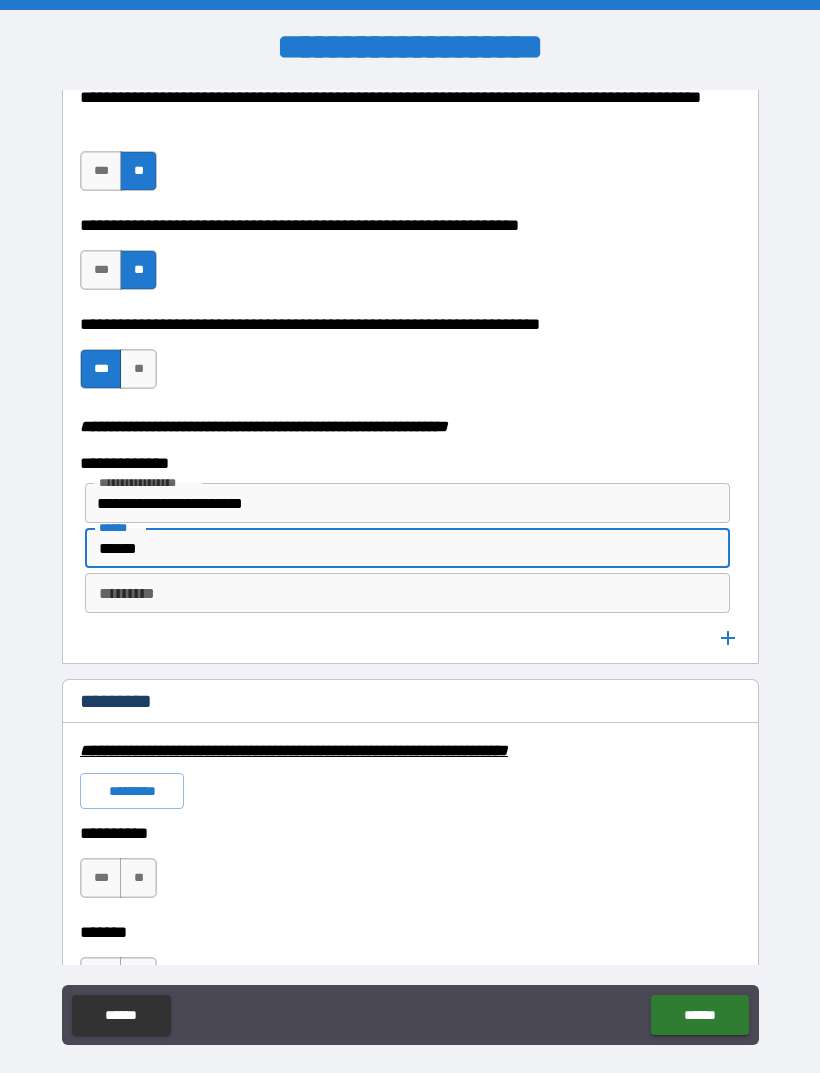 type on "******" 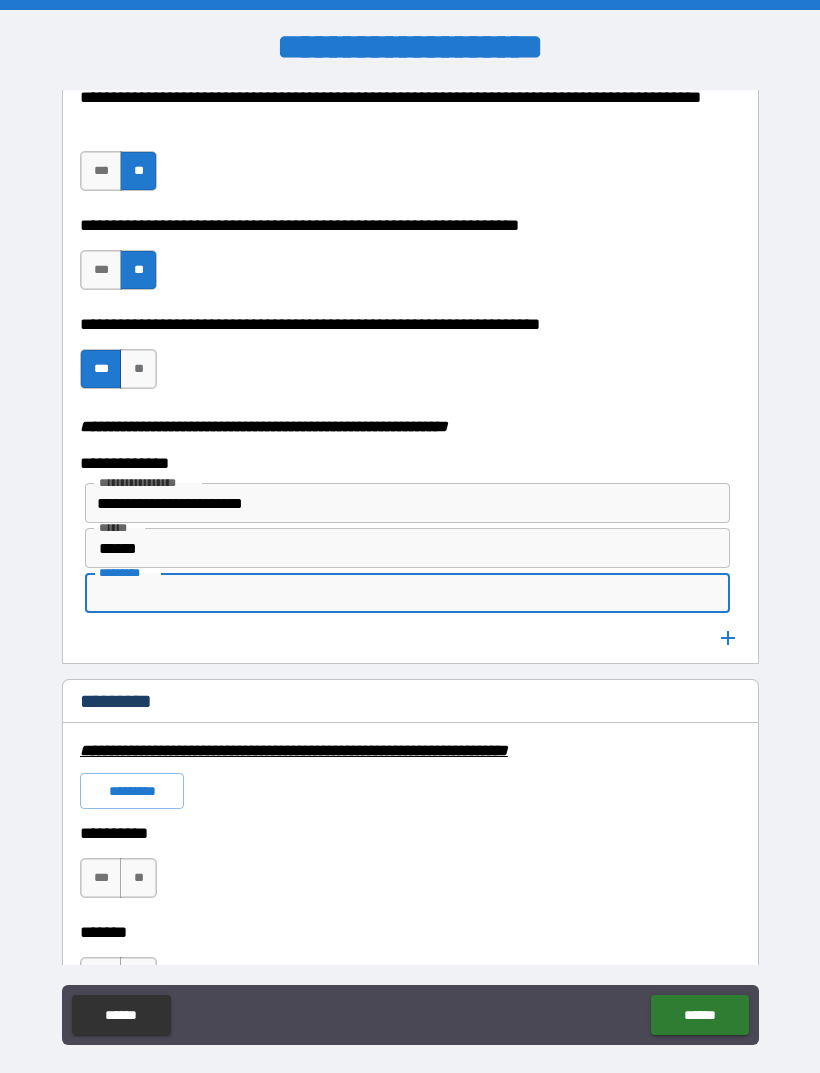 type on "*" 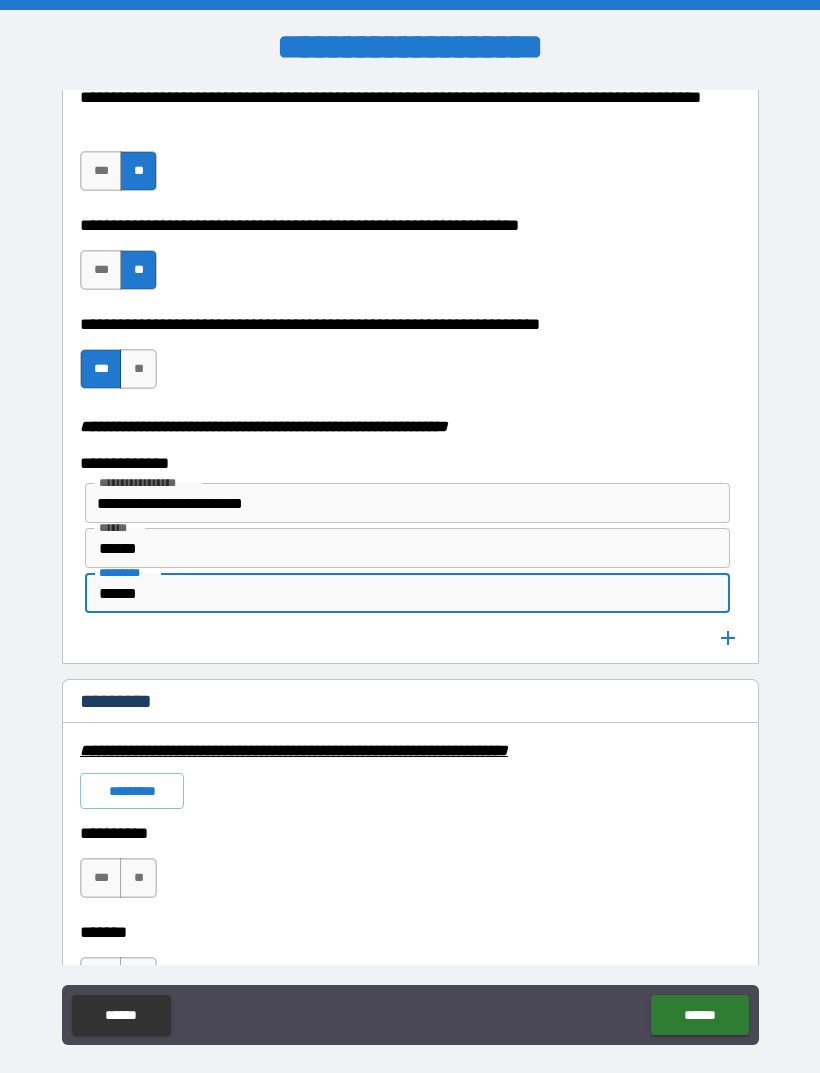 type on "*****" 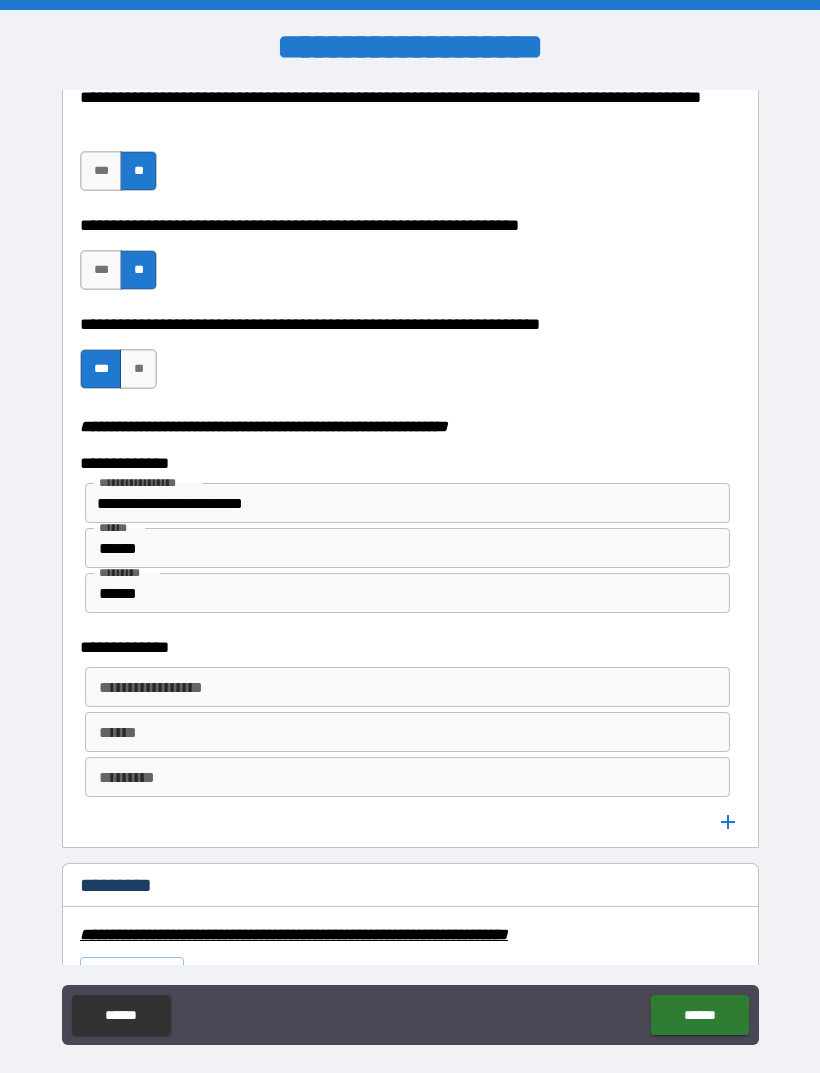 click on "**********" at bounding box center [410, 647] 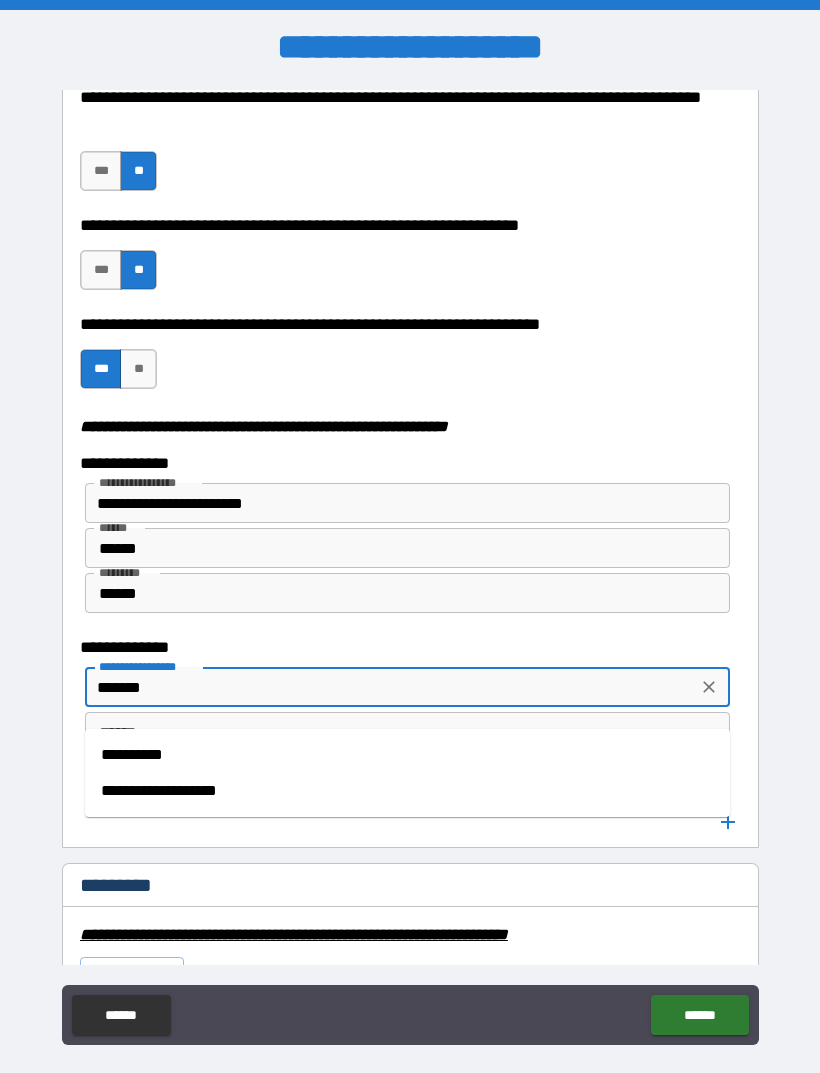 click on "**********" at bounding box center (407, 755) 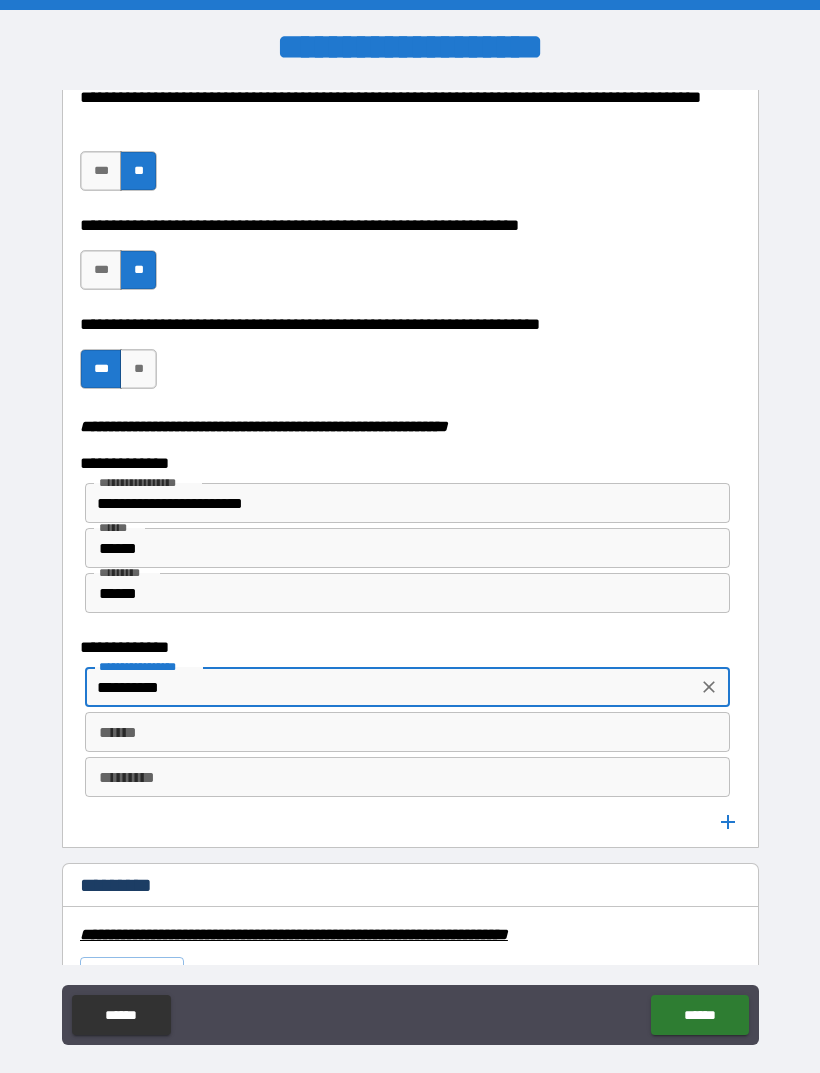 click on "****** ******" at bounding box center (407, 732) 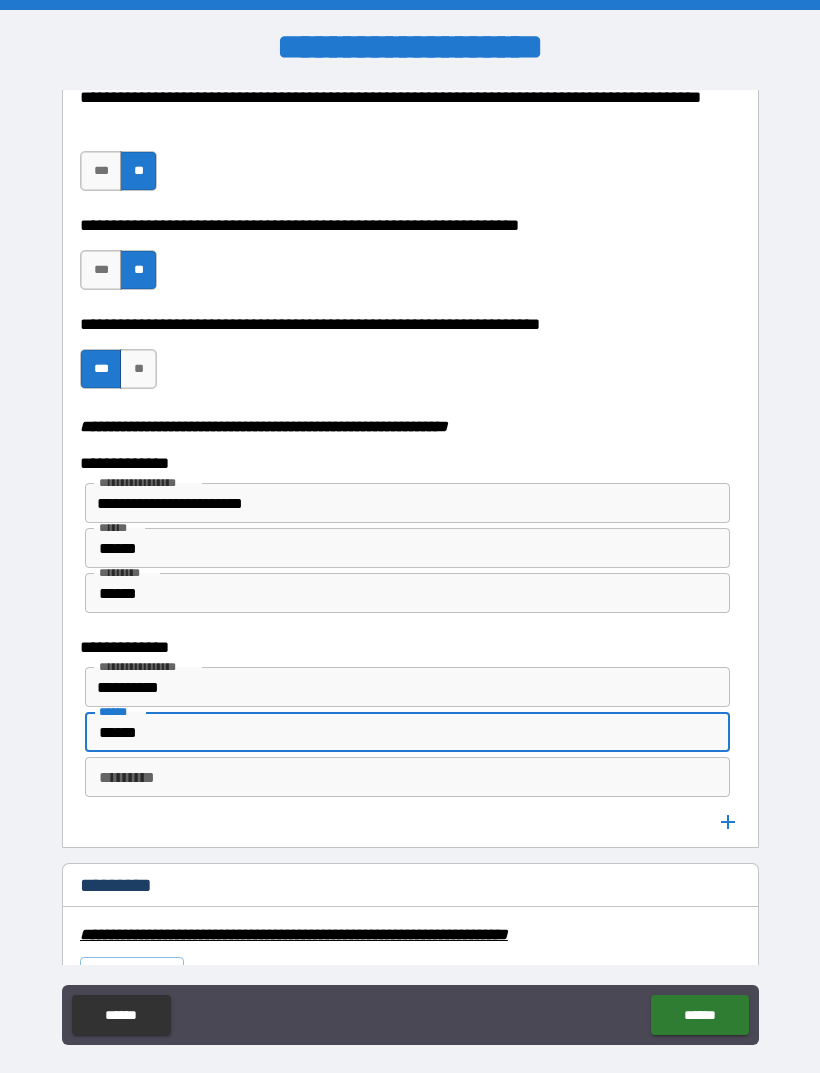 type on "******" 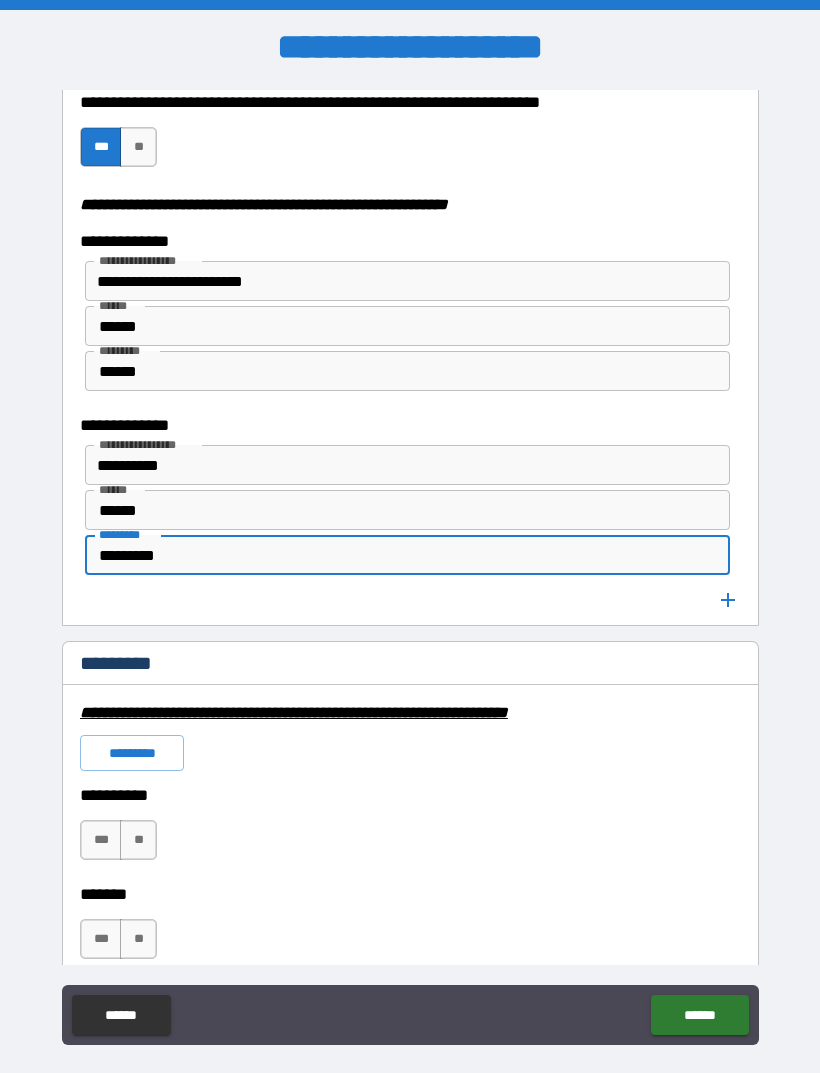 scroll, scrollTop: 2627, scrollLeft: 0, axis: vertical 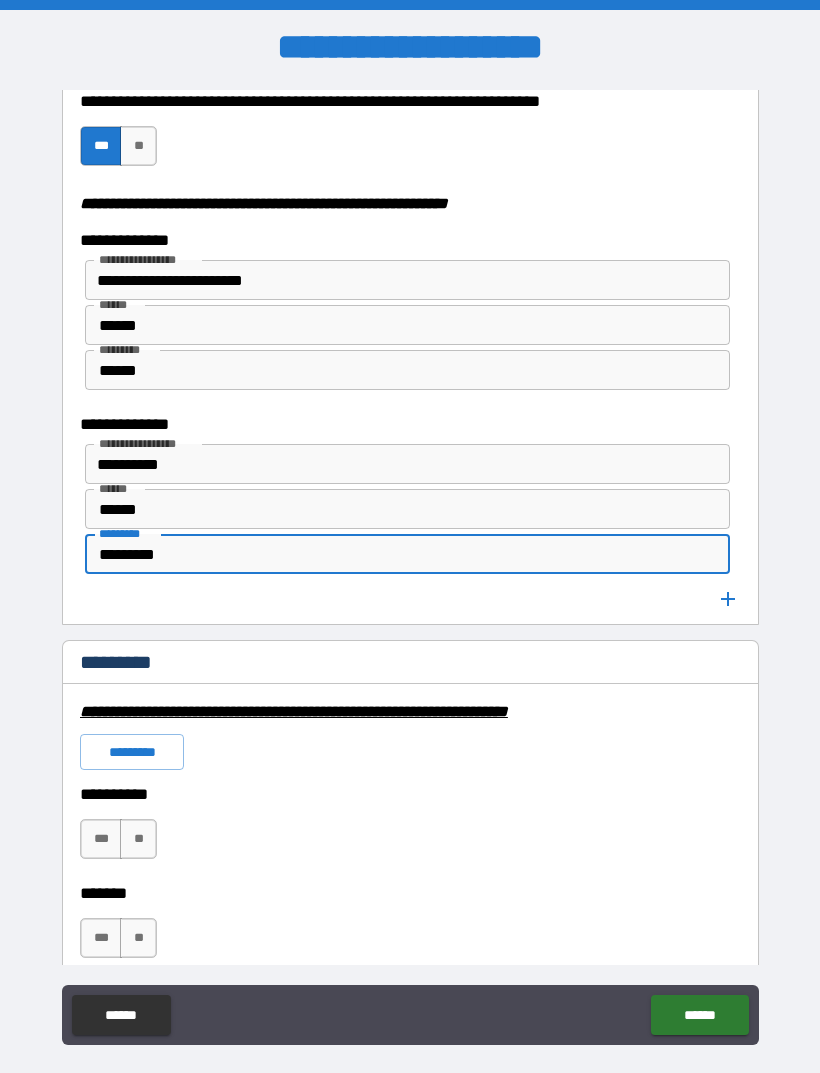 type on "*********" 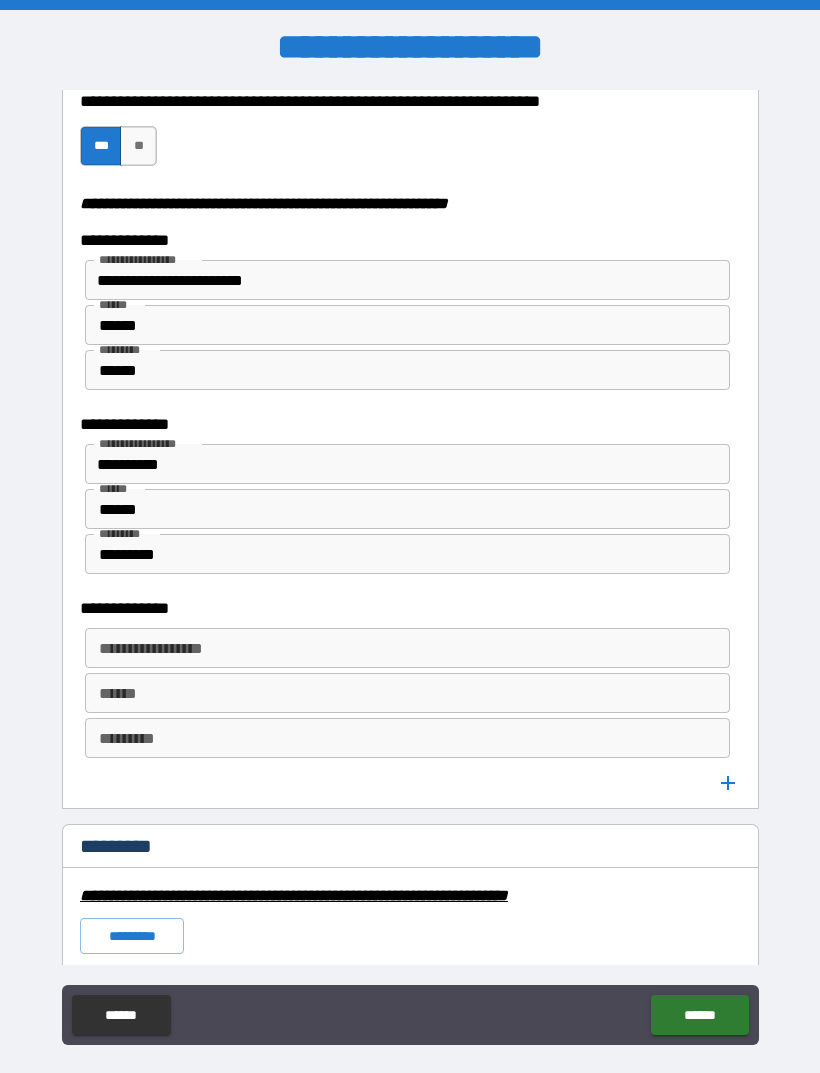 click on "**********" at bounding box center (407, 648) 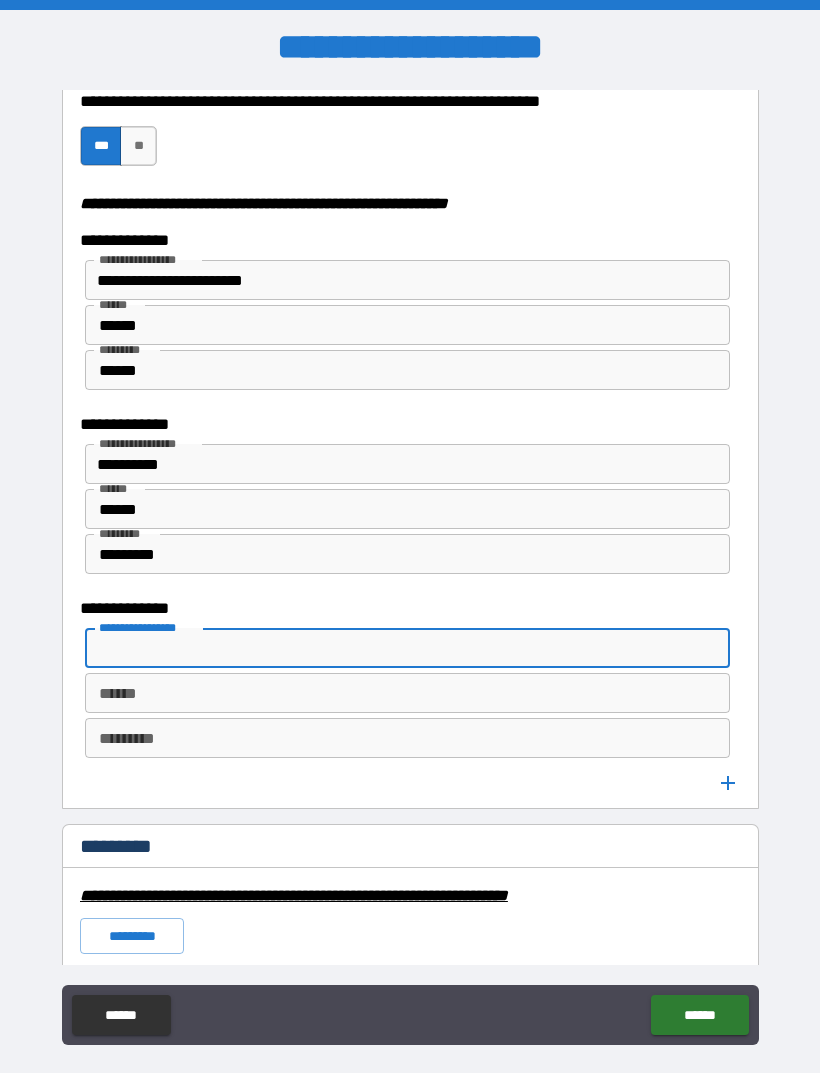 click on "**********" at bounding box center [407, 648] 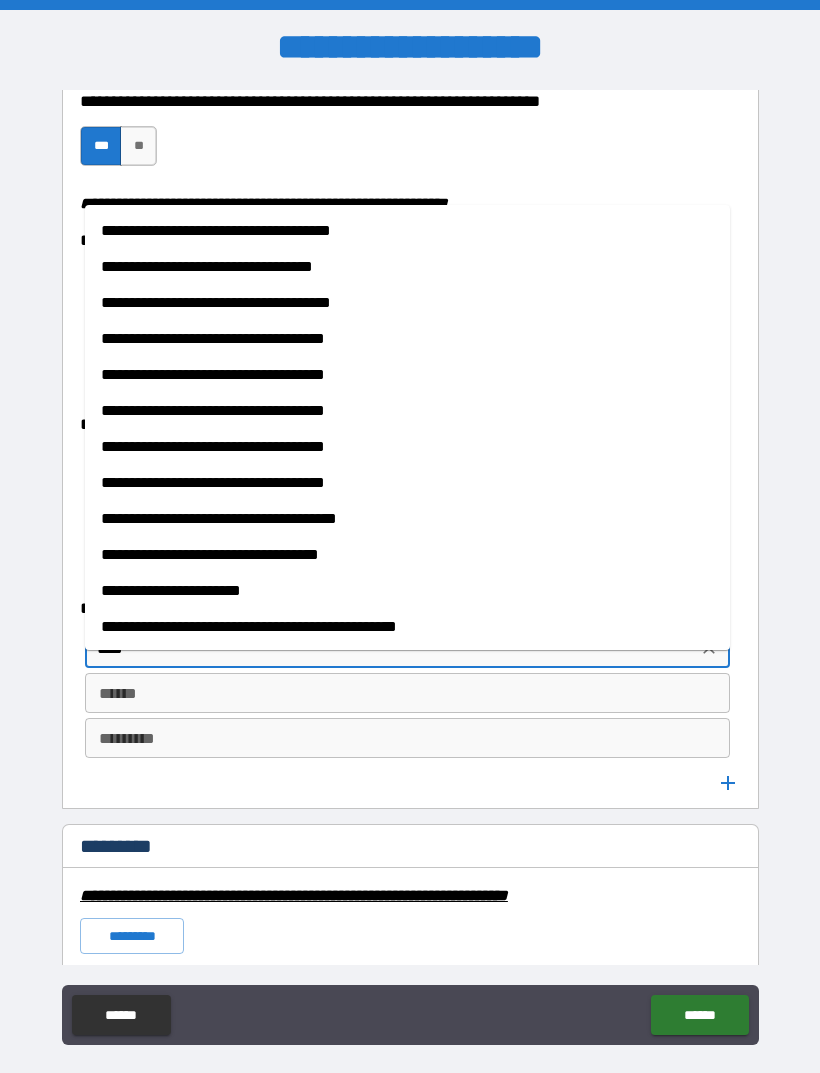 click on "**********" at bounding box center [407, 591] 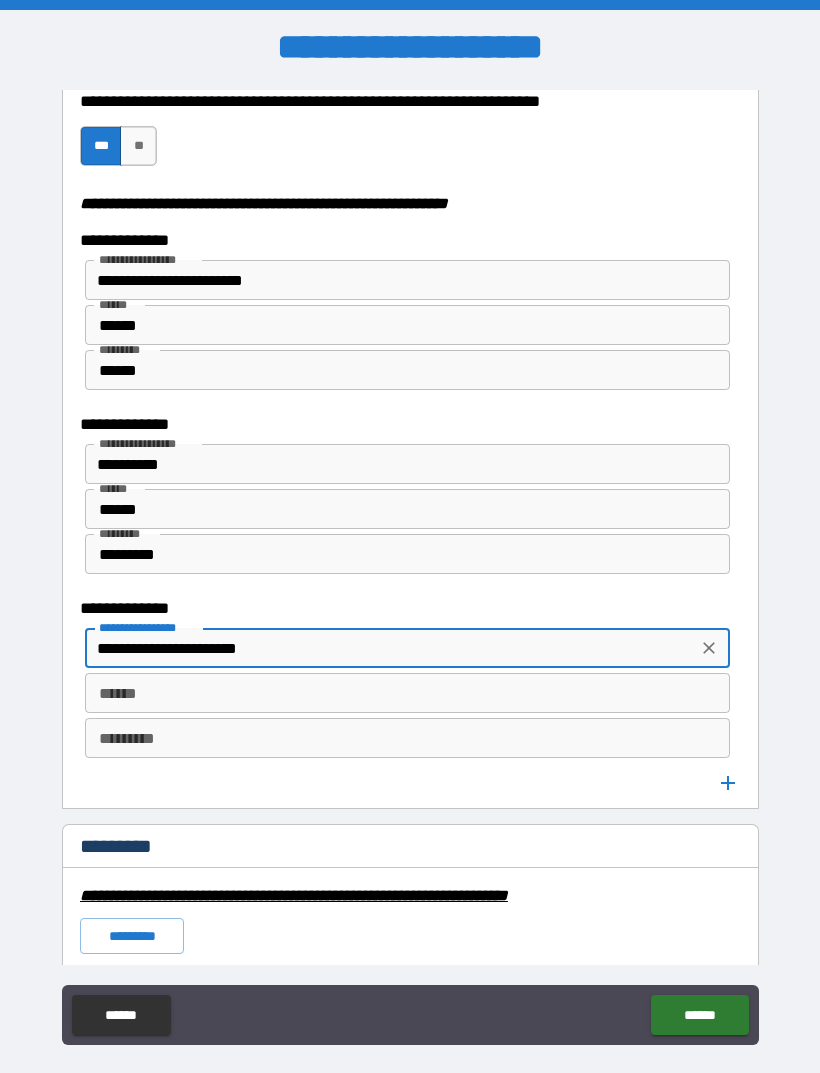 click on "******" at bounding box center (407, 693) 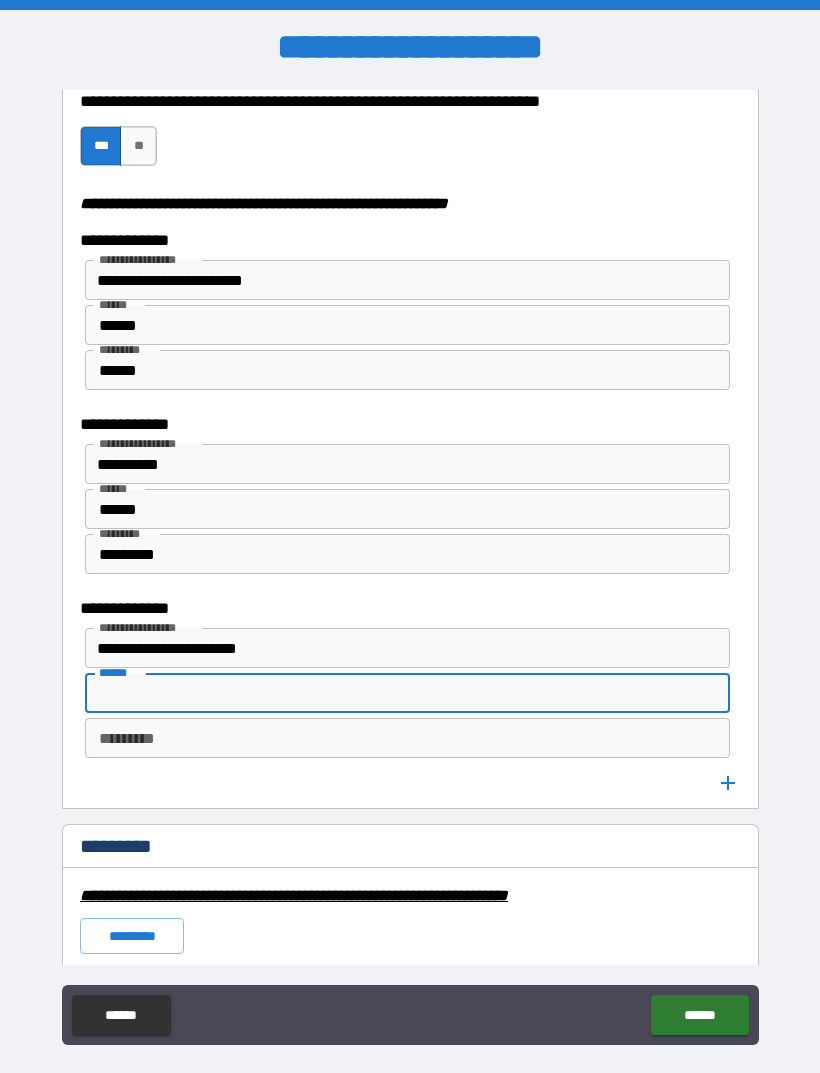 type on "*" 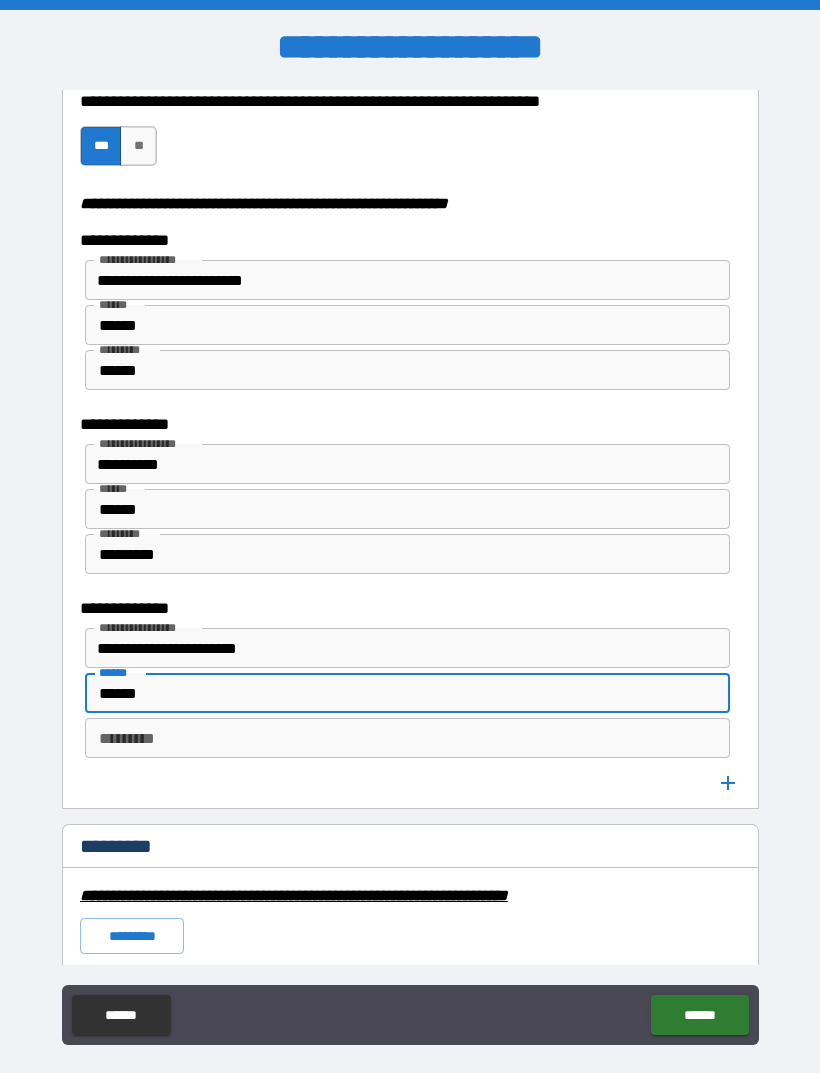 type on "******" 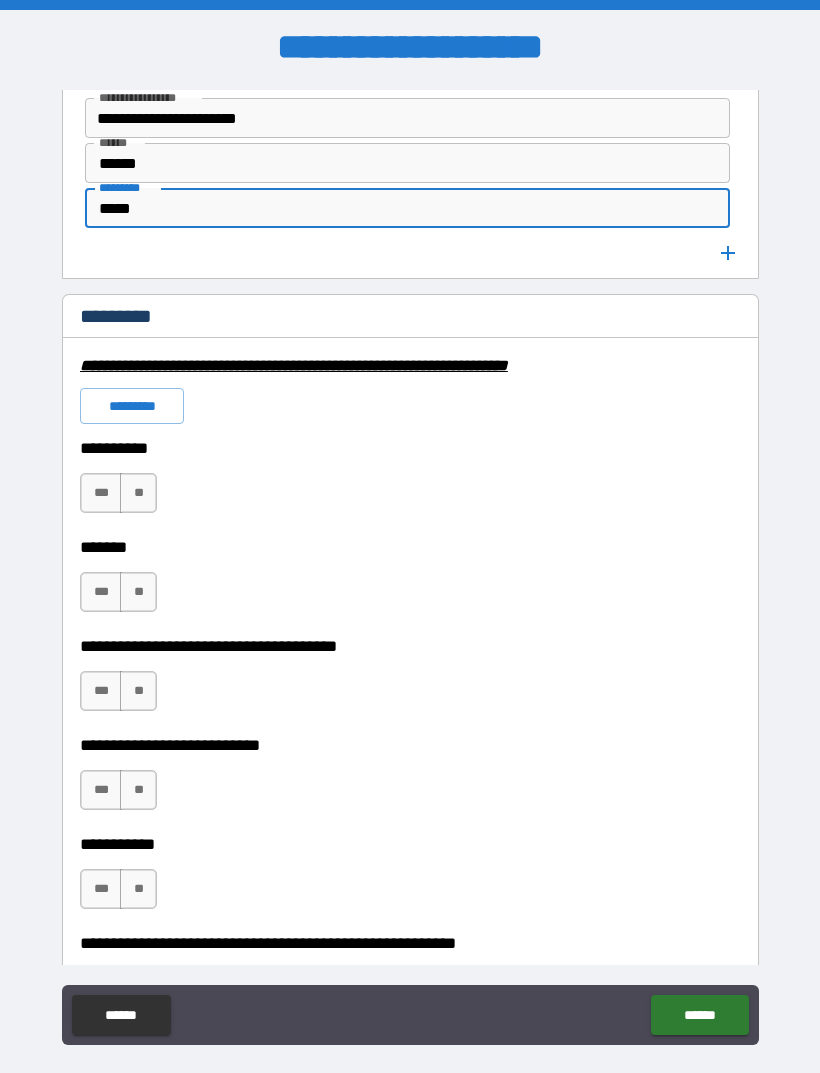 scroll, scrollTop: 3158, scrollLeft: 0, axis: vertical 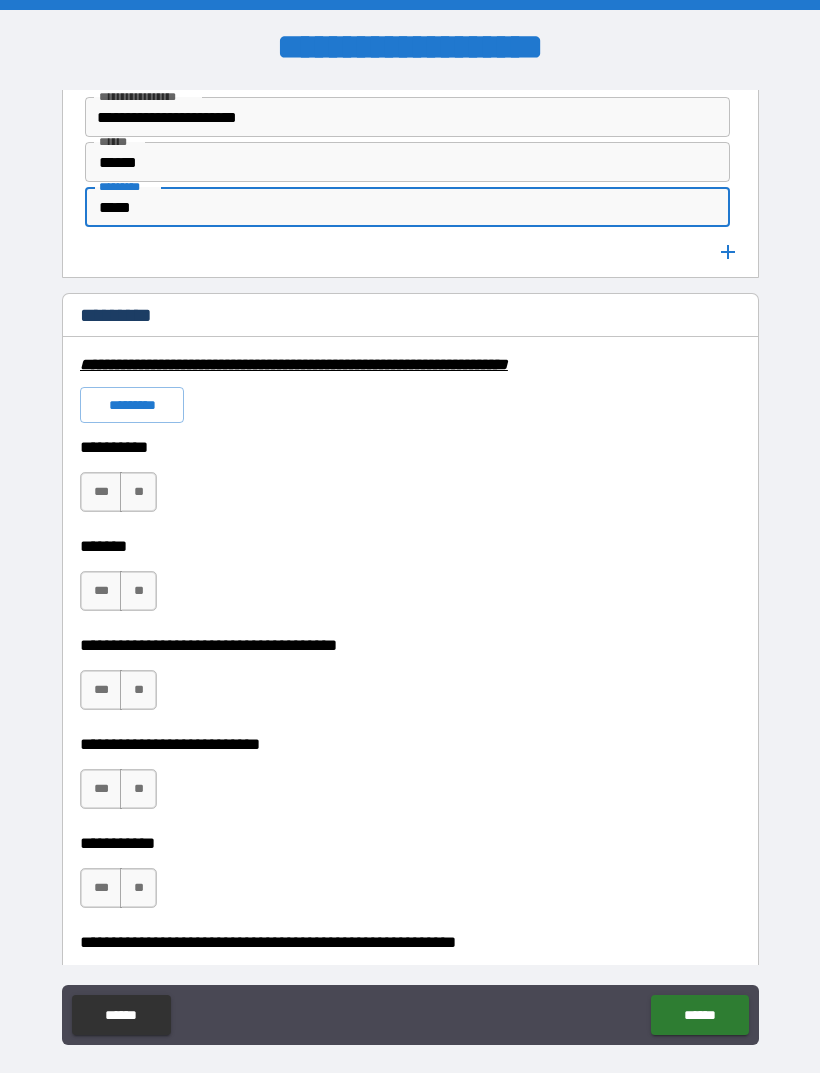 type on "*****" 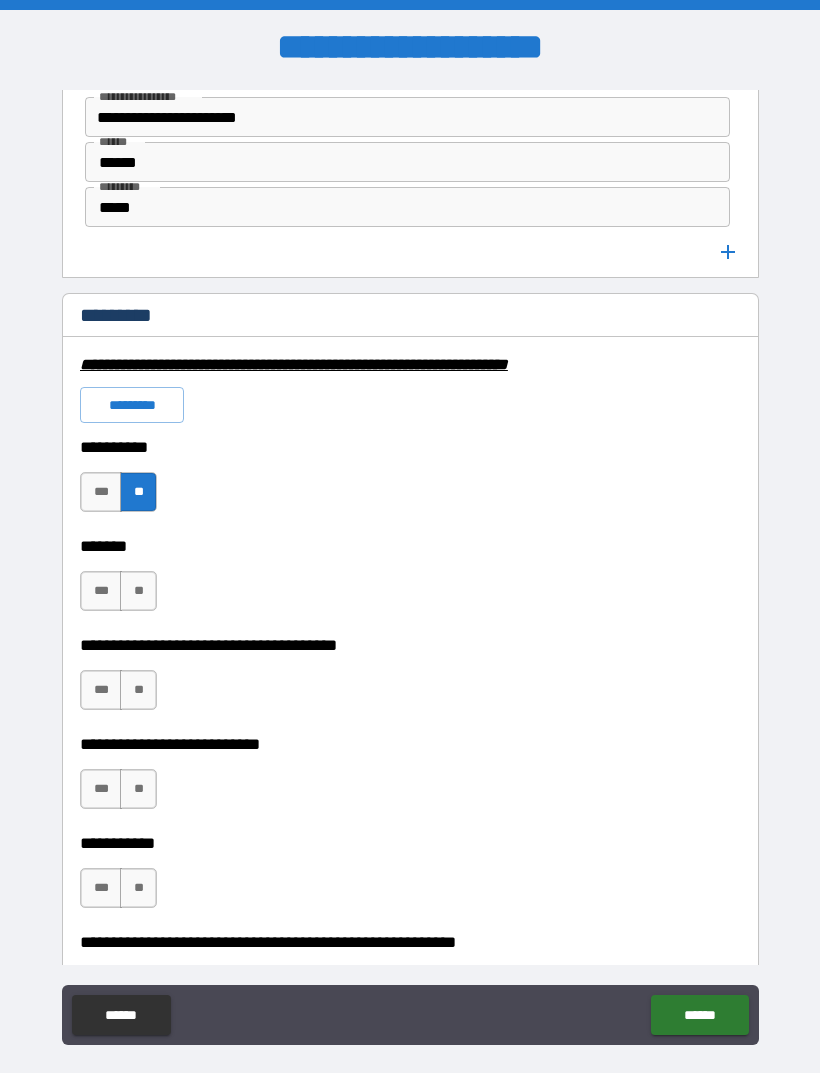 click on "**" at bounding box center (138, 591) 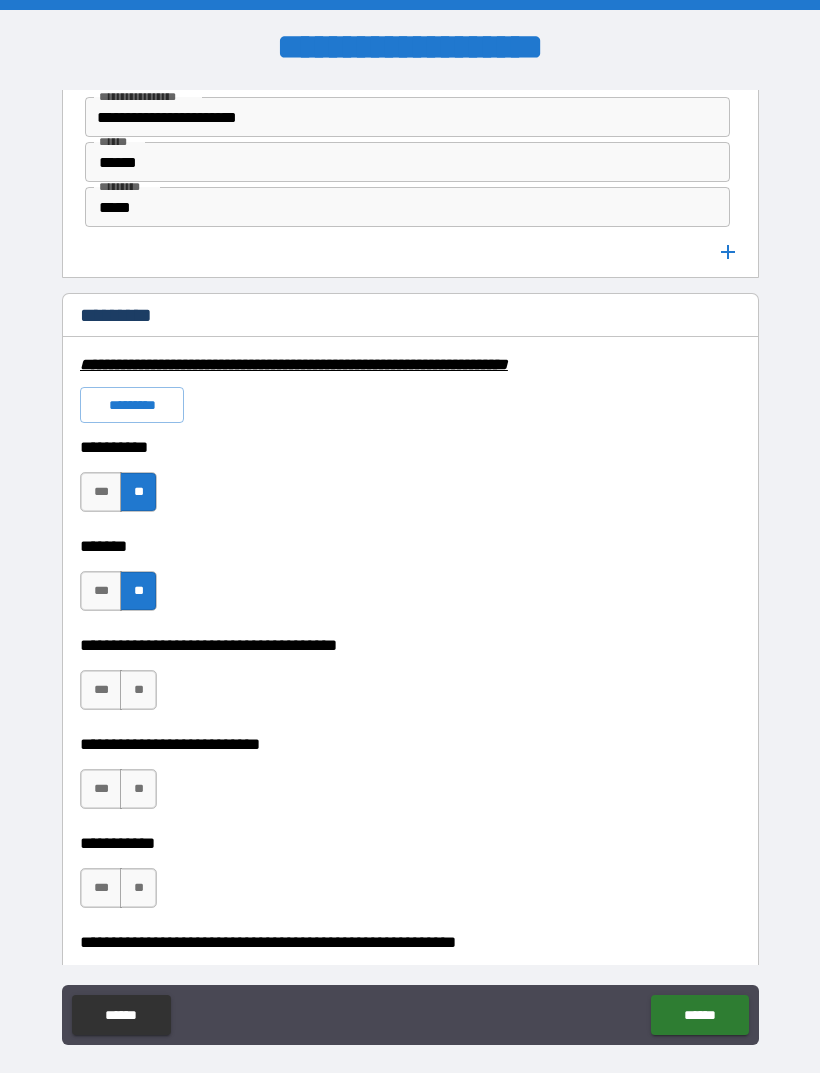 click on "**" at bounding box center [138, 690] 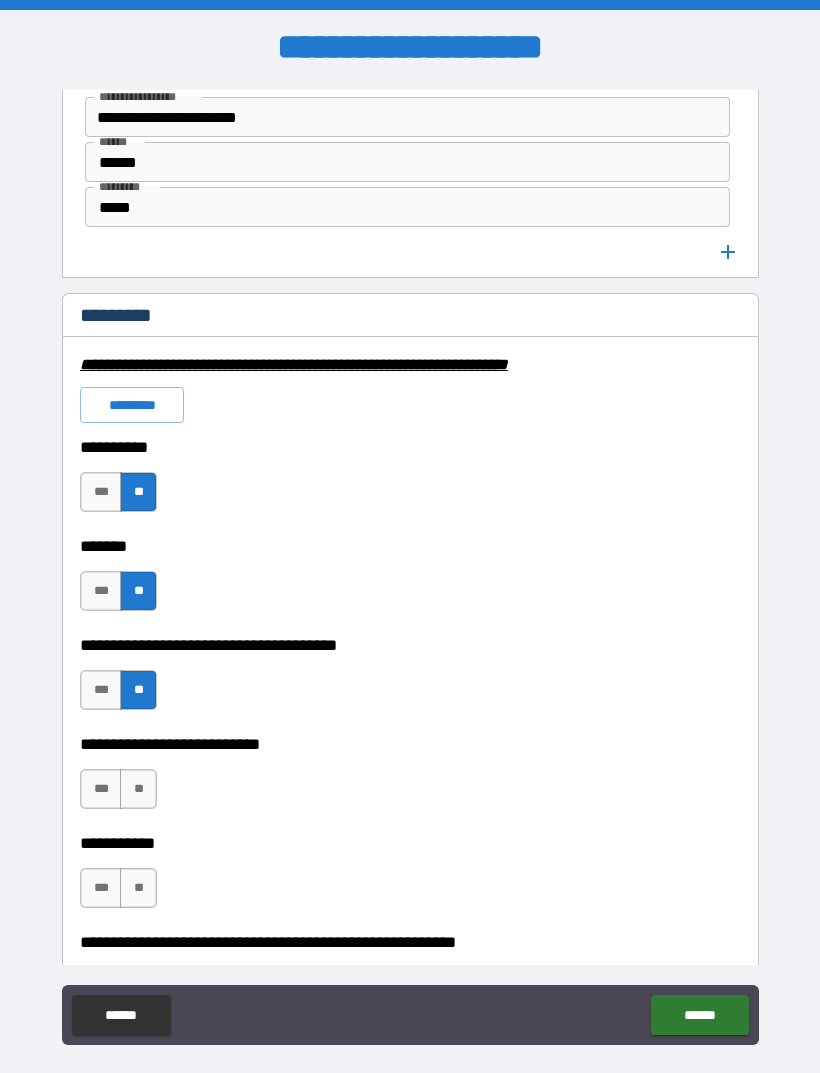 click on "**" at bounding box center (138, 789) 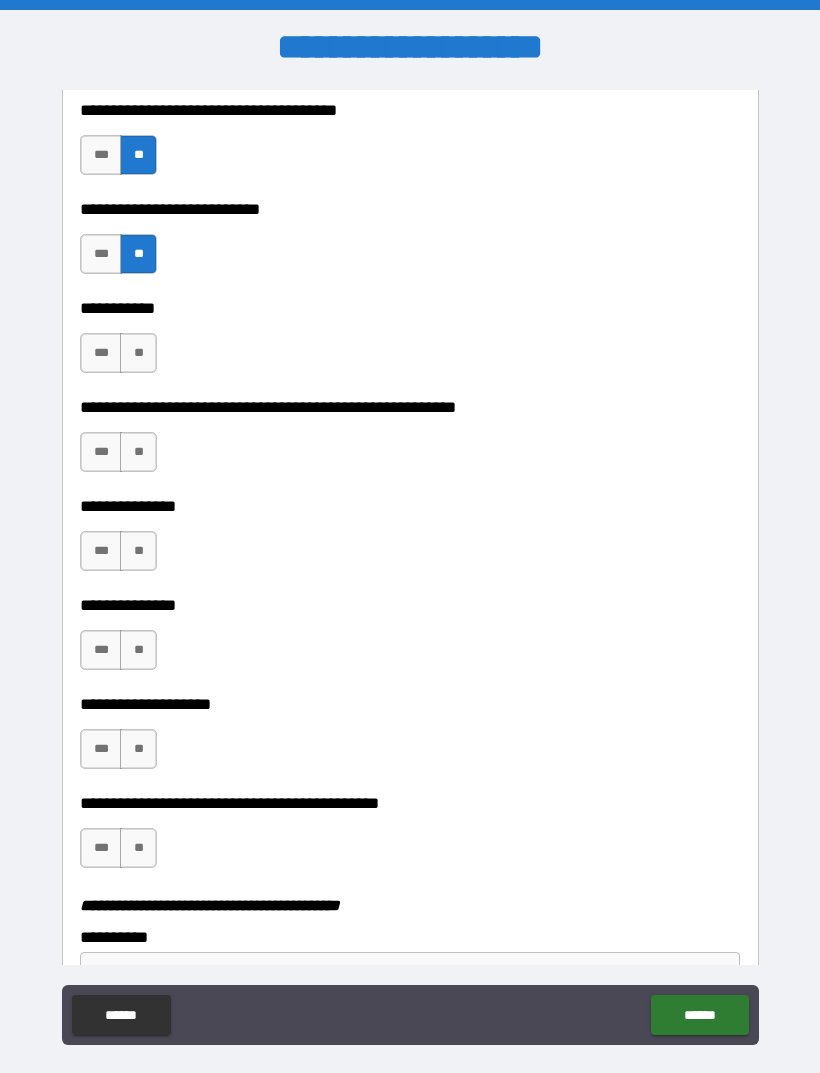 scroll, scrollTop: 3694, scrollLeft: 0, axis: vertical 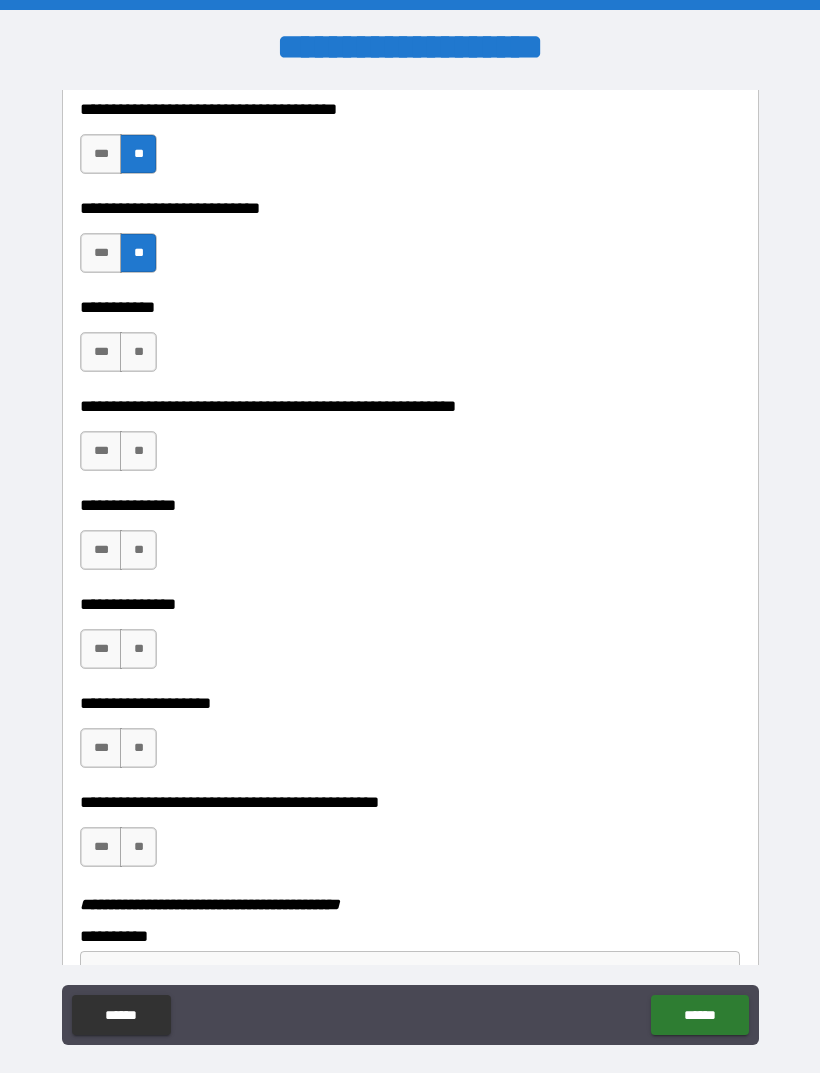 click on "**" at bounding box center [138, 352] 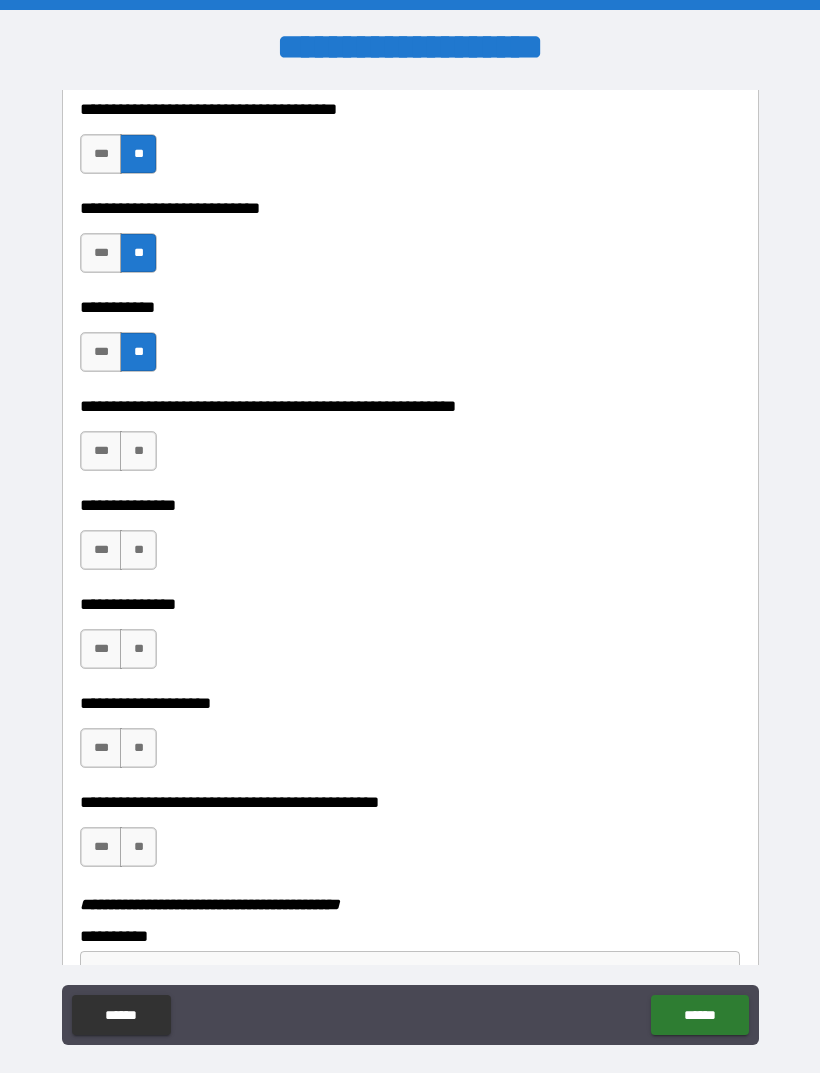click on "**" at bounding box center [138, 451] 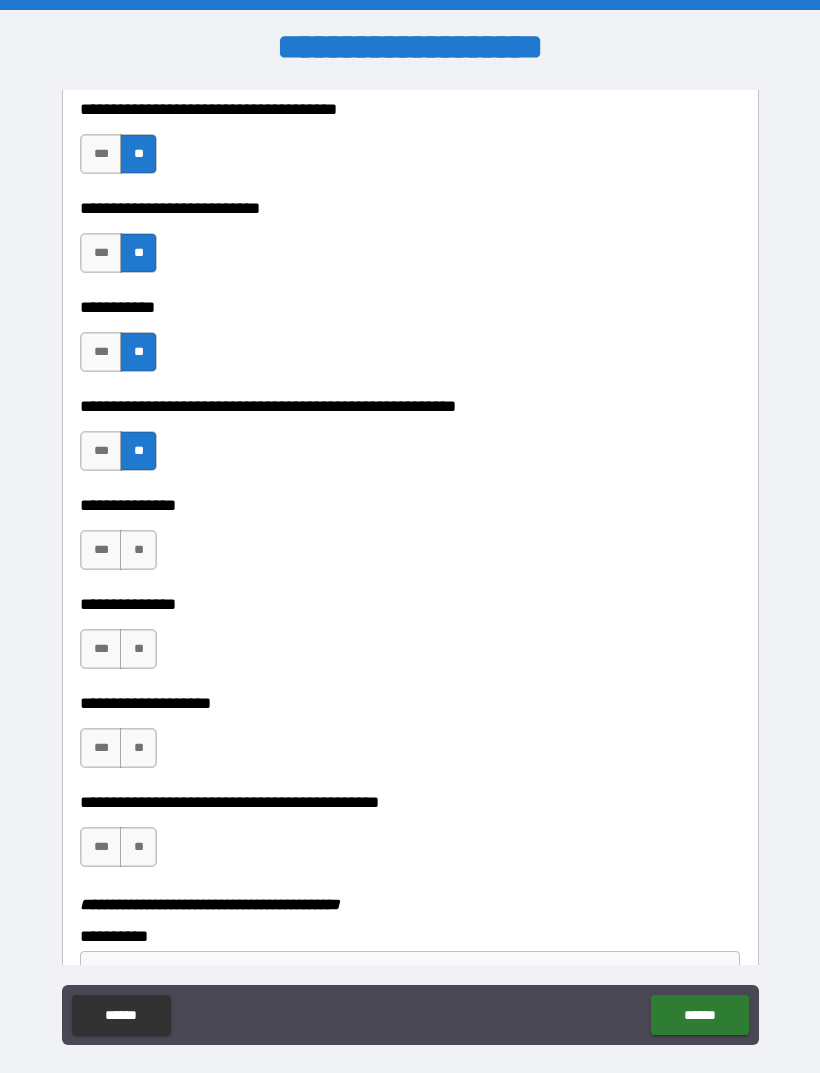 click on "**" at bounding box center (138, 550) 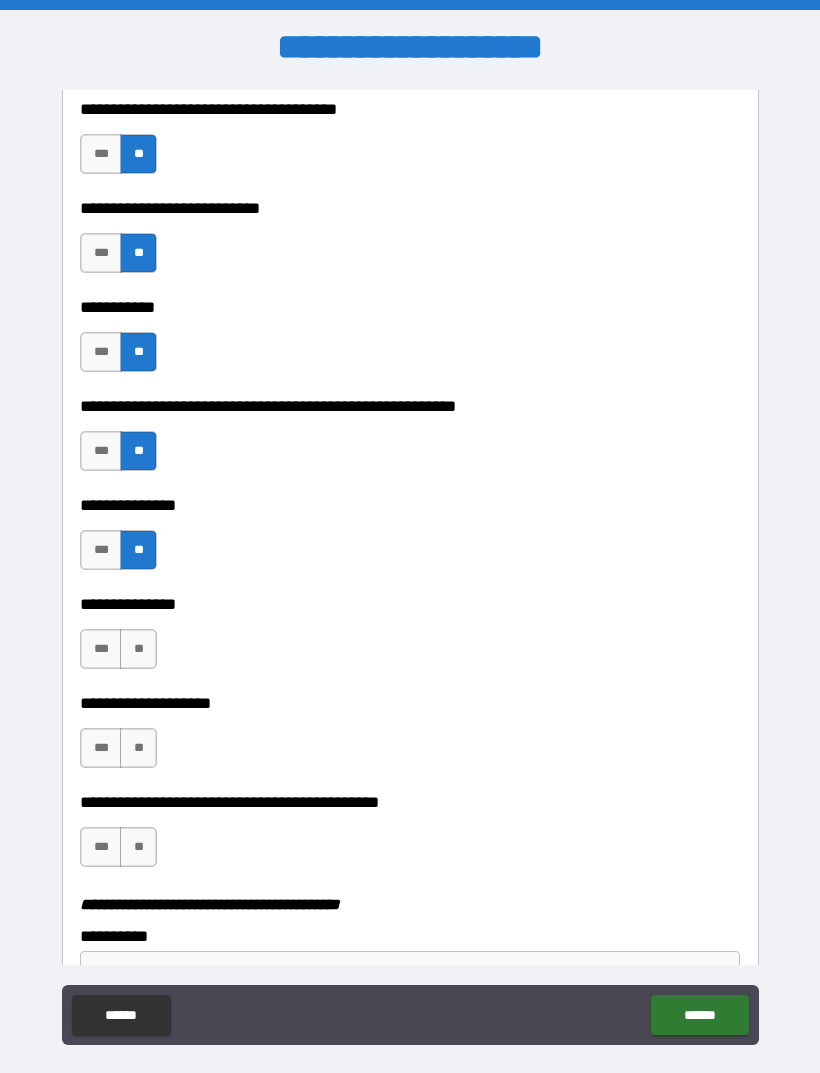 click on "**" at bounding box center [138, 649] 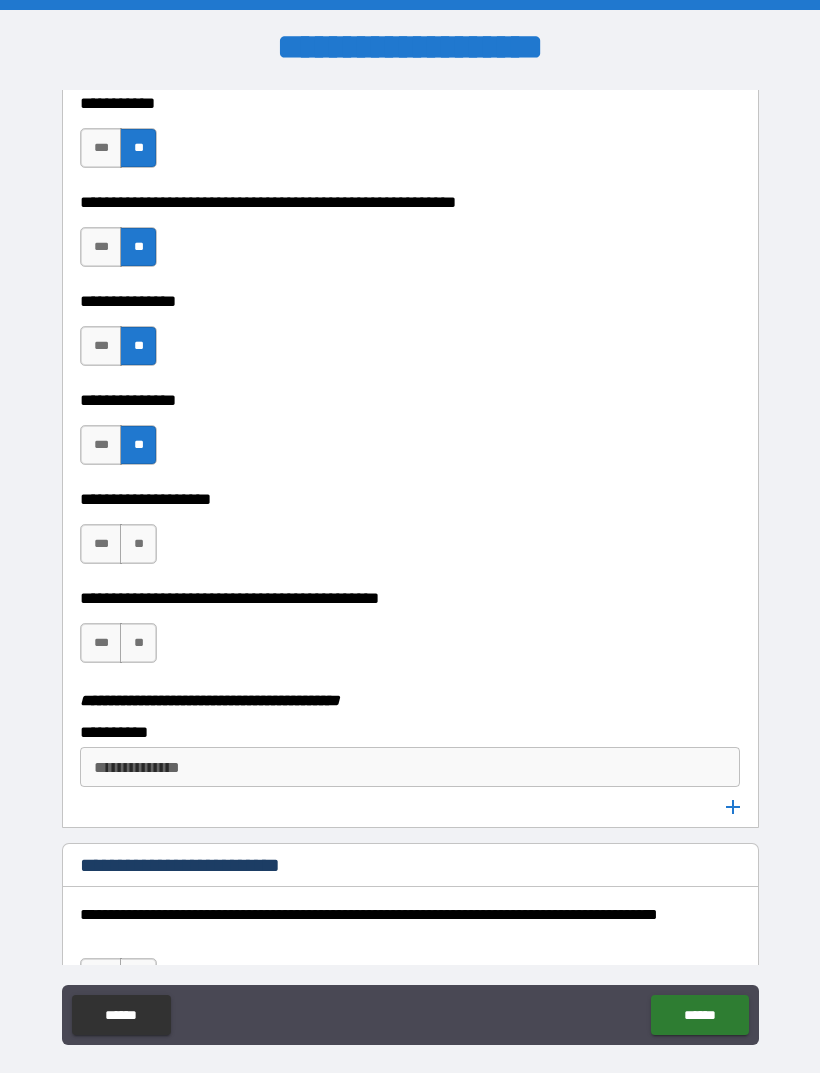 scroll, scrollTop: 3905, scrollLeft: 0, axis: vertical 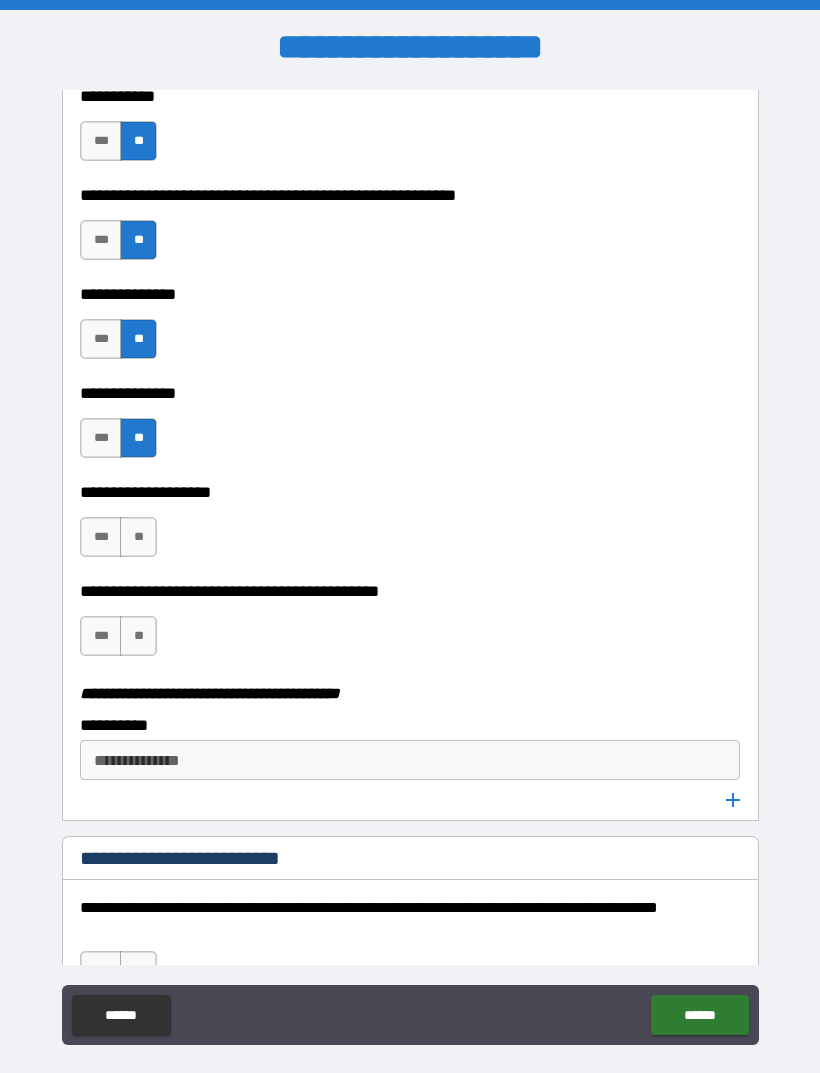 click on "***" at bounding box center (101, 537) 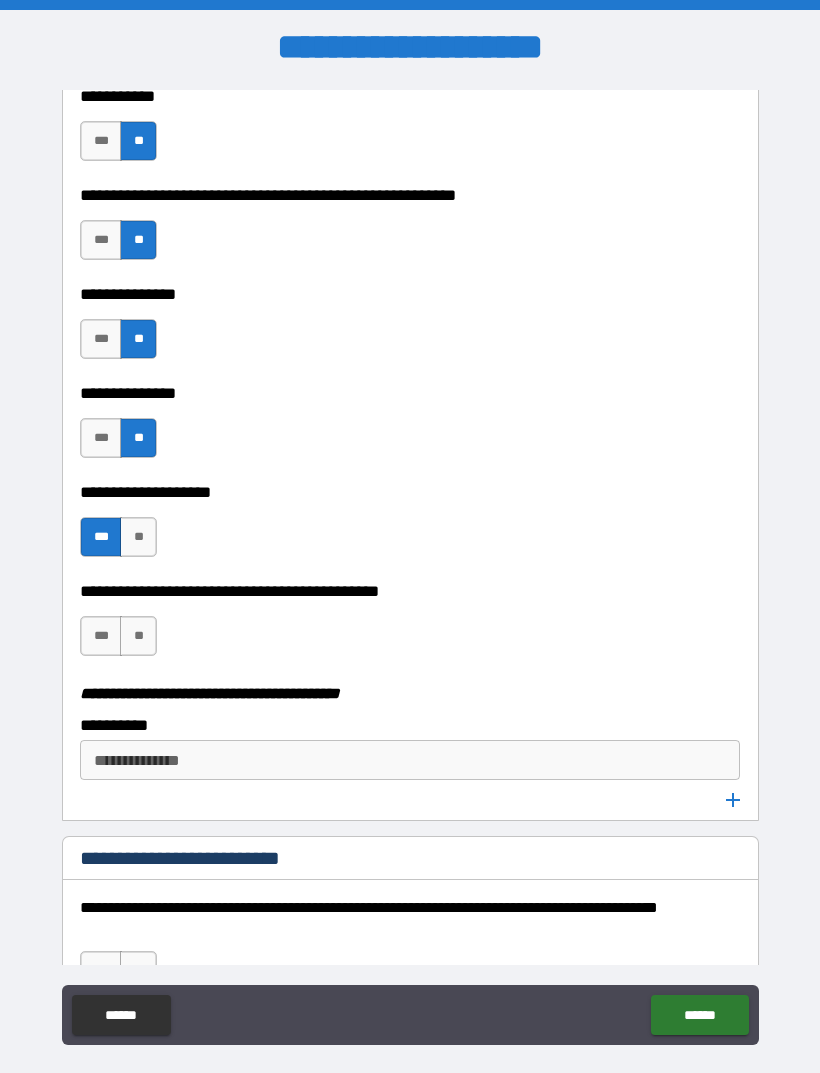 click on "**" at bounding box center [138, 636] 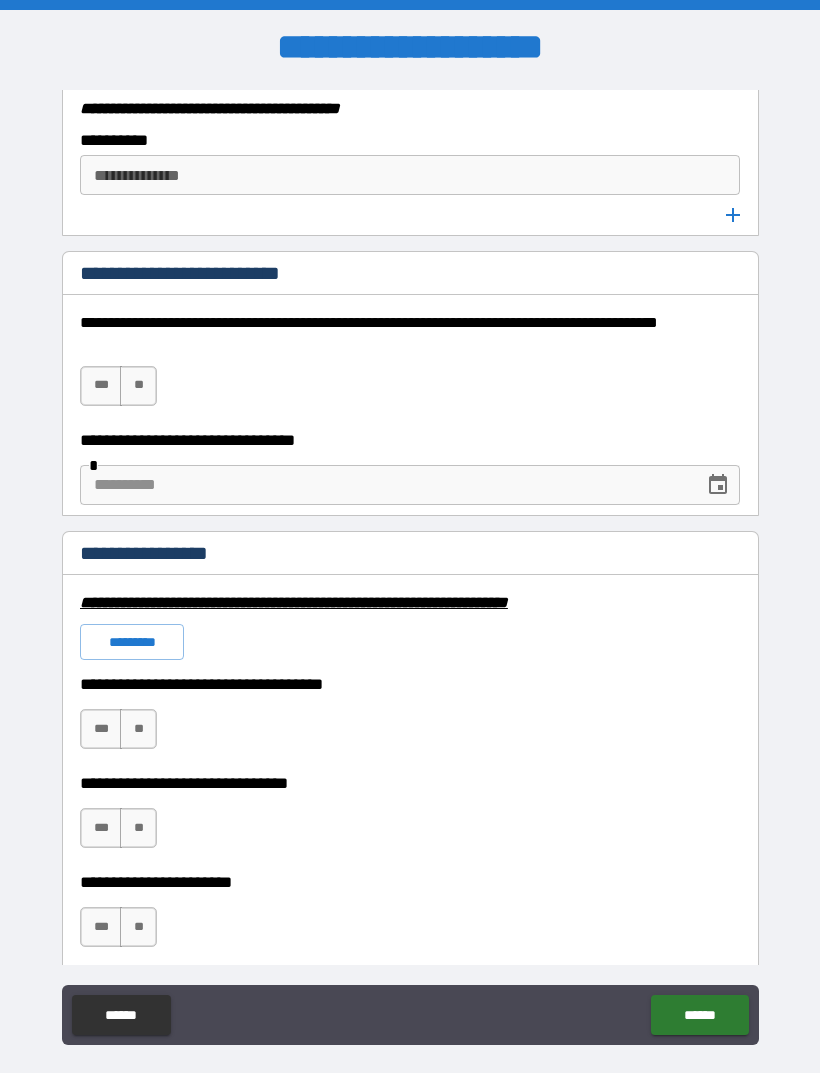 scroll, scrollTop: 4491, scrollLeft: 0, axis: vertical 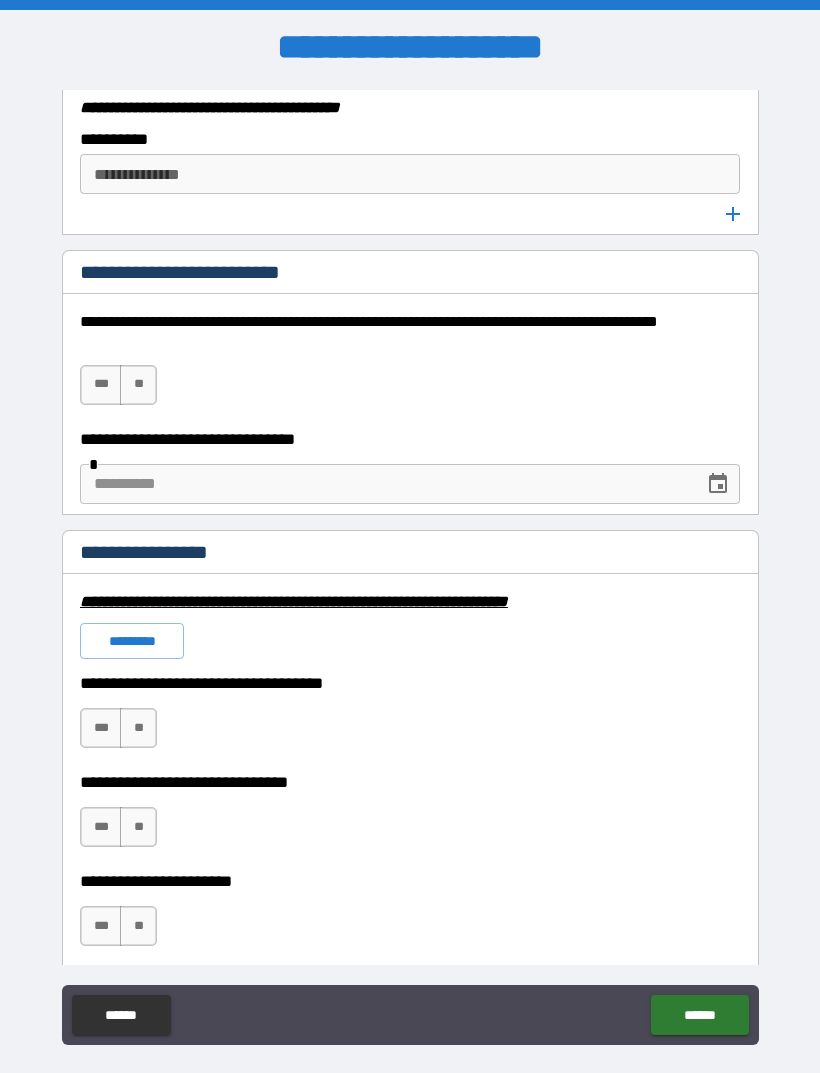 click on "**" at bounding box center [138, 385] 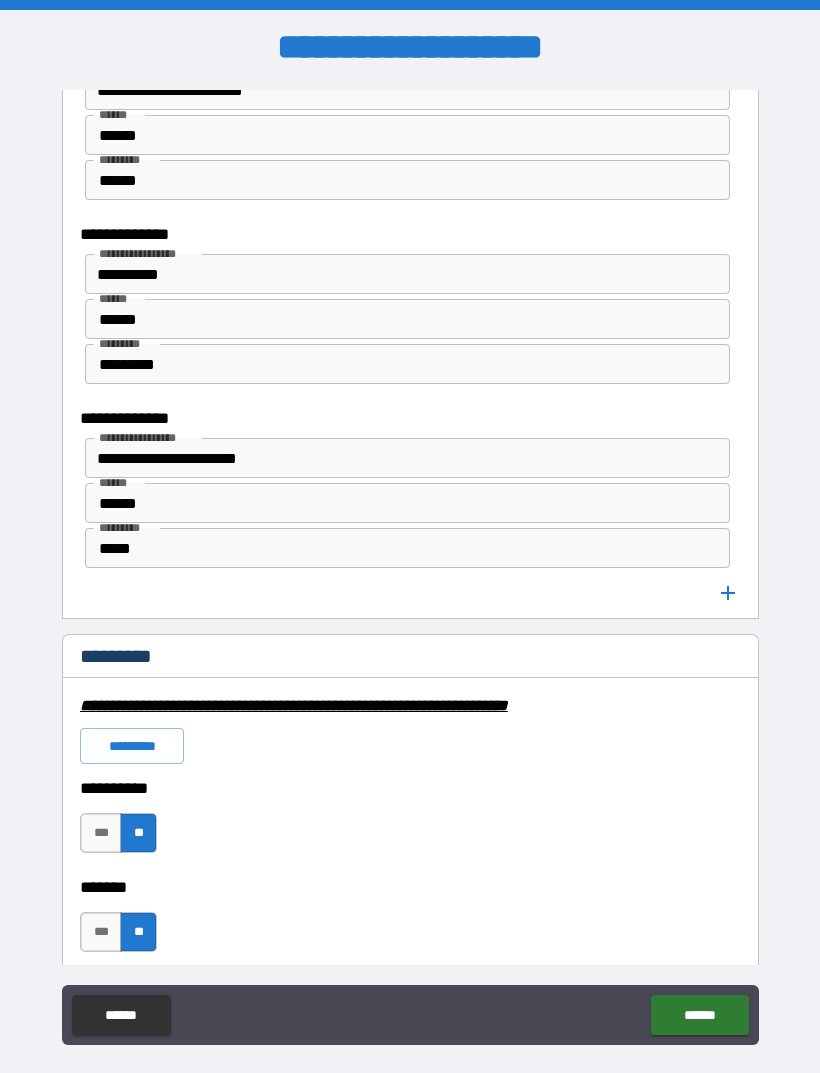 scroll, scrollTop: 2831, scrollLeft: 0, axis: vertical 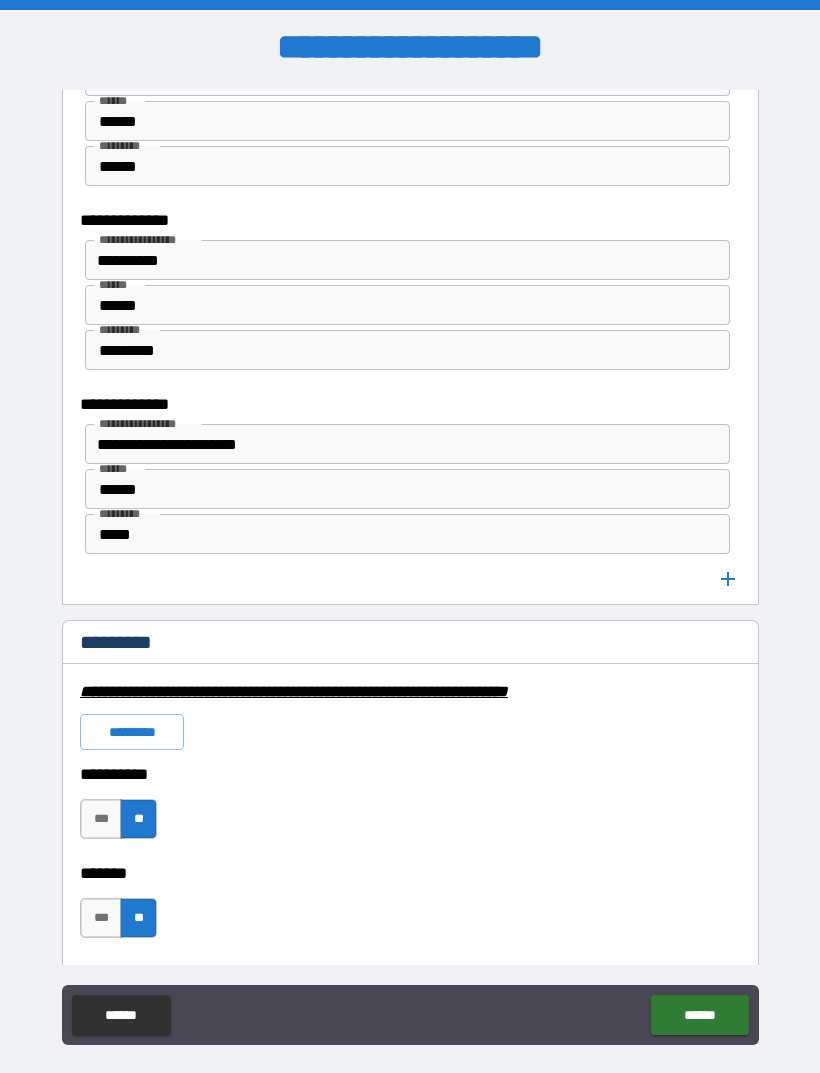 click 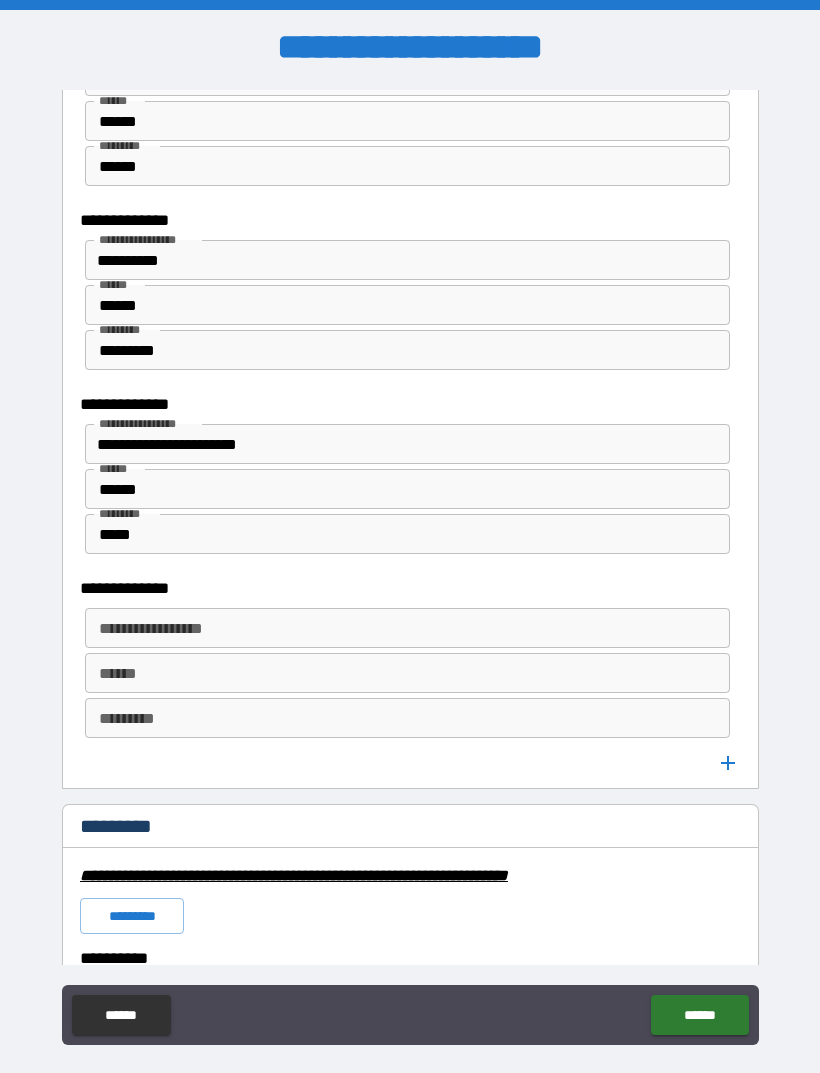 click on "**********" at bounding box center (407, 628) 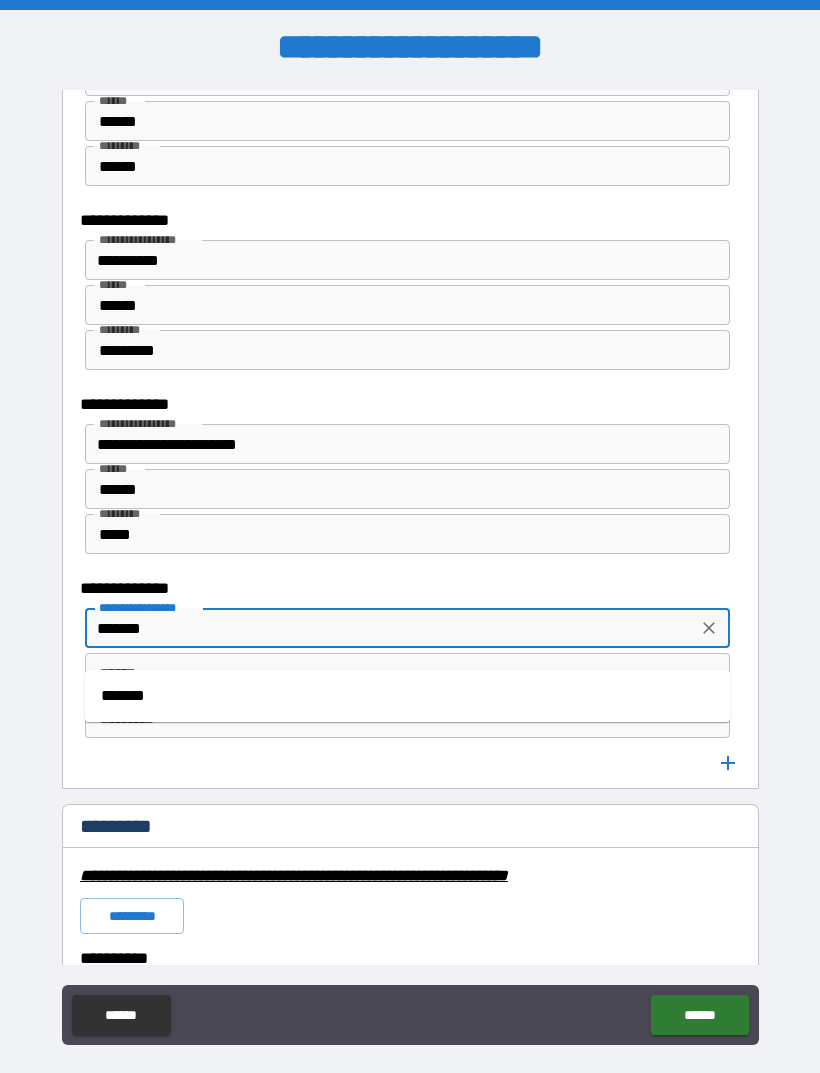 click on "*******" at bounding box center (407, 696) 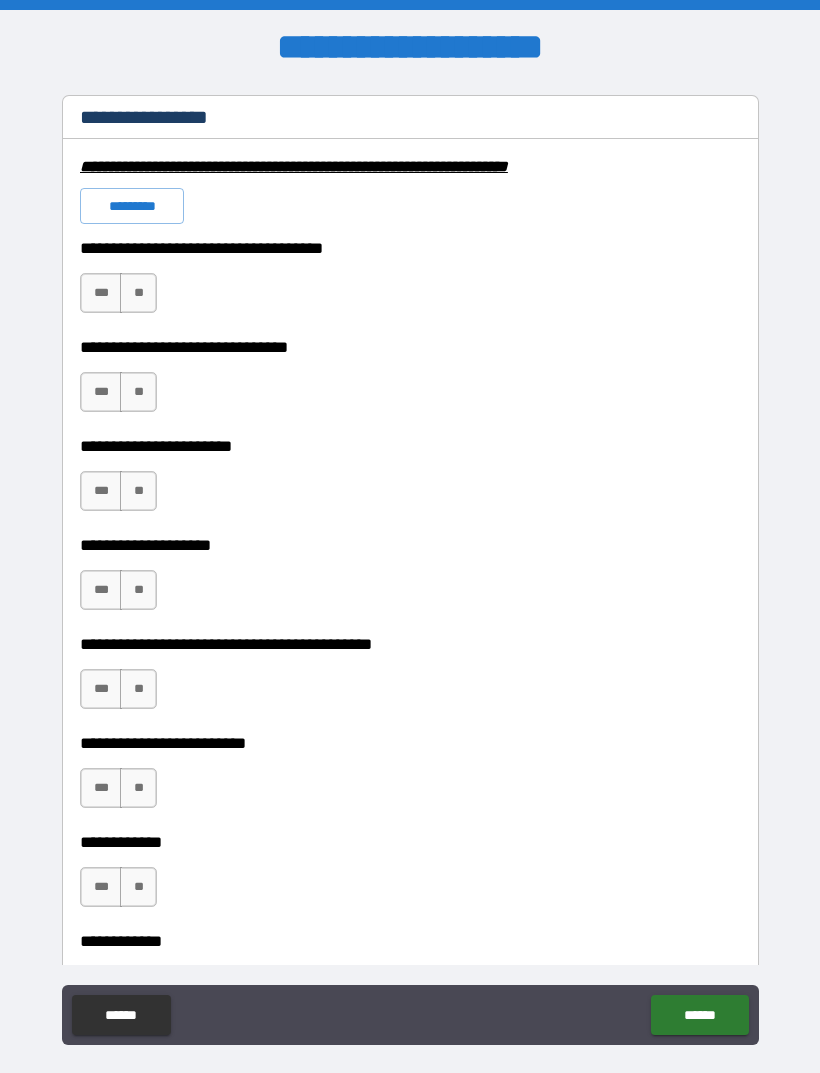 scroll, scrollTop: 5149, scrollLeft: 0, axis: vertical 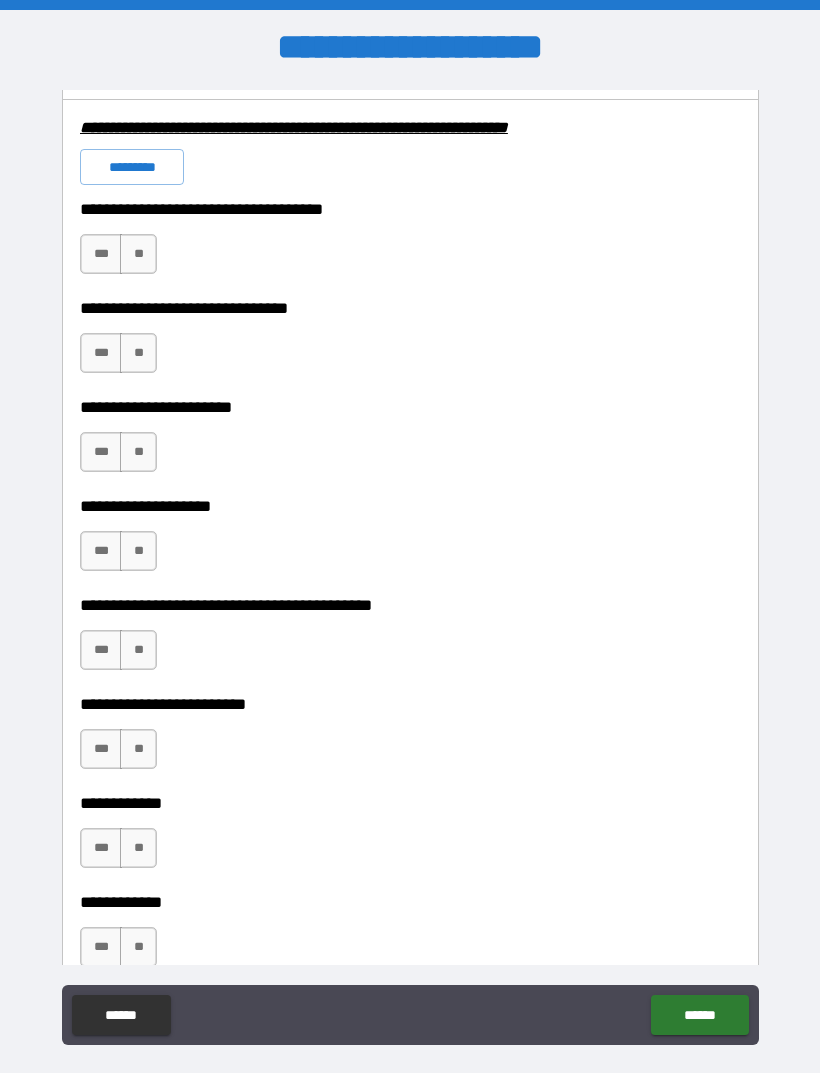 click on "**" at bounding box center [138, 254] 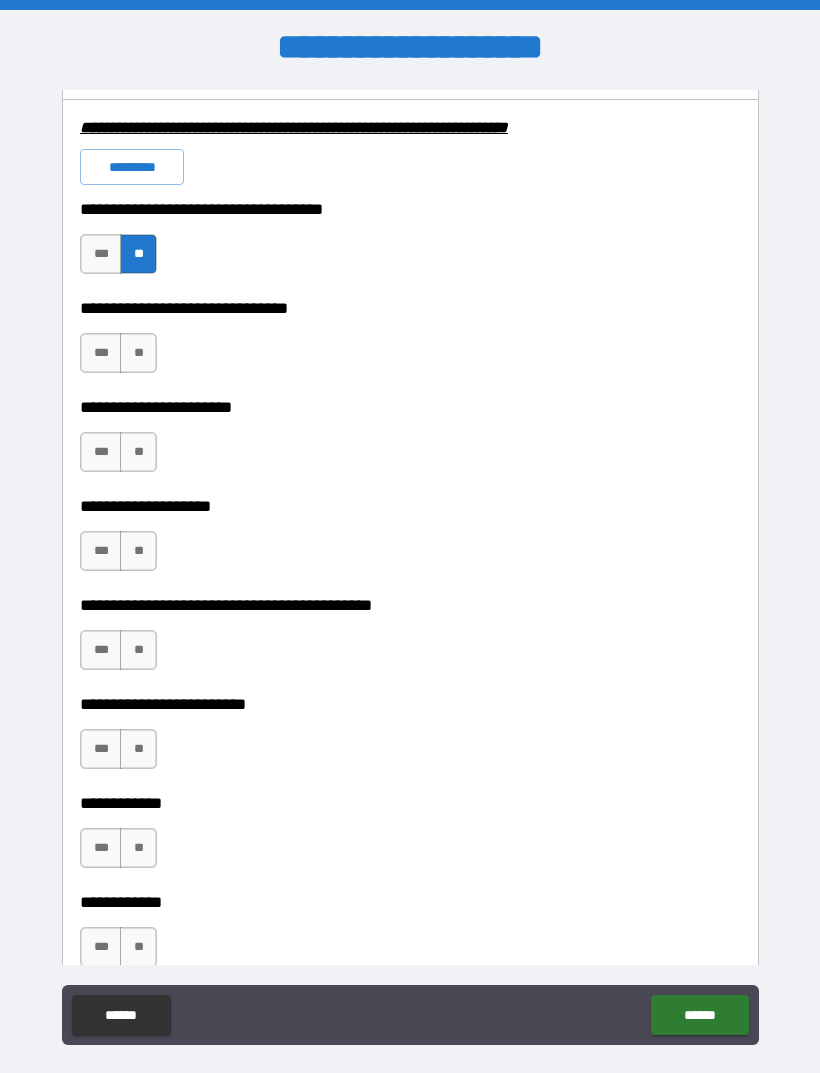 click on "**" at bounding box center [138, 353] 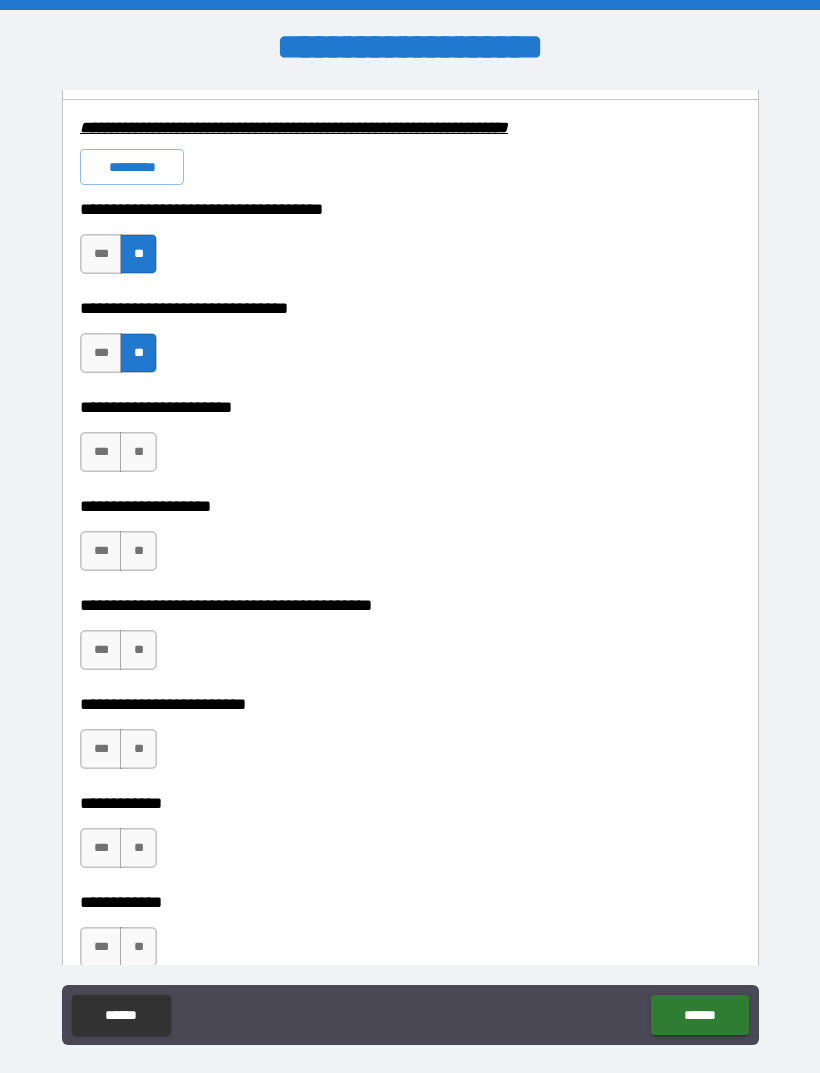 click on "**" at bounding box center (138, 452) 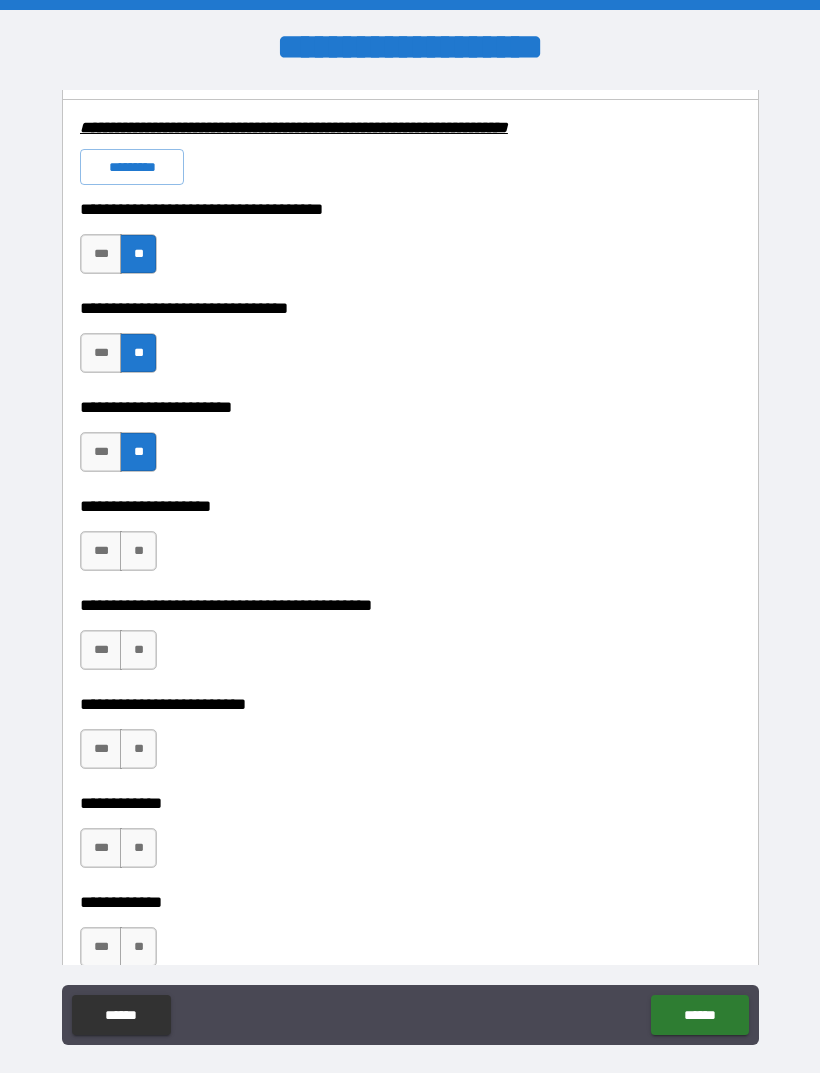 click on "**" at bounding box center (138, 551) 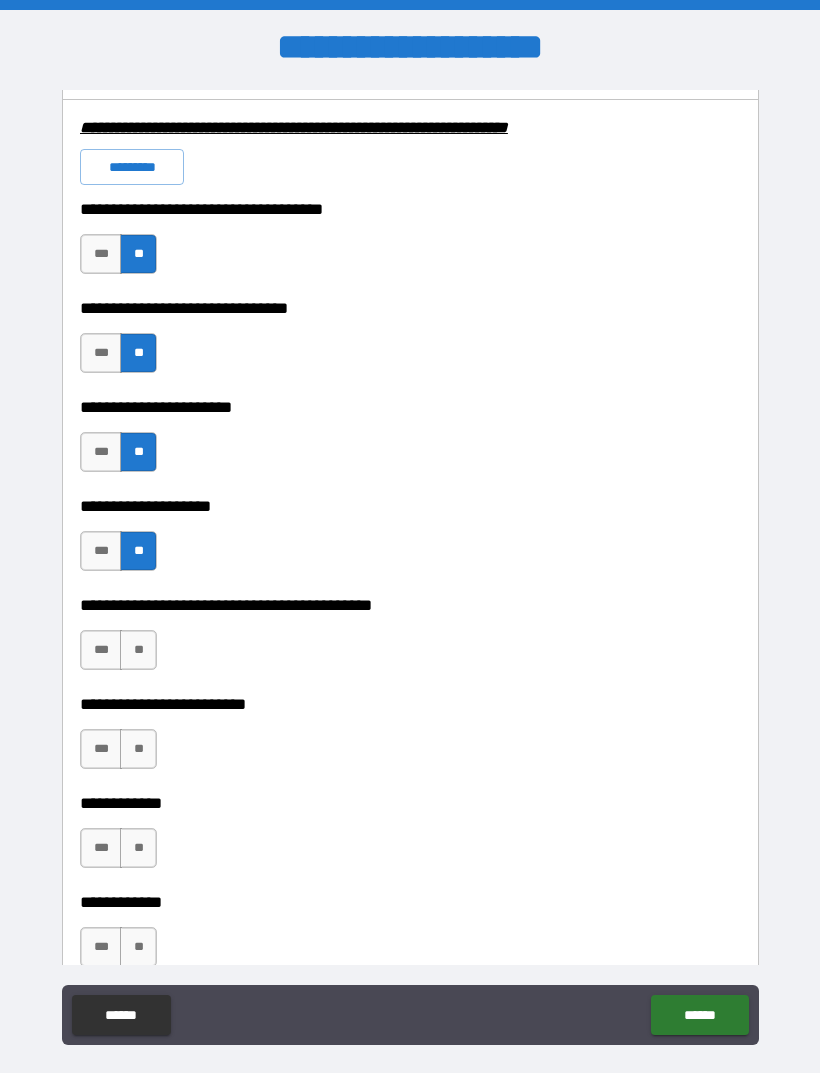 click on "**" at bounding box center [138, 650] 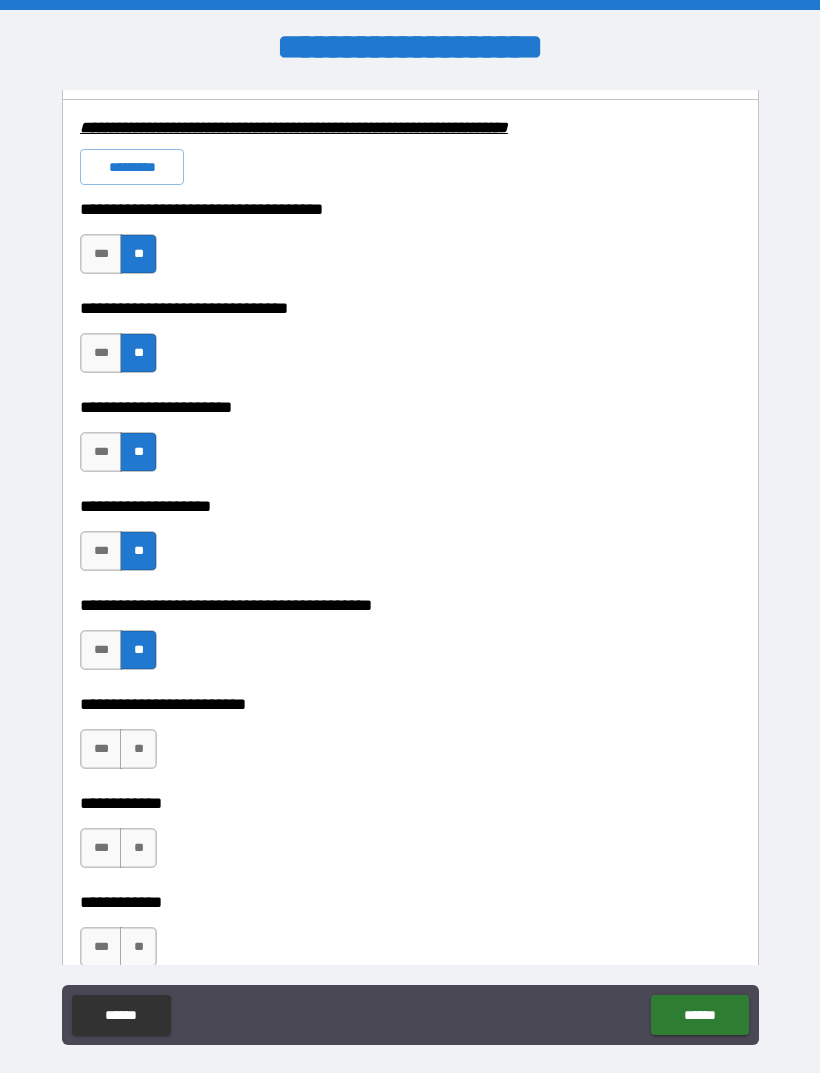 click on "**" at bounding box center [138, 749] 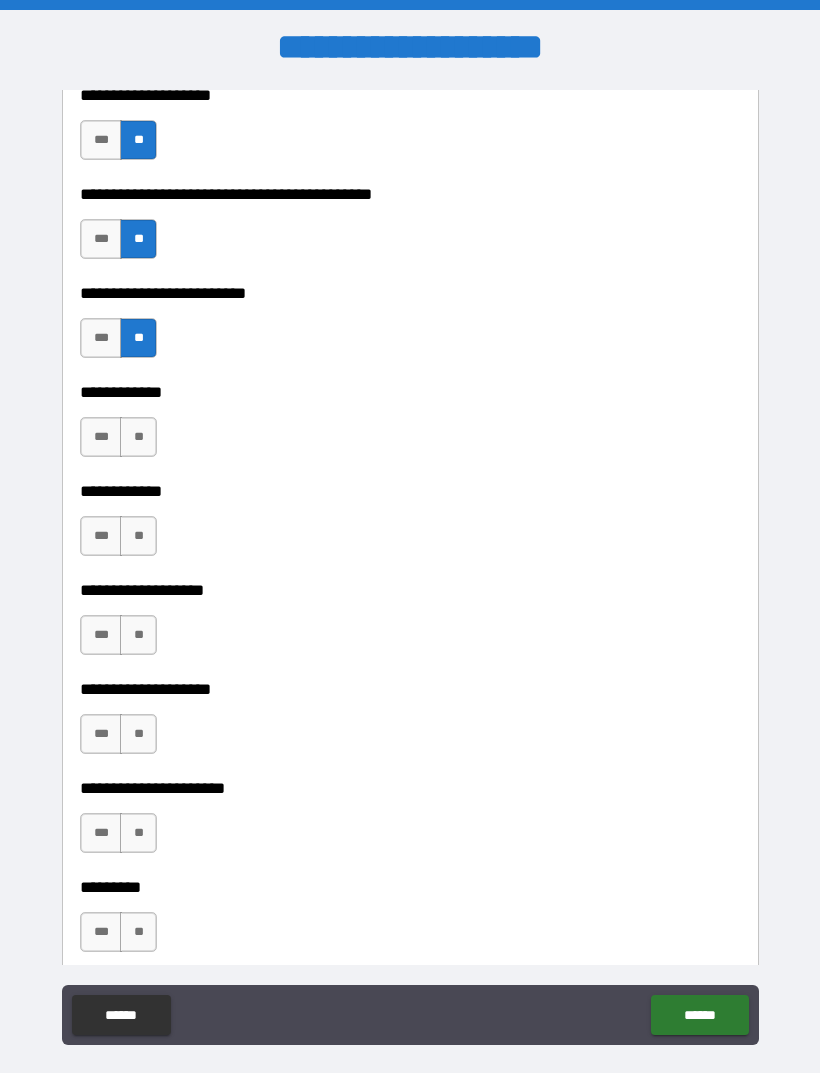 scroll, scrollTop: 5646, scrollLeft: 0, axis: vertical 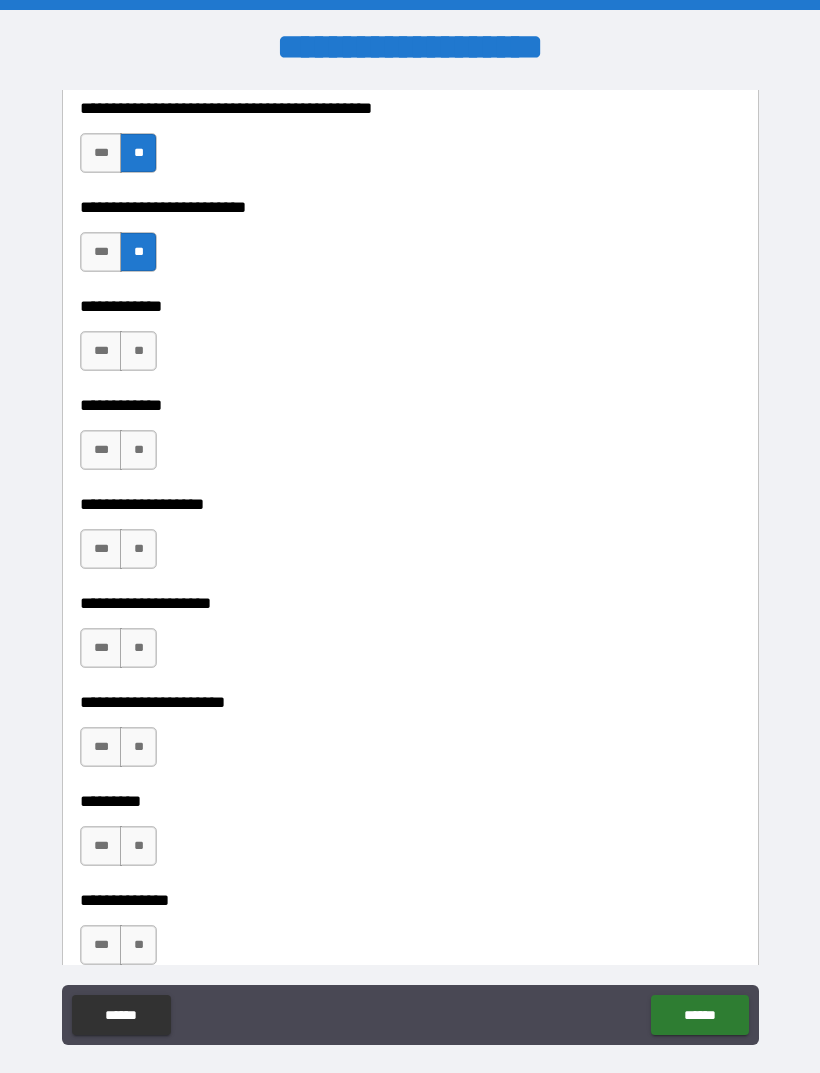 click on "**" at bounding box center [138, 351] 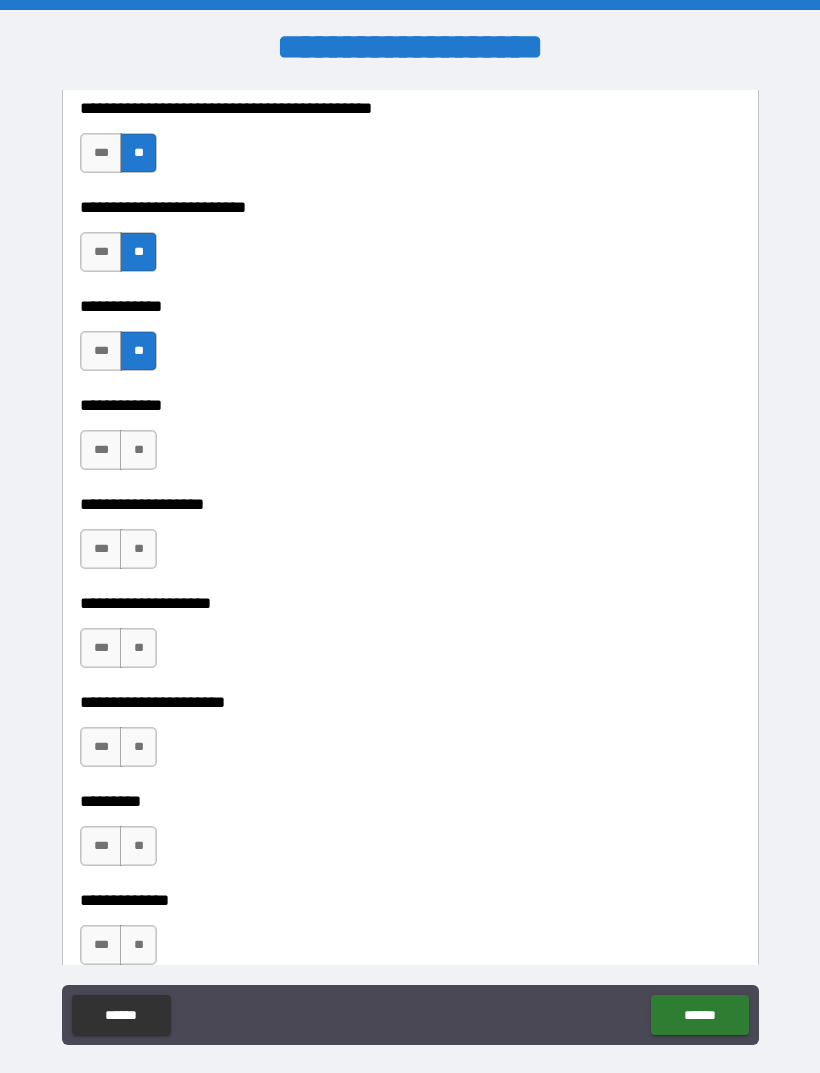 click on "**" at bounding box center (138, 450) 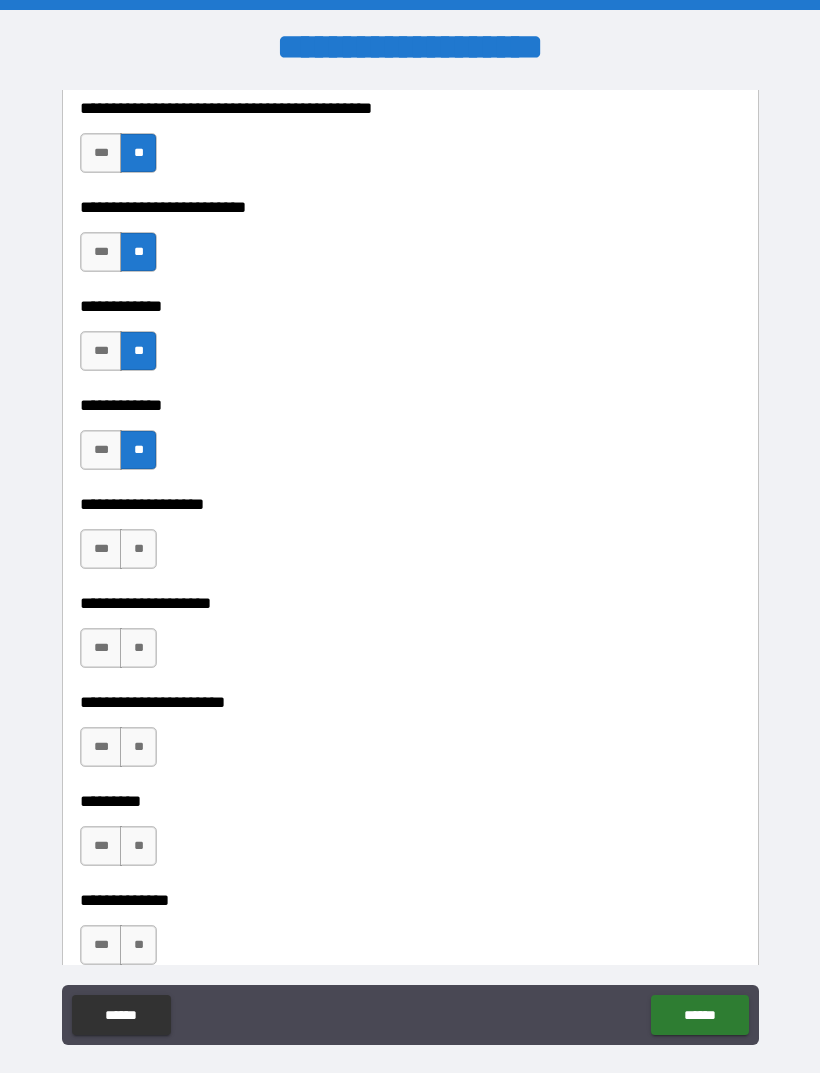 click on "**" at bounding box center [138, 549] 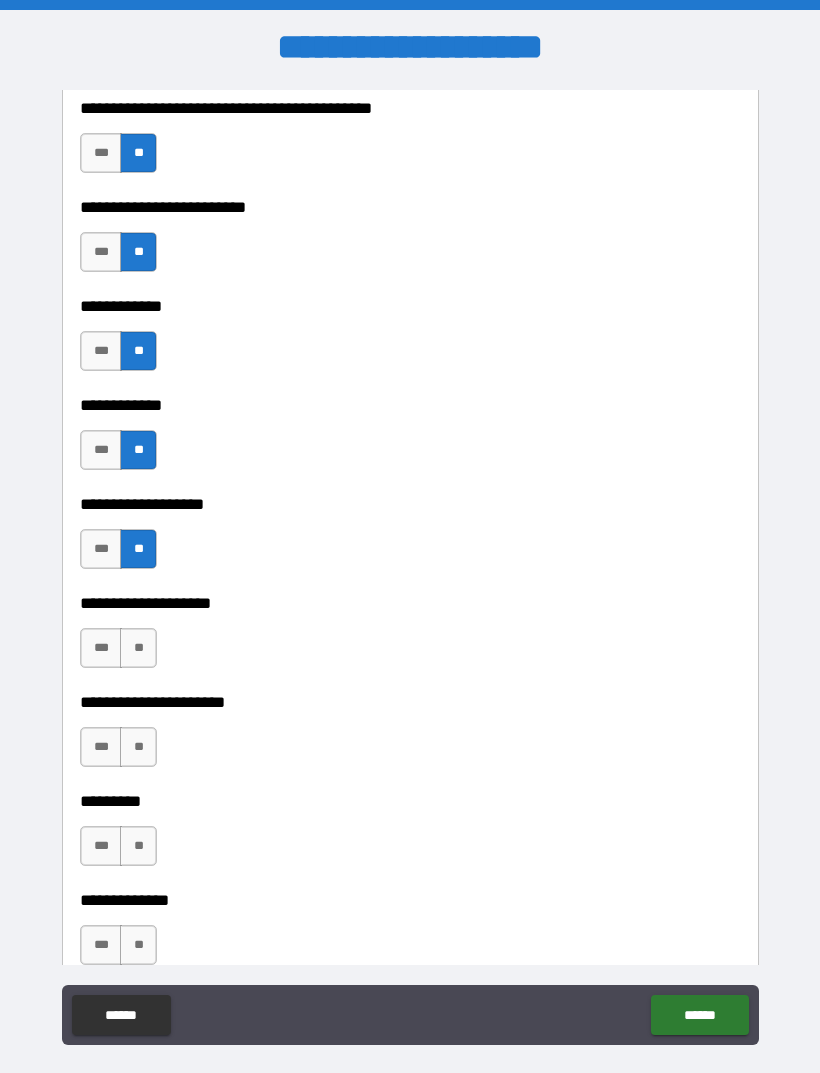 click on "**" at bounding box center [138, 648] 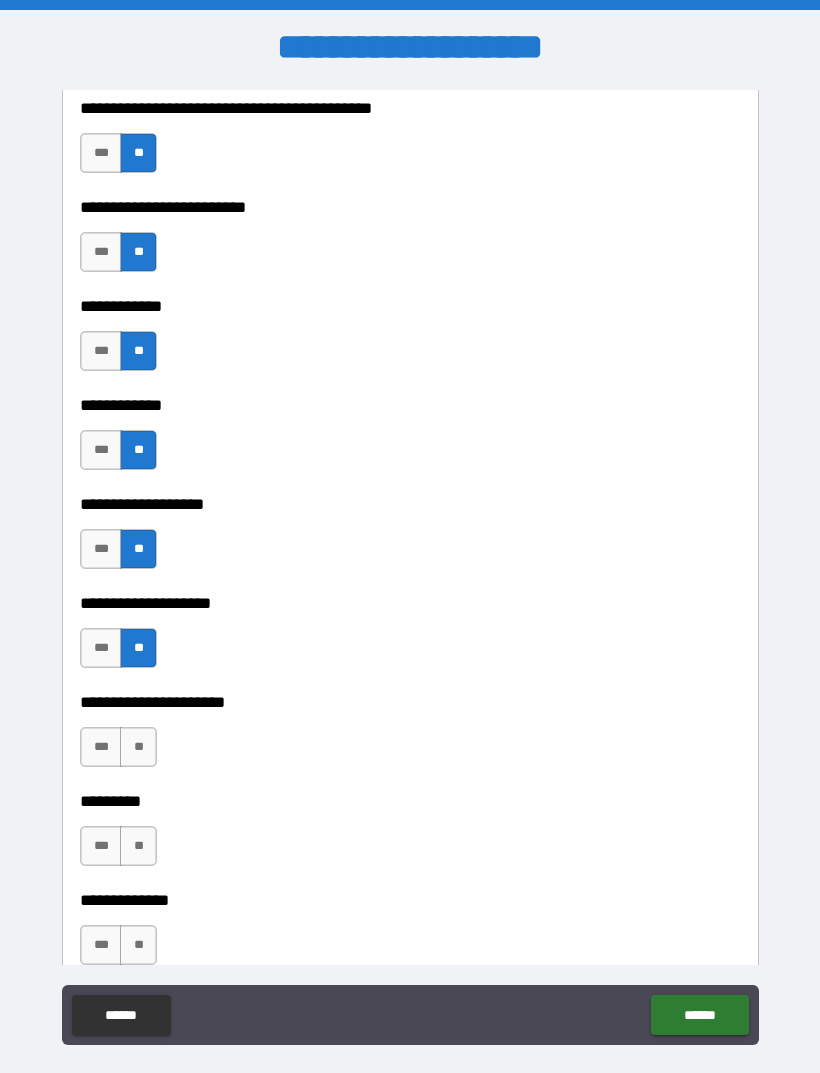 click on "**" at bounding box center [138, 747] 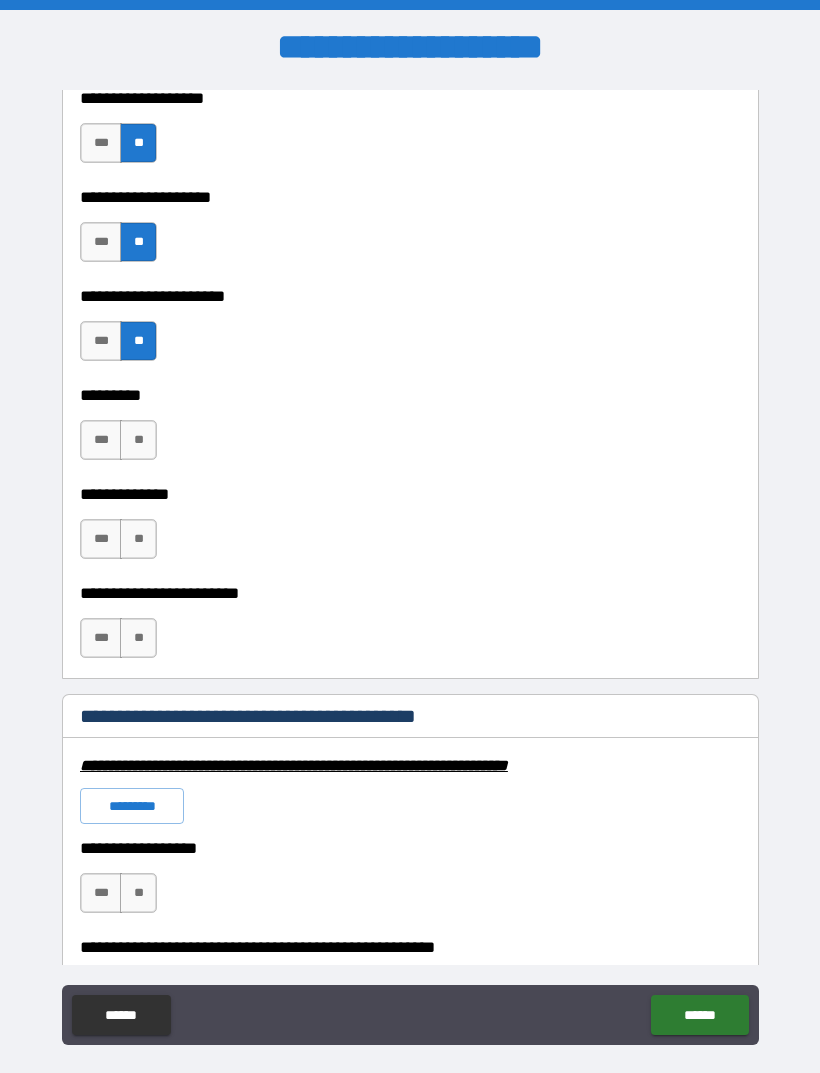 scroll, scrollTop: 6058, scrollLeft: 0, axis: vertical 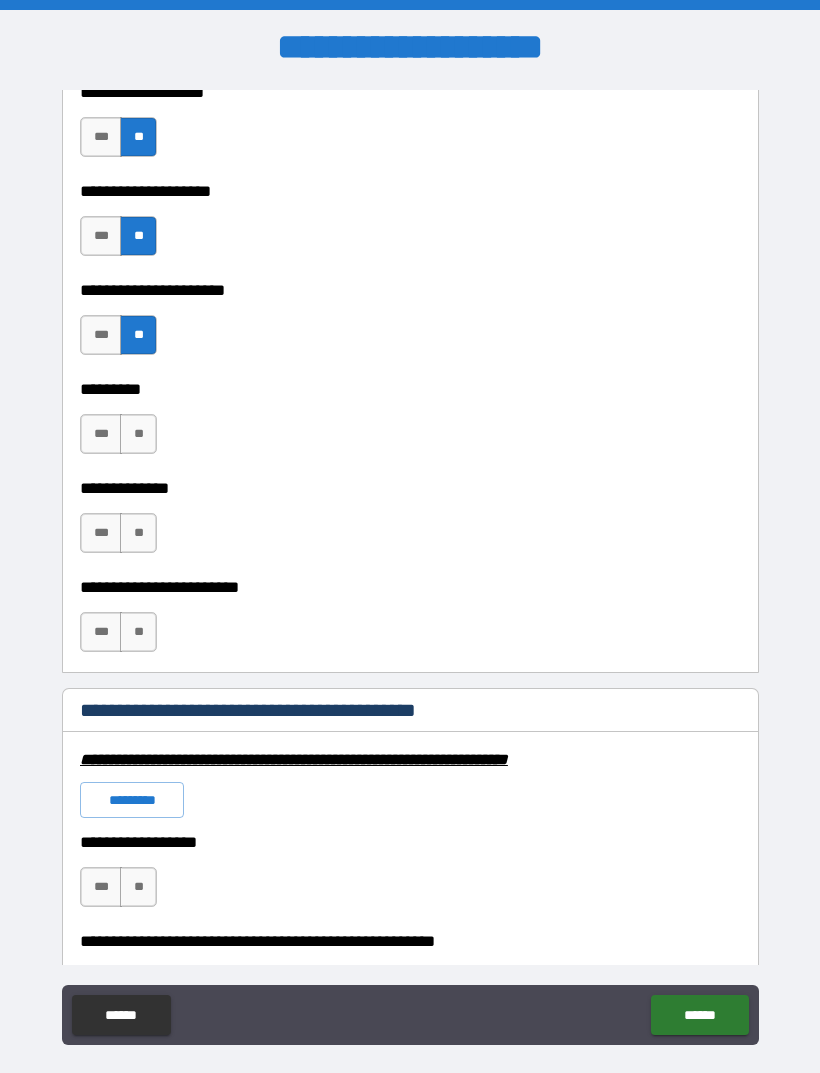 click on "**" at bounding box center [138, 434] 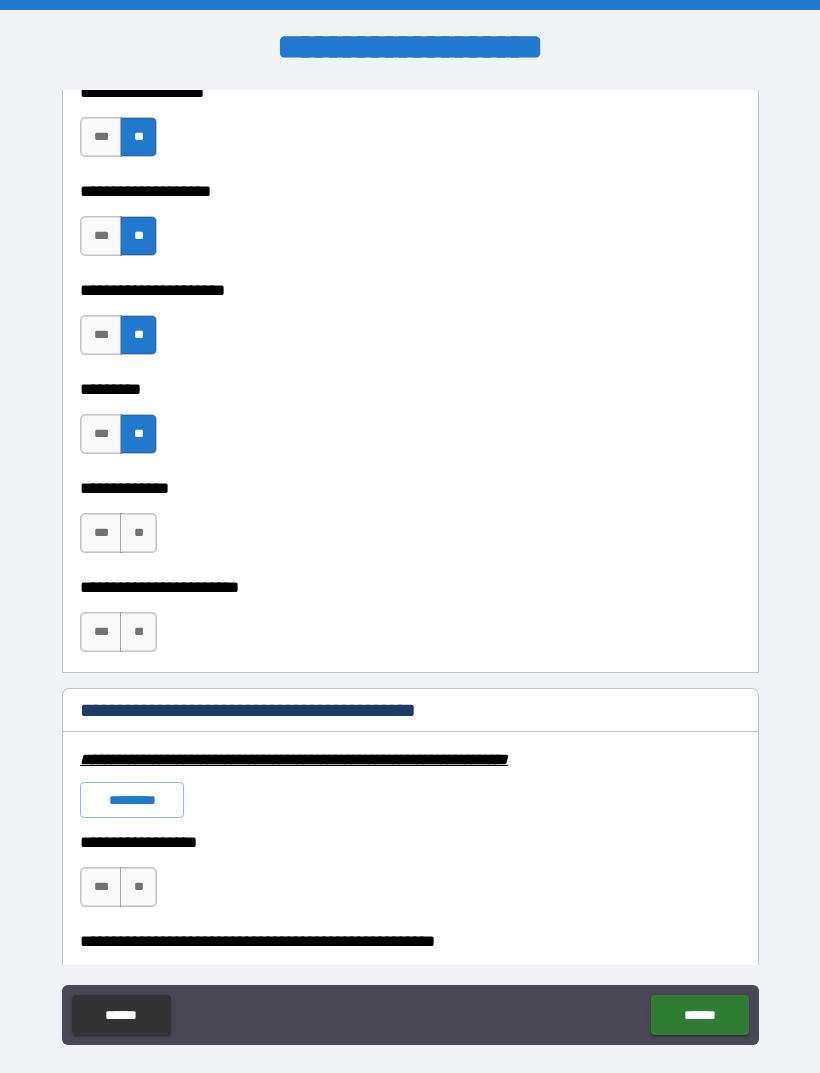 click on "**" at bounding box center (138, 533) 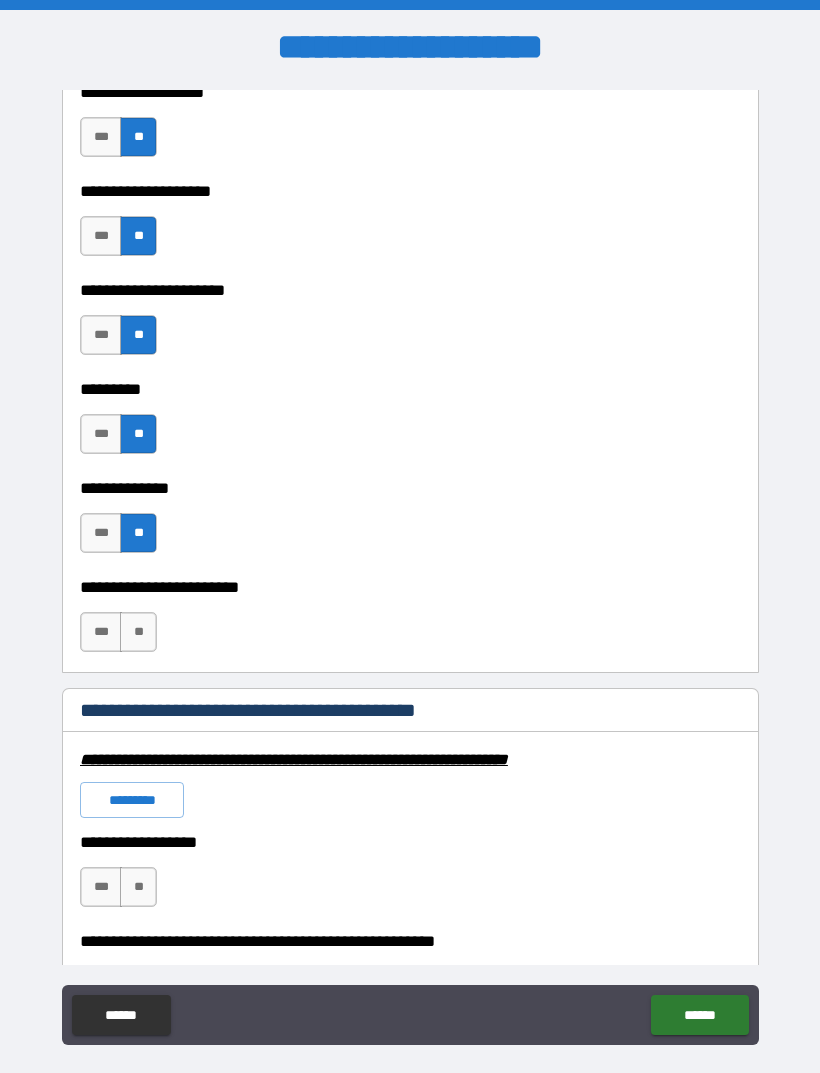 click on "**" at bounding box center [138, 632] 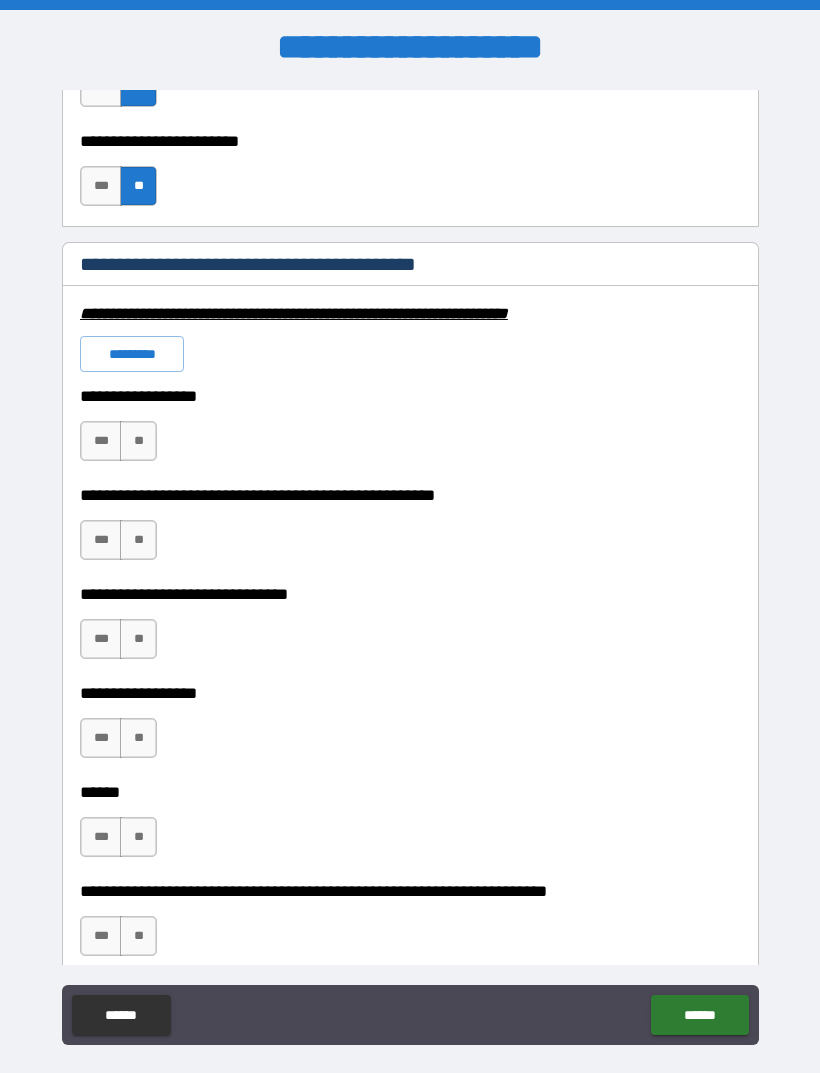 scroll, scrollTop: 6544, scrollLeft: 0, axis: vertical 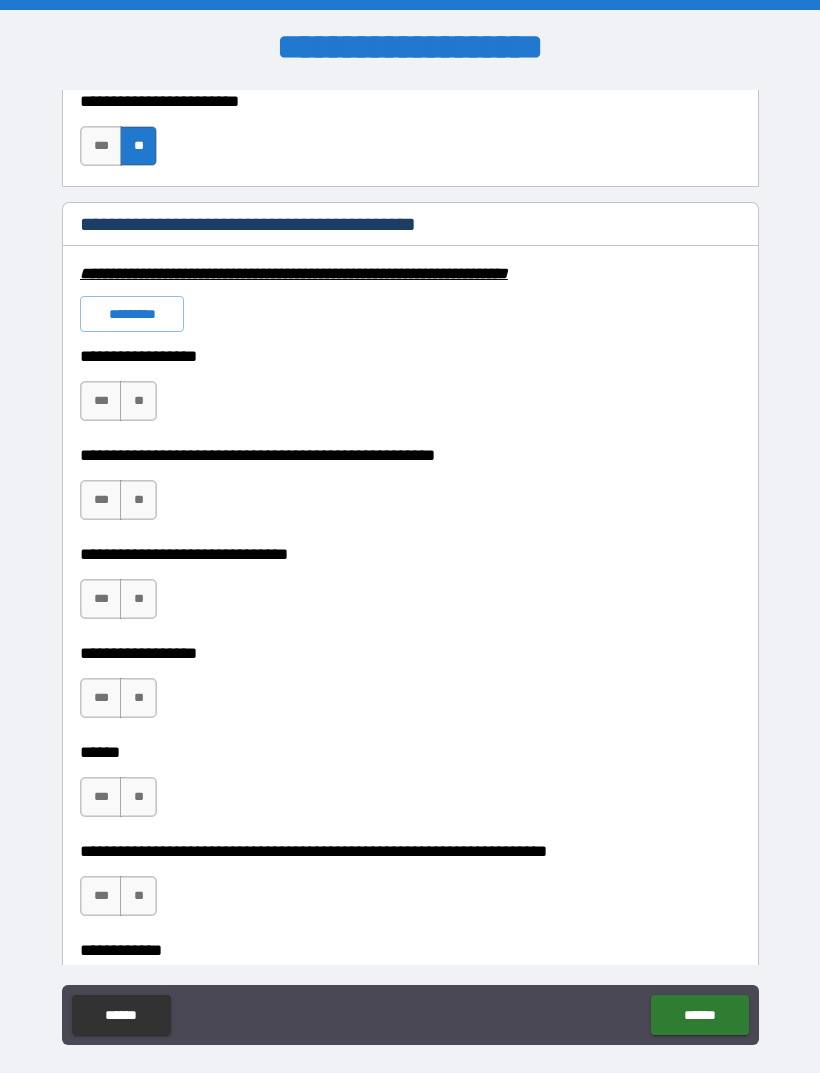 click on "**" at bounding box center [138, 401] 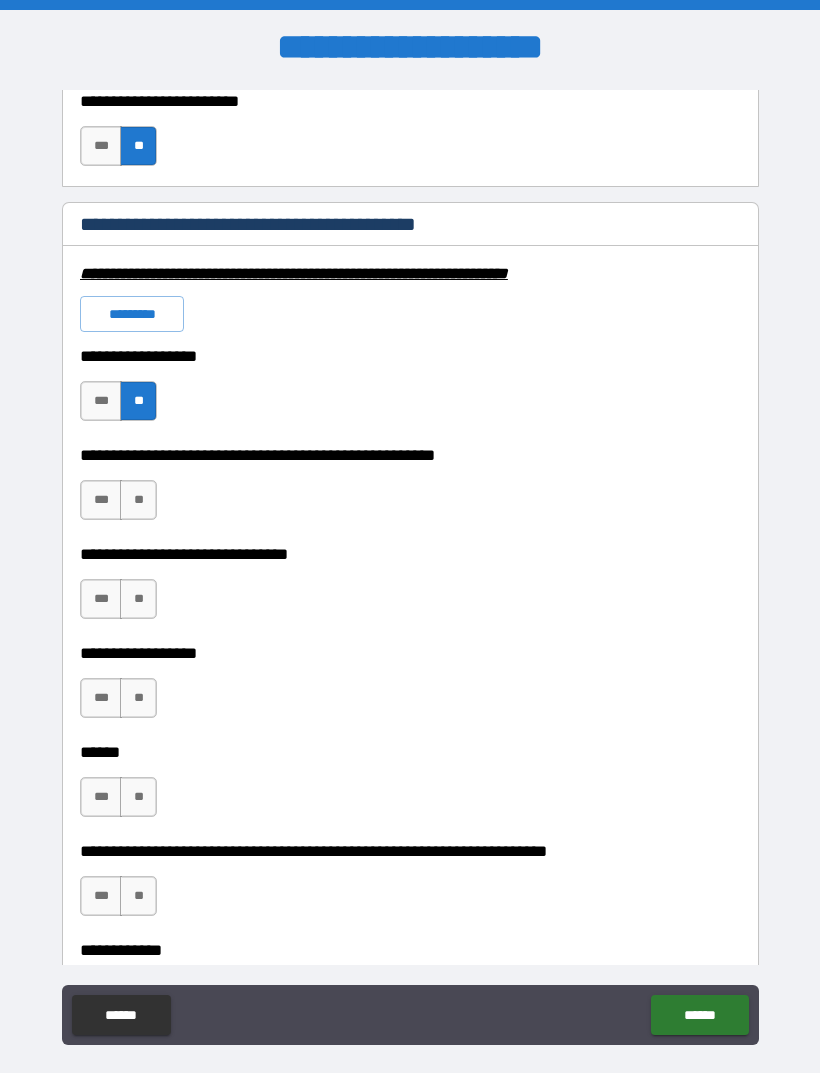 click on "***" at bounding box center (101, 500) 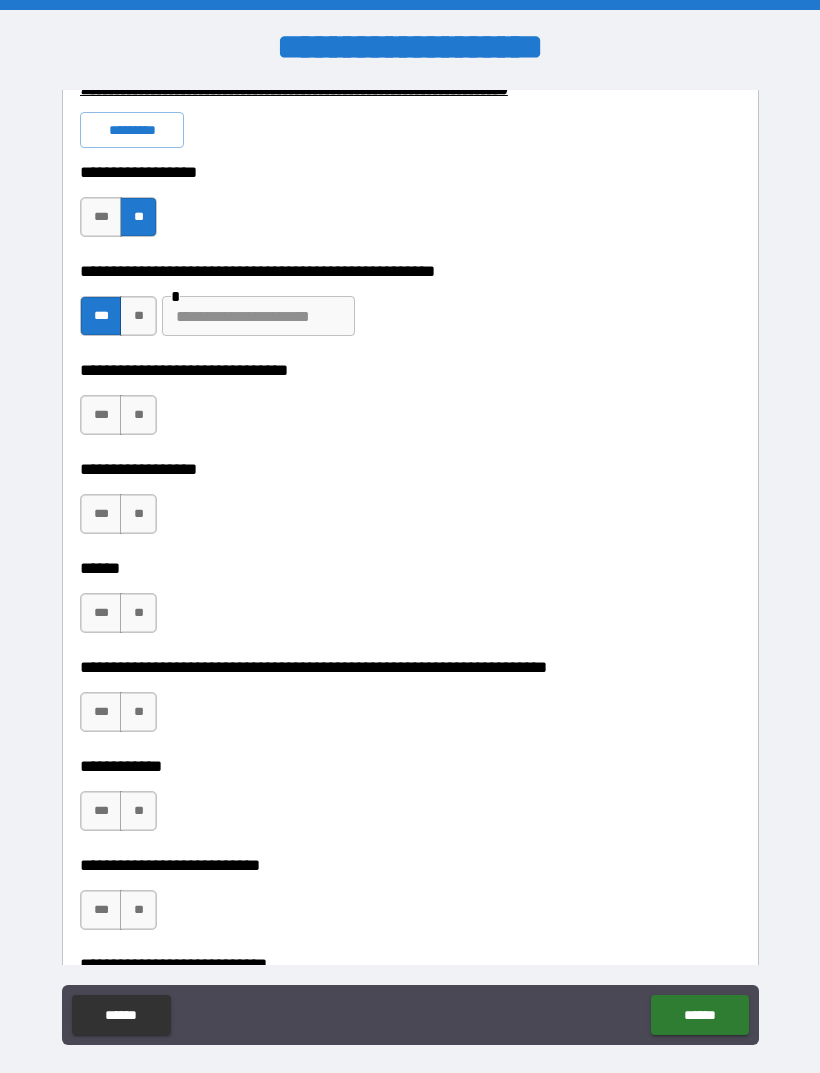 scroll, scrollTop: 6787, scrollLeft: 0, axis: vertical 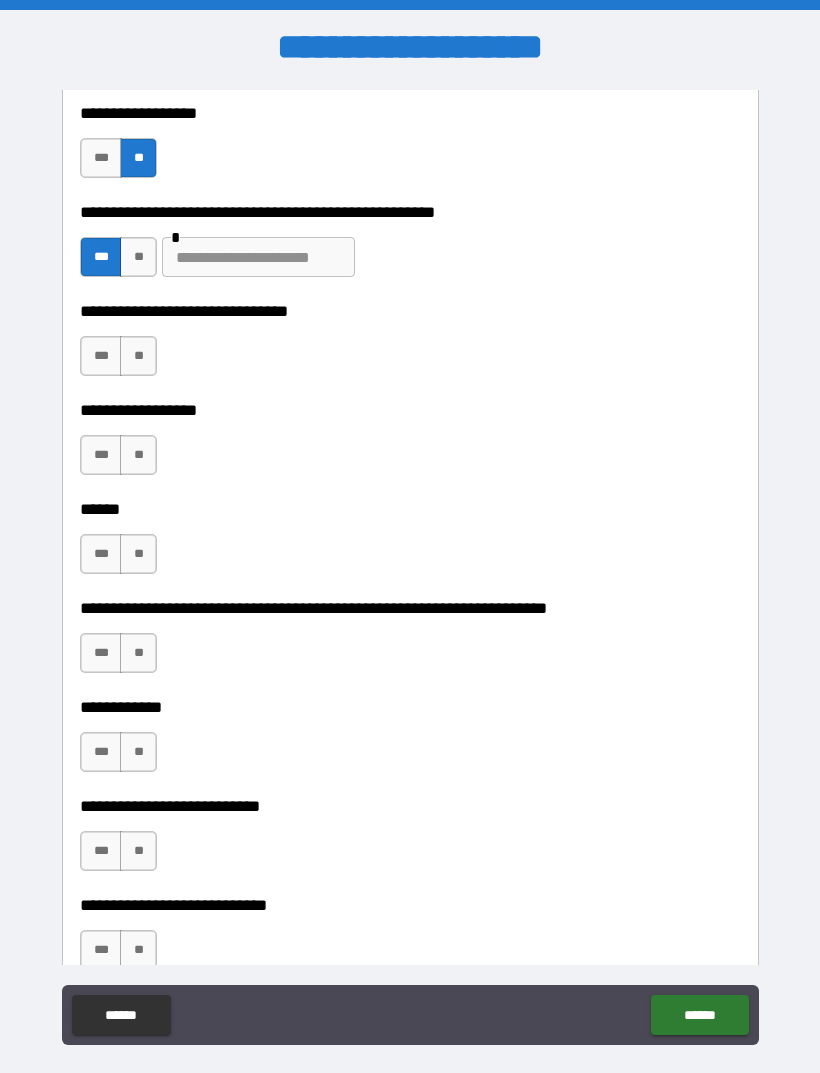 click on "**" at bounding box center (138, 356) 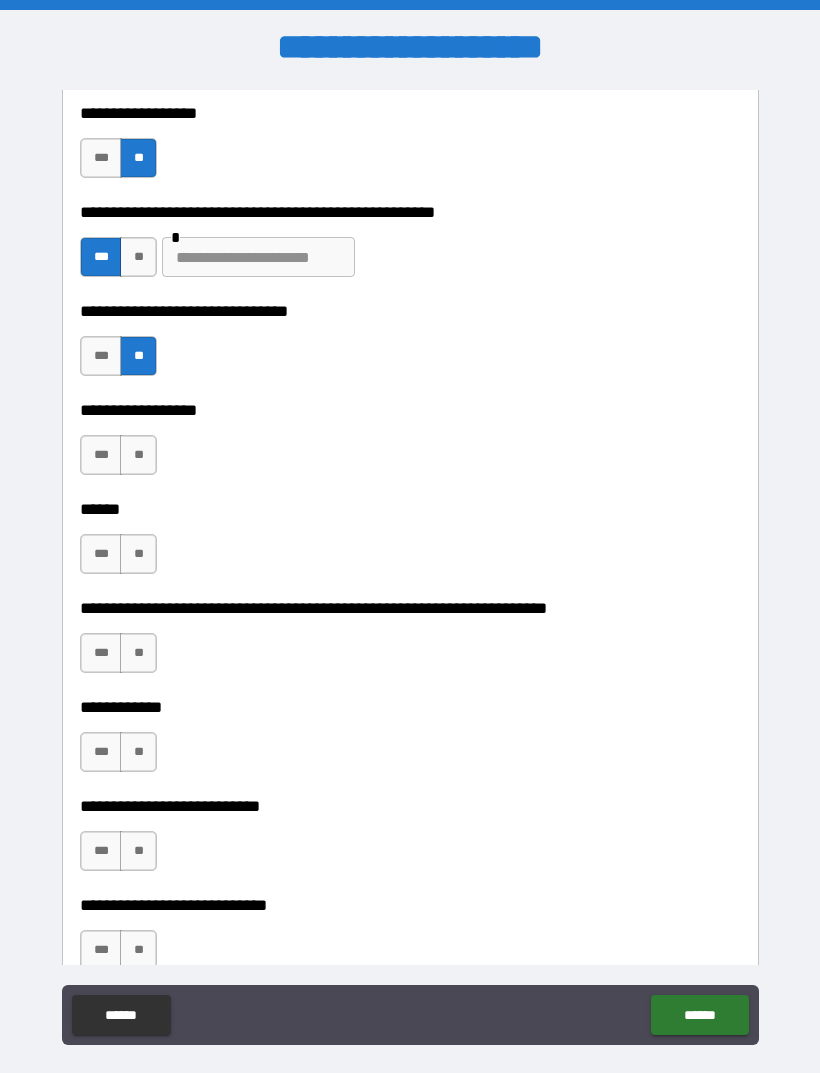 click on "**" at bounding box center [138, 455] 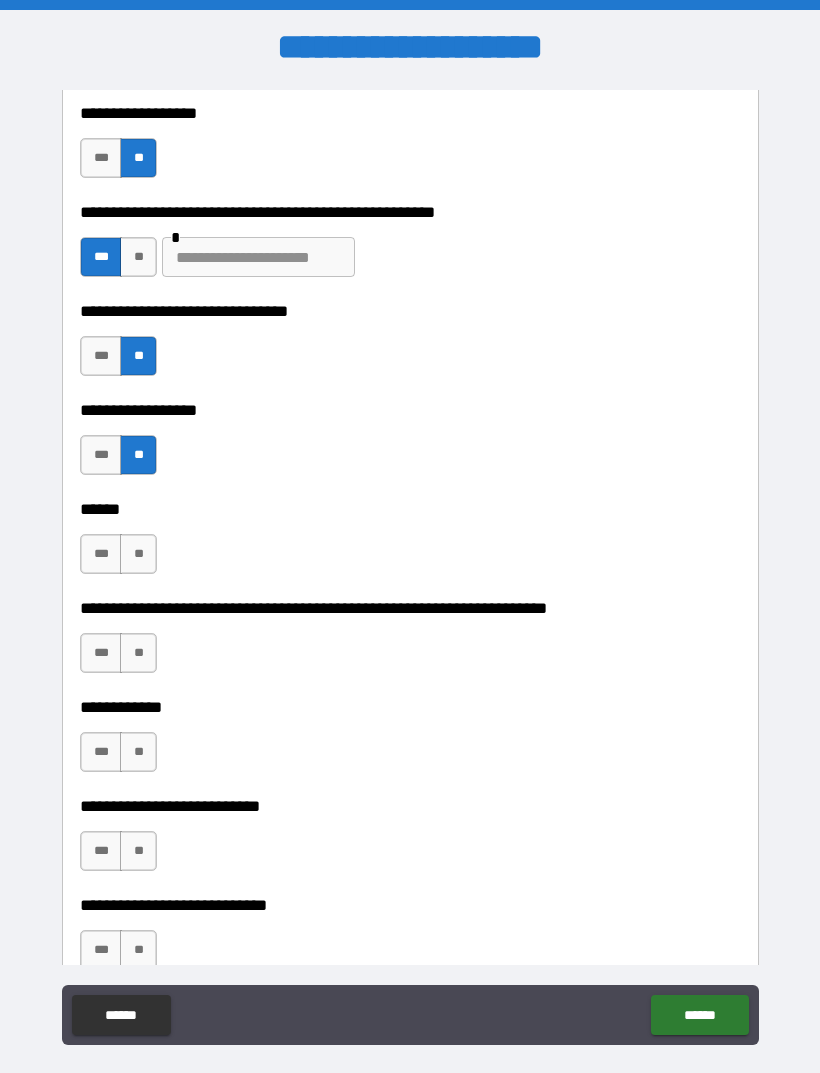 click on "**" at bounding box center [138, 554] 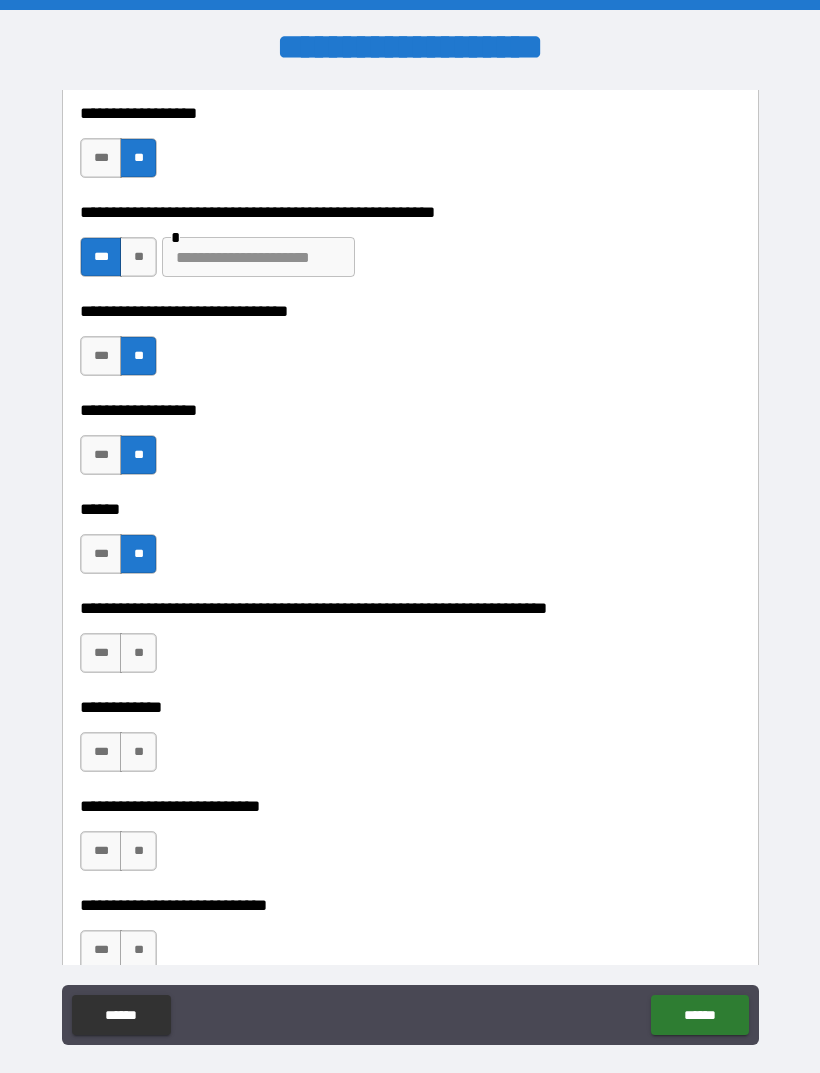 click on "**" at bounding box center (138, 653) 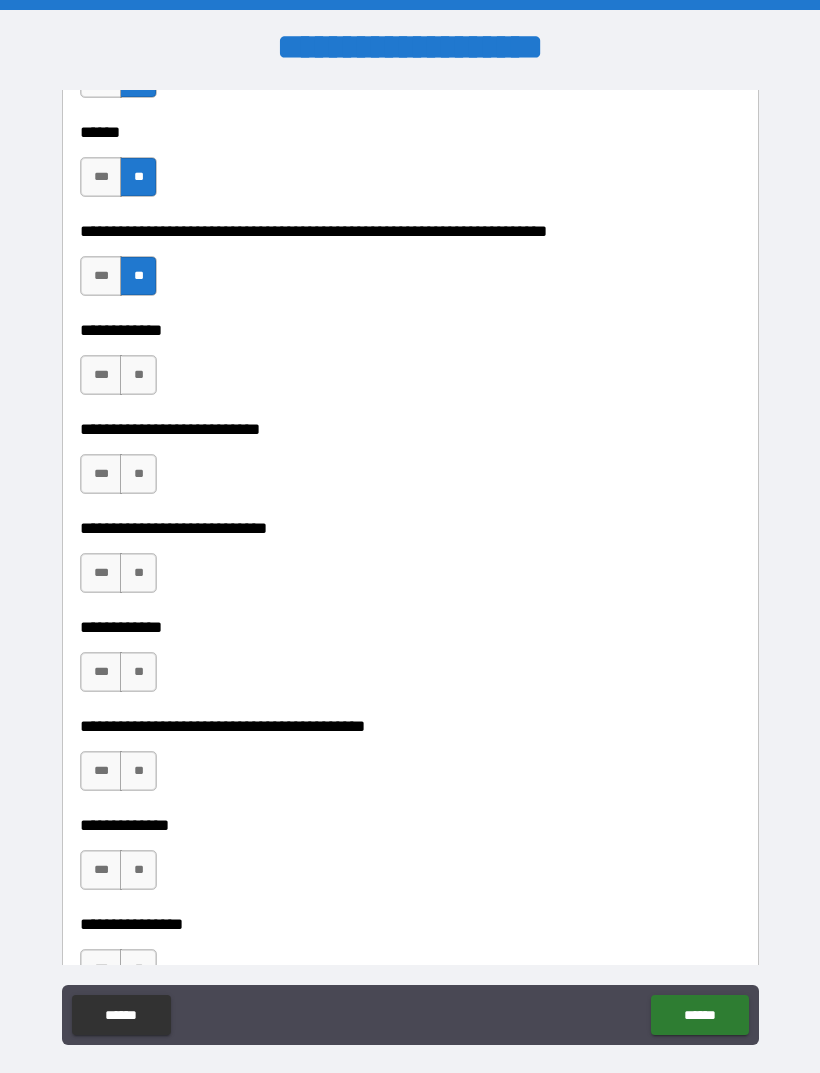 scroll, scrollTop: 7211, scrollLeft: 0, axis: vertical 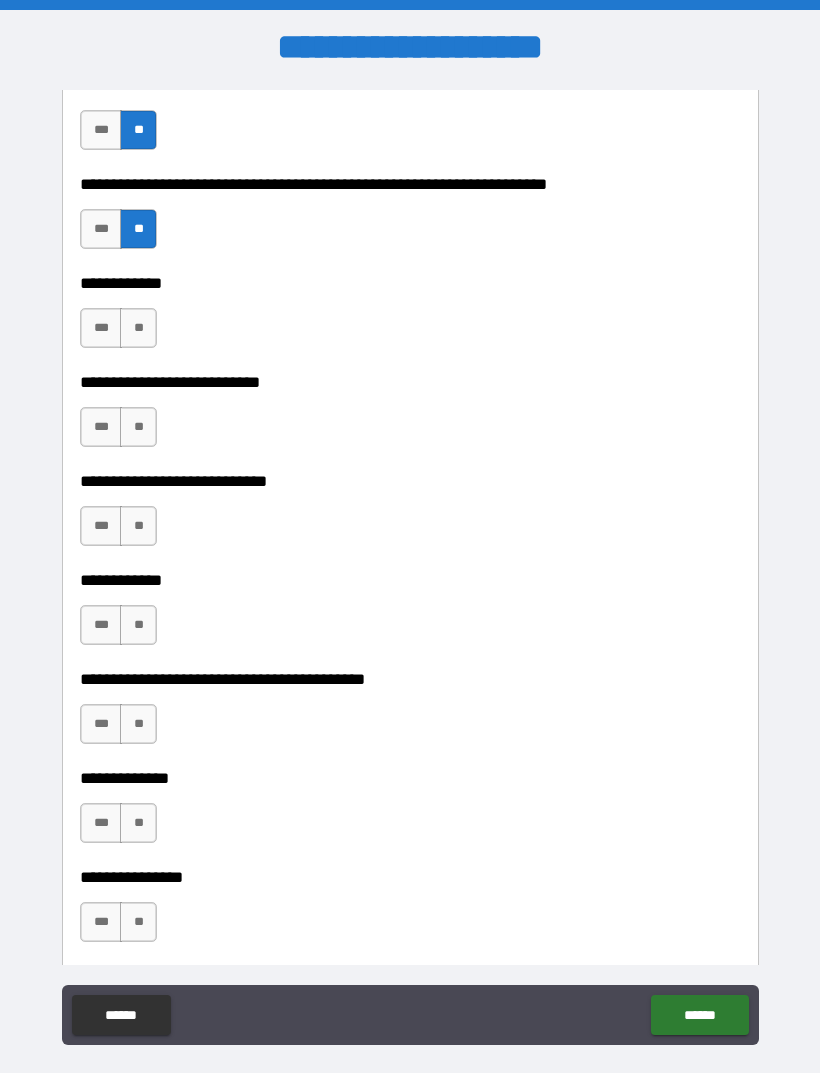 click on "**" at bounding box center [138, 328] 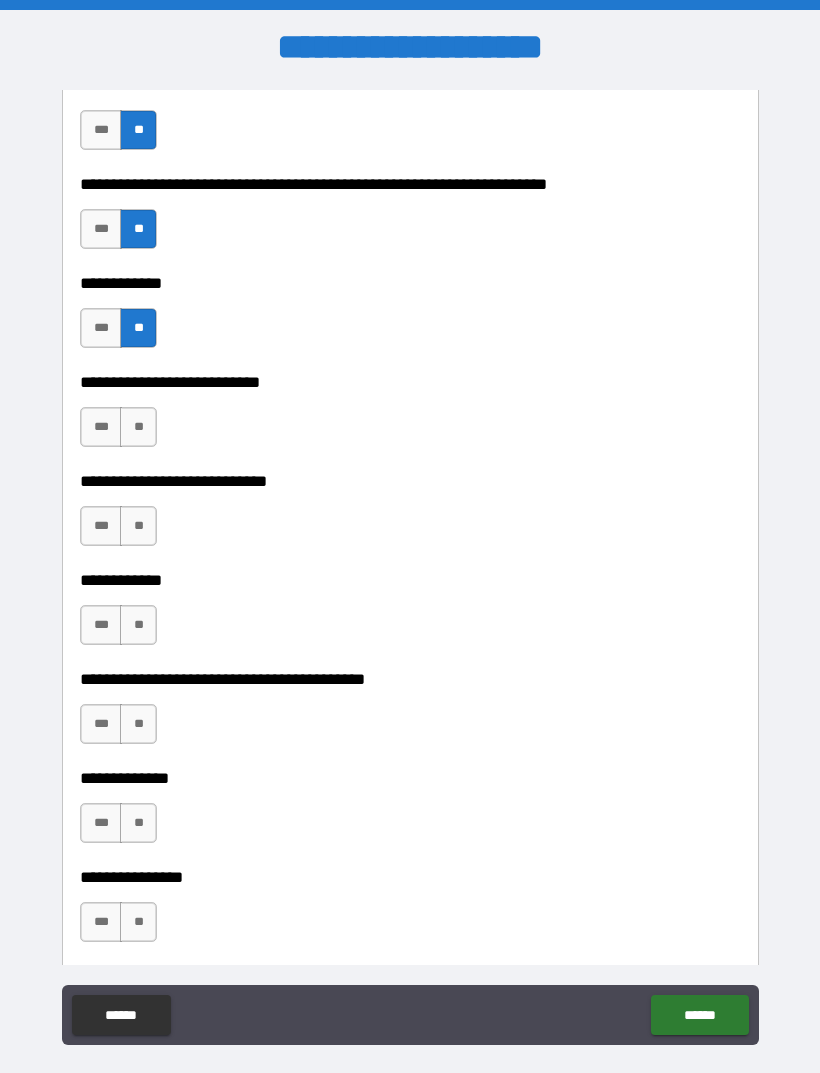 click on "**" at bounding box center [138, 427] 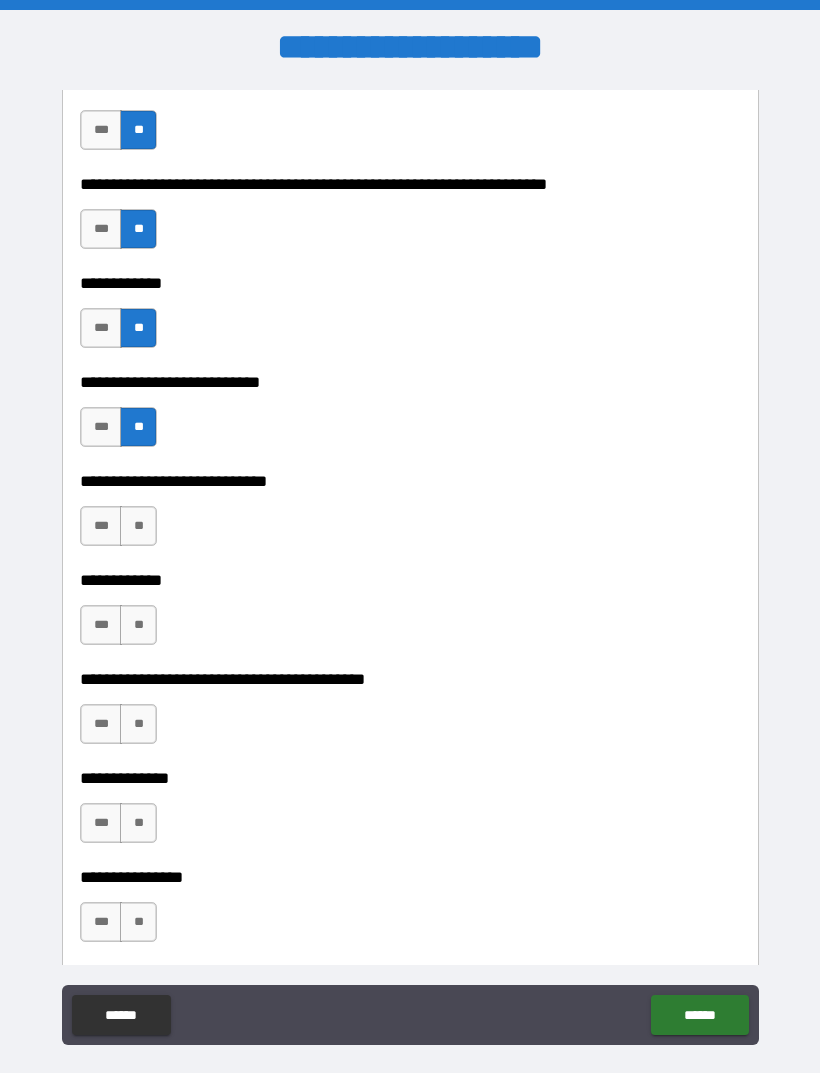 click on "**" at bounding box center [138, 526] 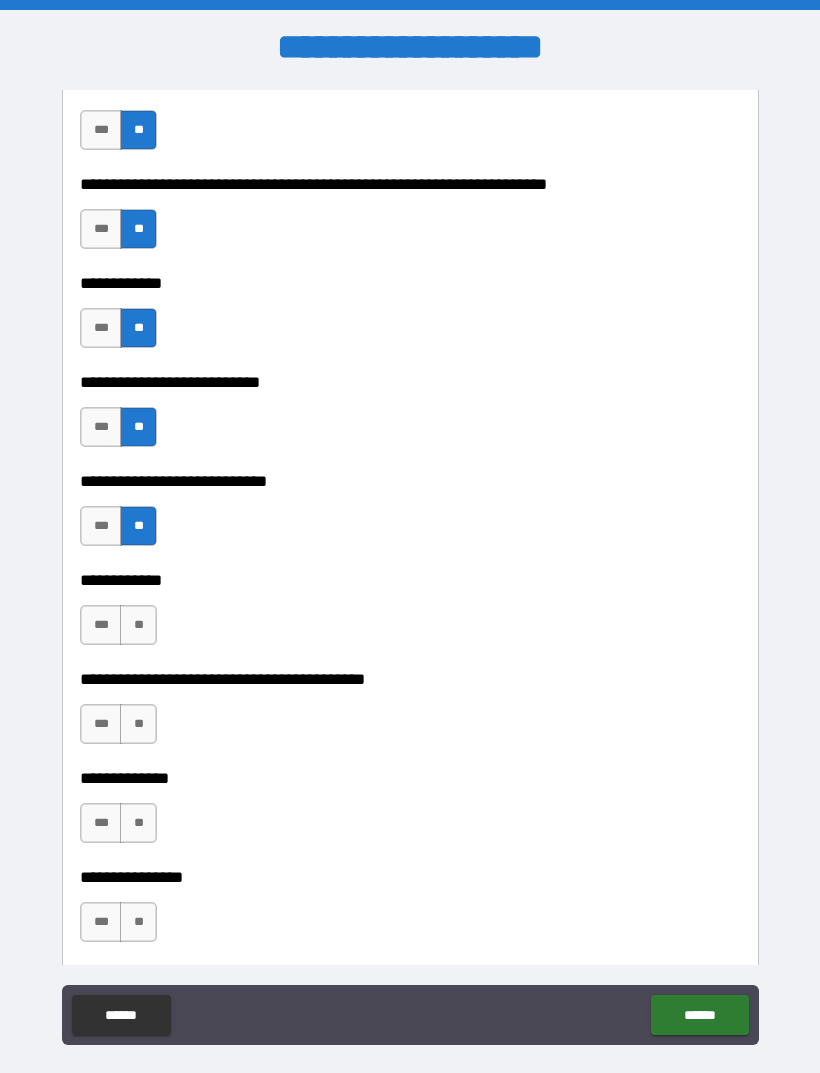 click on "**" at bounding box center [138, 625] 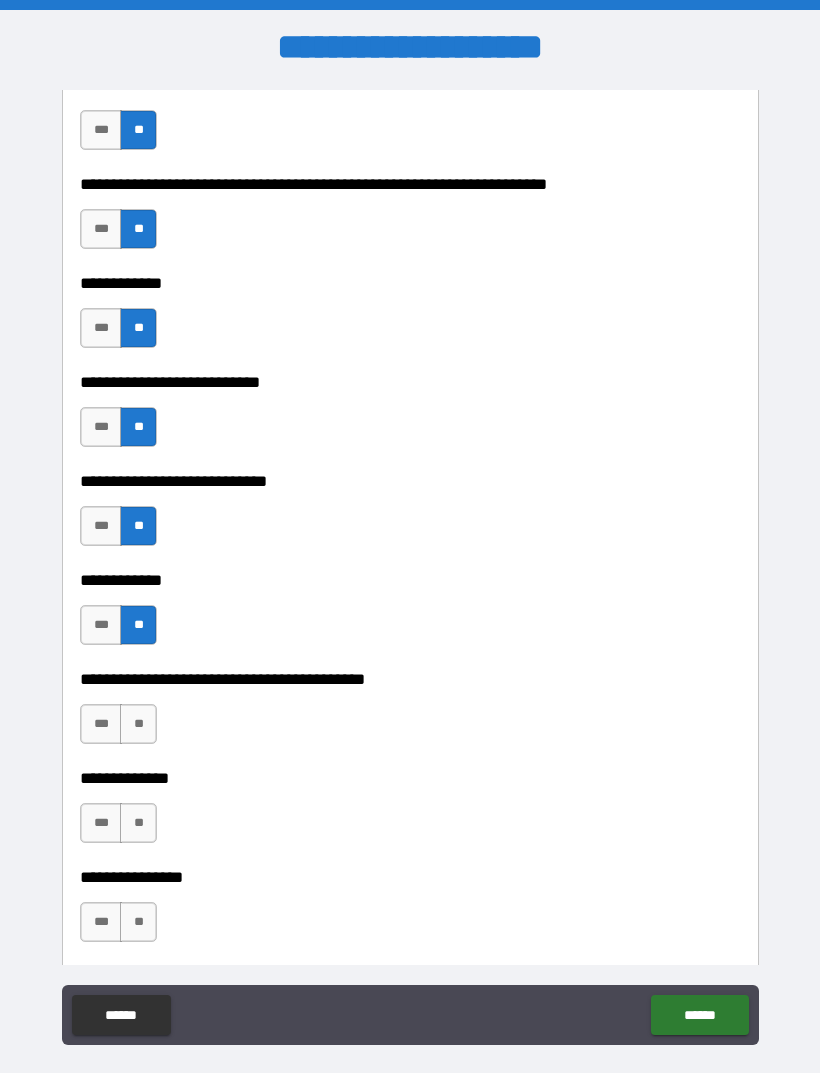 click on "**" at bounding box center [138, 724] 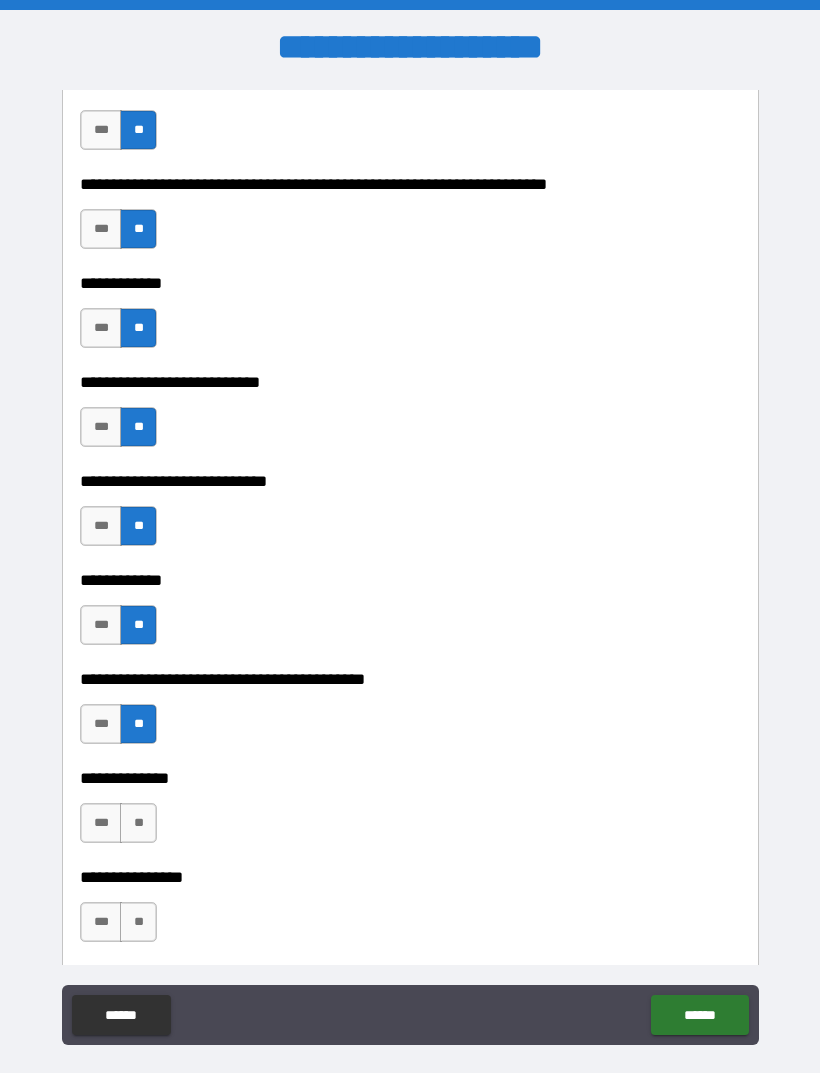 click on "**" at bounding box center [138, 823] 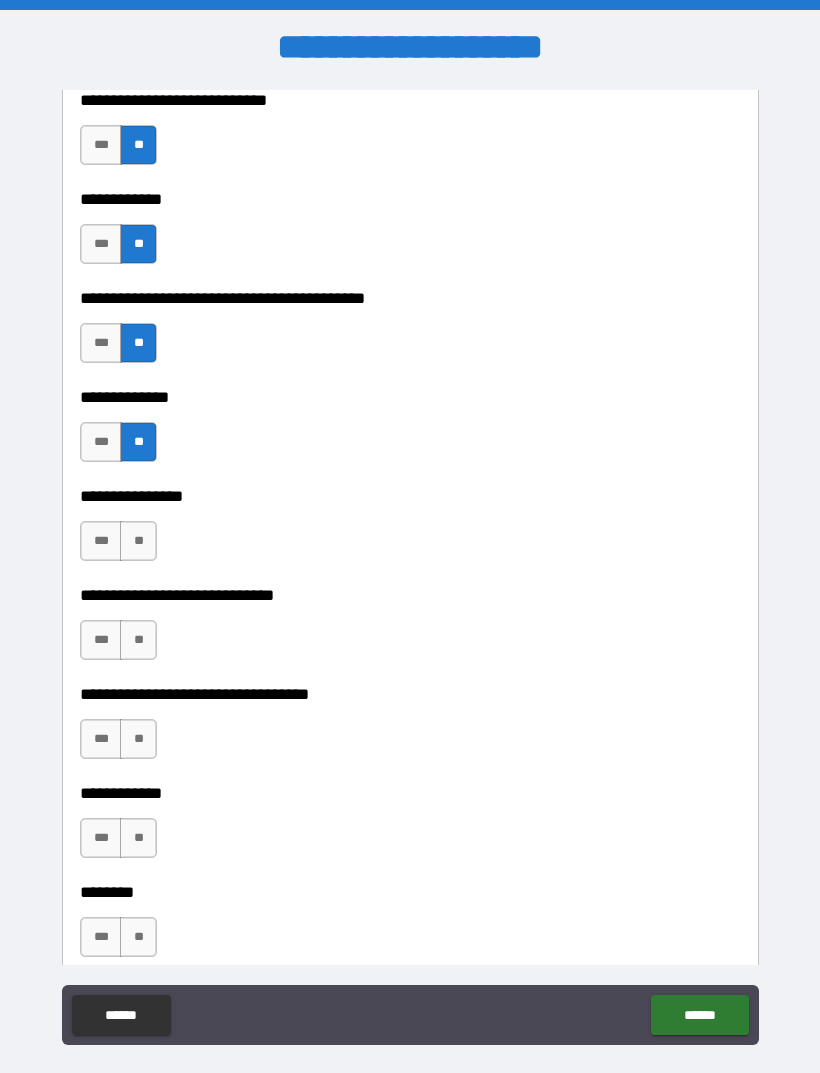 scroll, scrollTop: 7603, scrollLeft: 0, axis: vertical 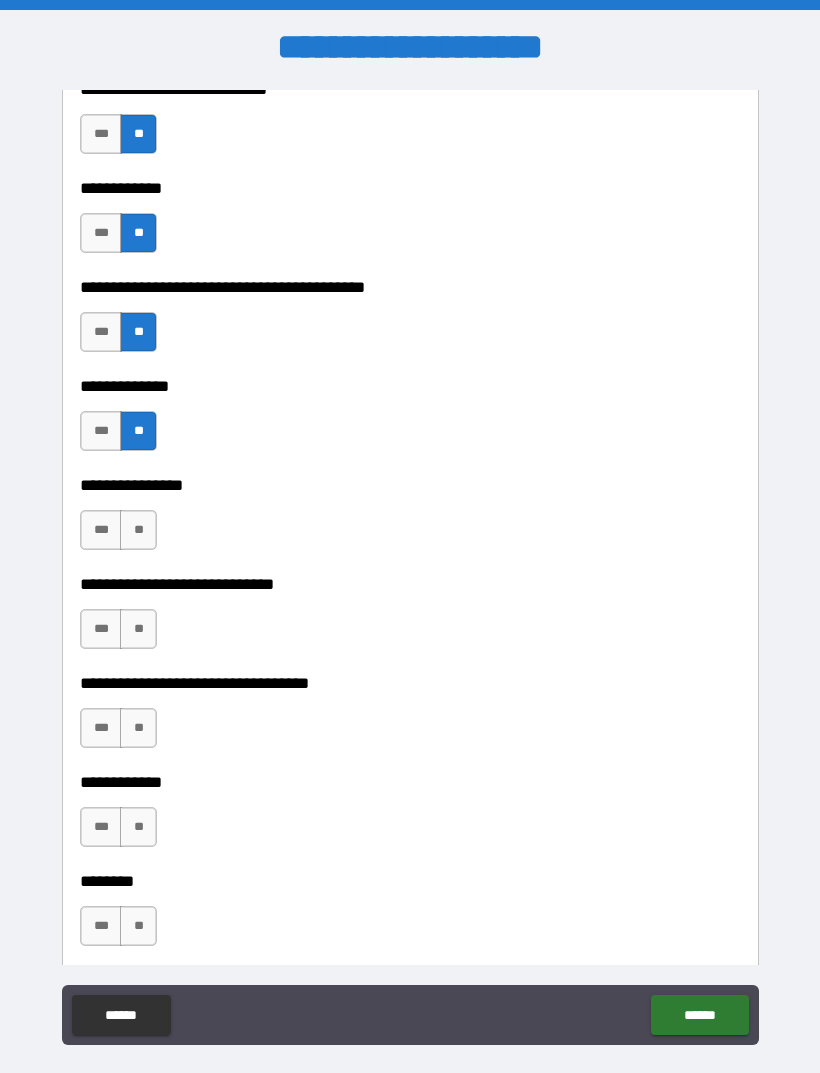 click on "**" at bounding box center [138, 530] 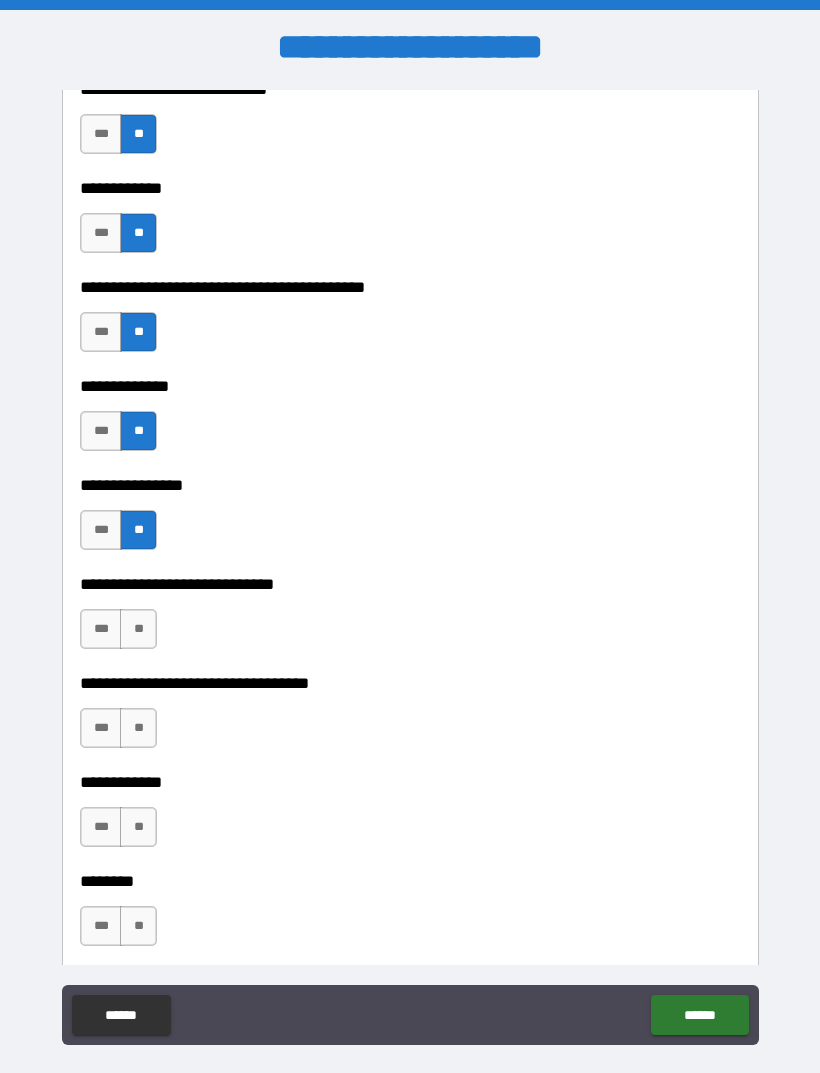 click on "**" at bounding box center (138, 629) 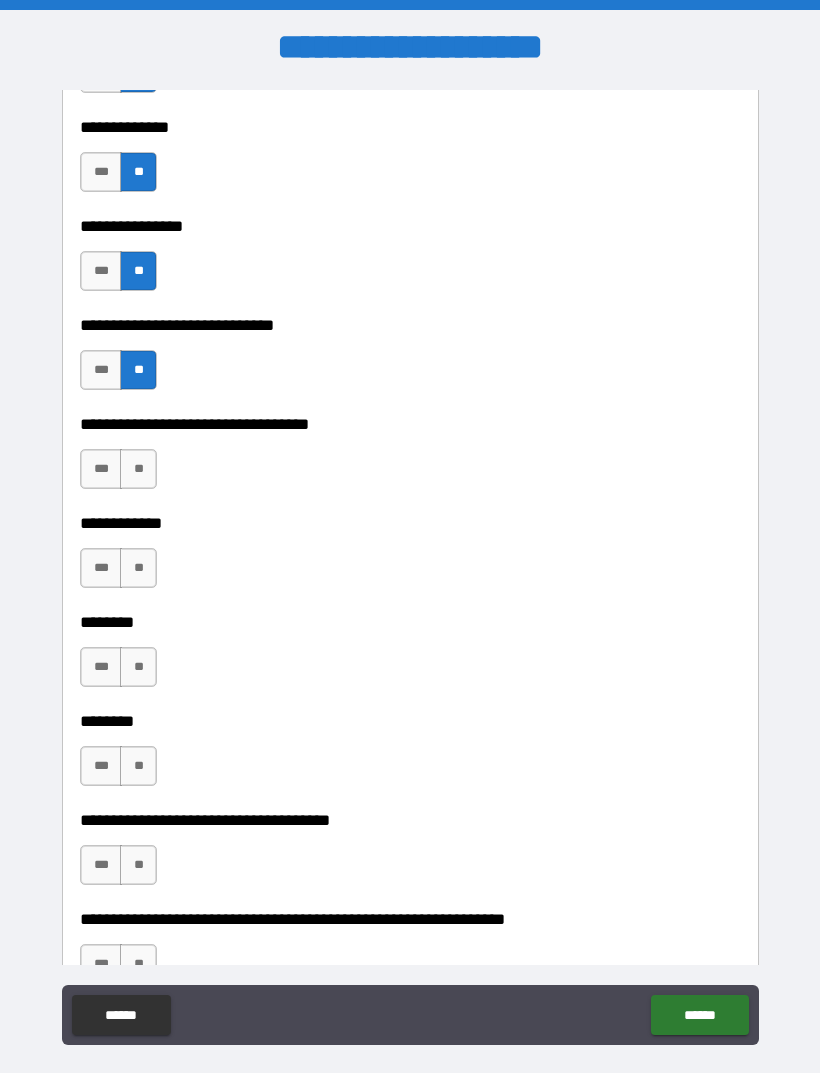 scroll, scrollTop: 7866, scrollLeft: 0, axis: vertical 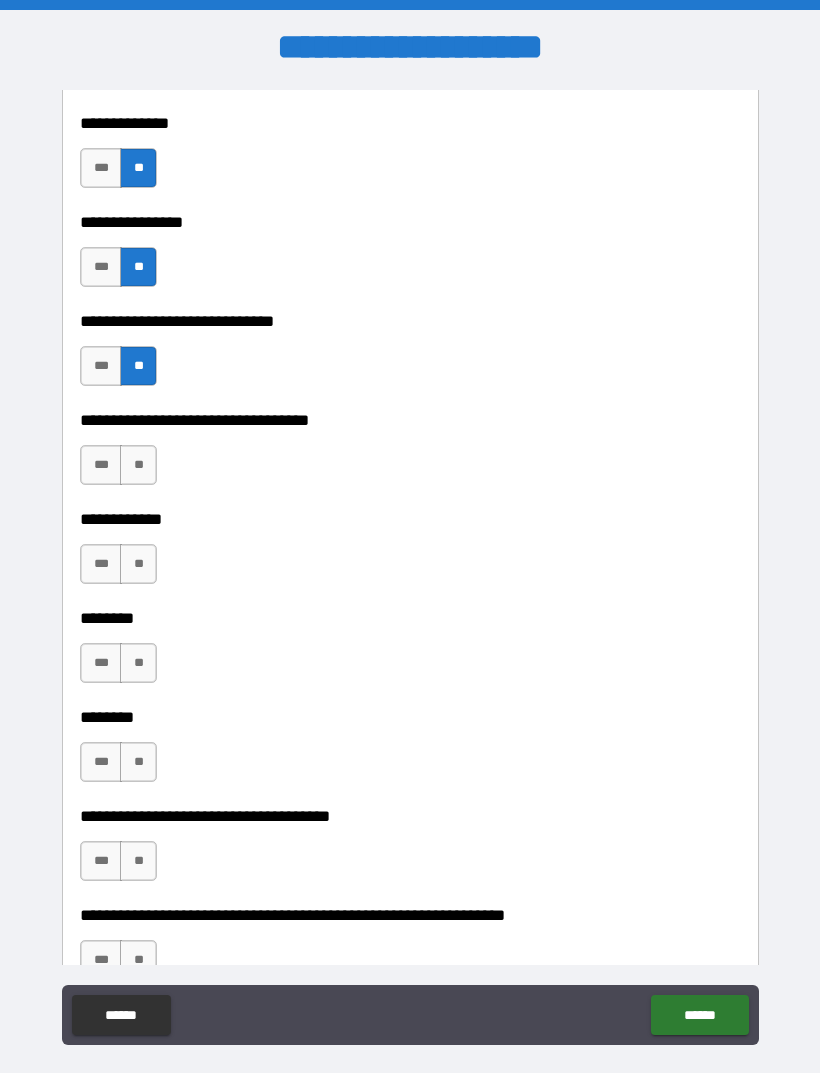 click on "**" at bounding box center (138, 465) 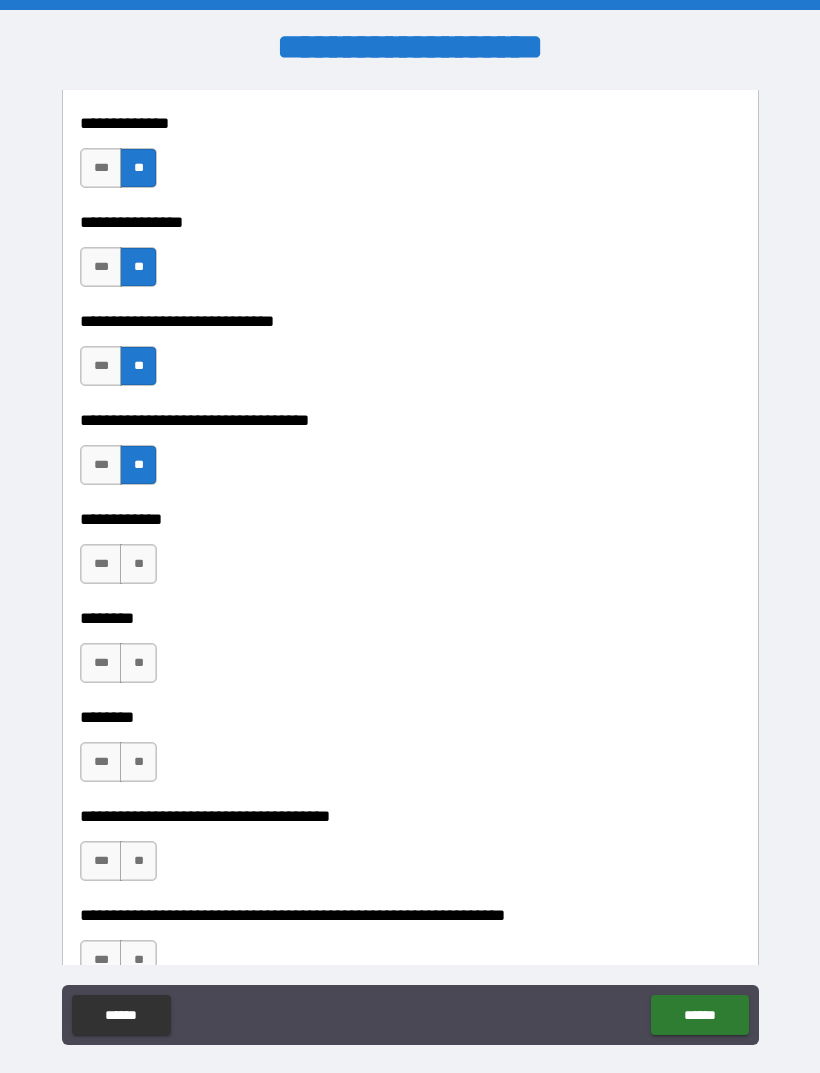 click on "**" at bounding box center (138, 564) 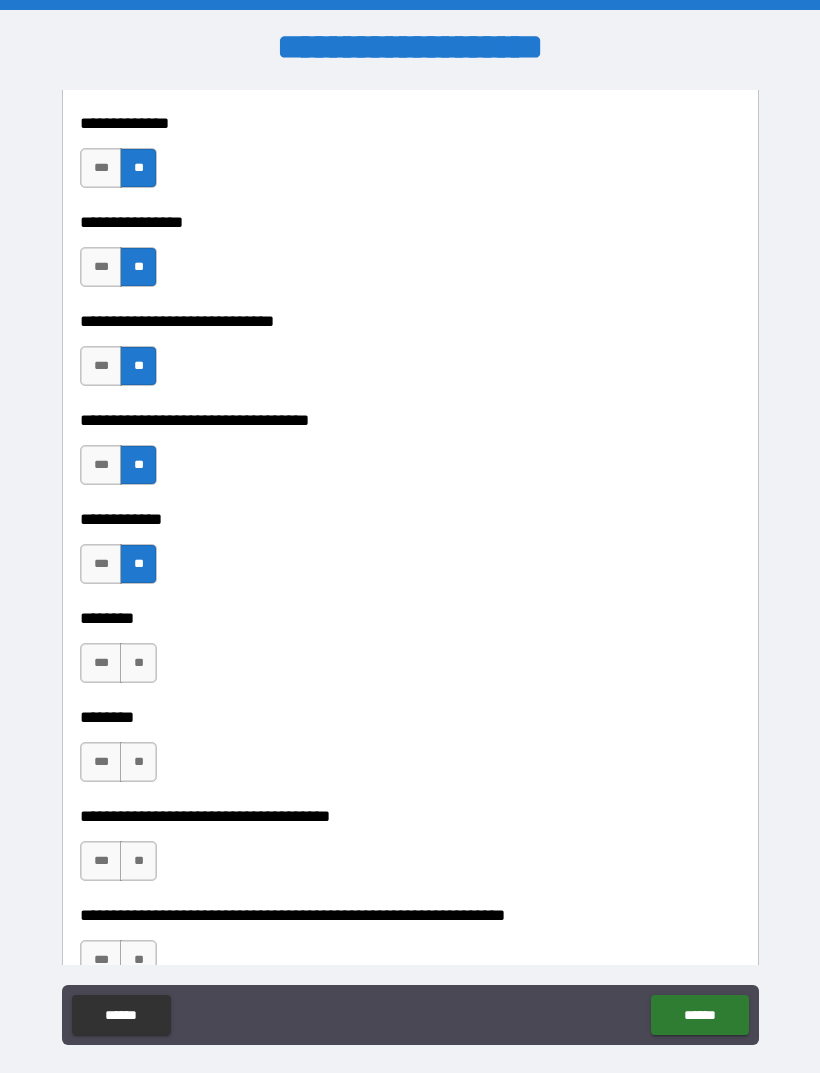 click on "**" at bounding box center (138, 663) 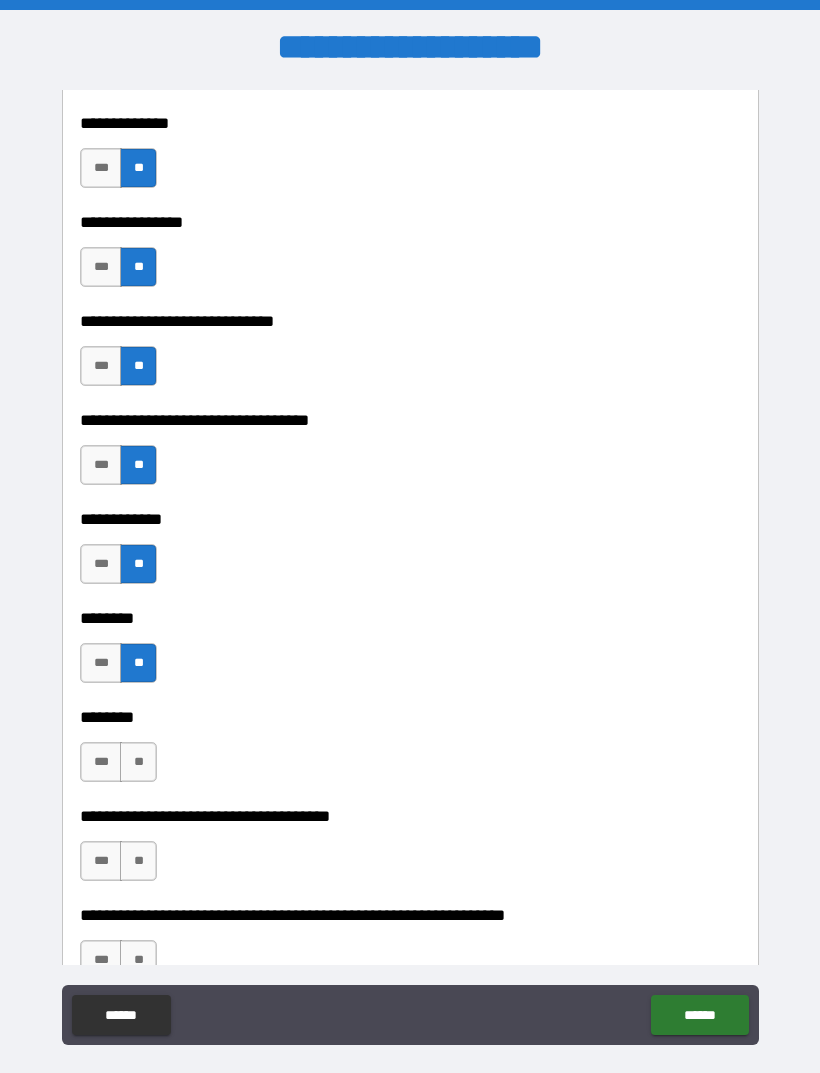 click on "******** *** ** ******** *** **" at bounding box center (410, 703) 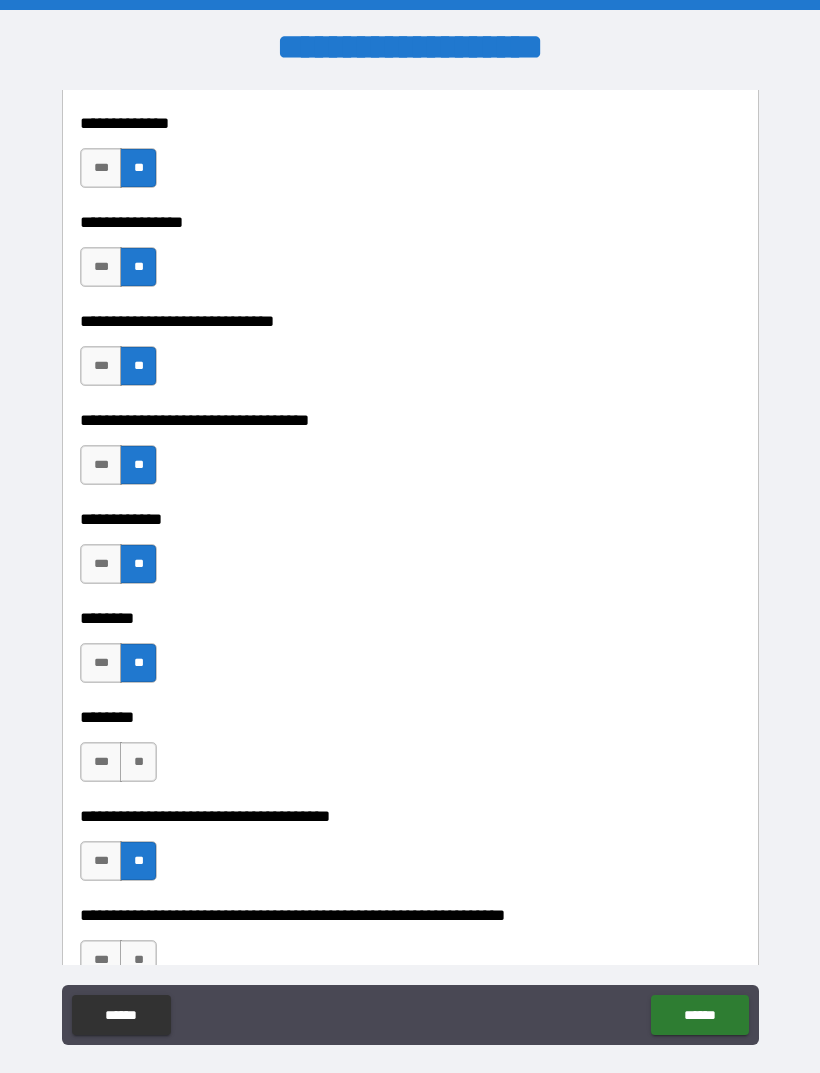 click on "**" at bounding box center [138, 762] 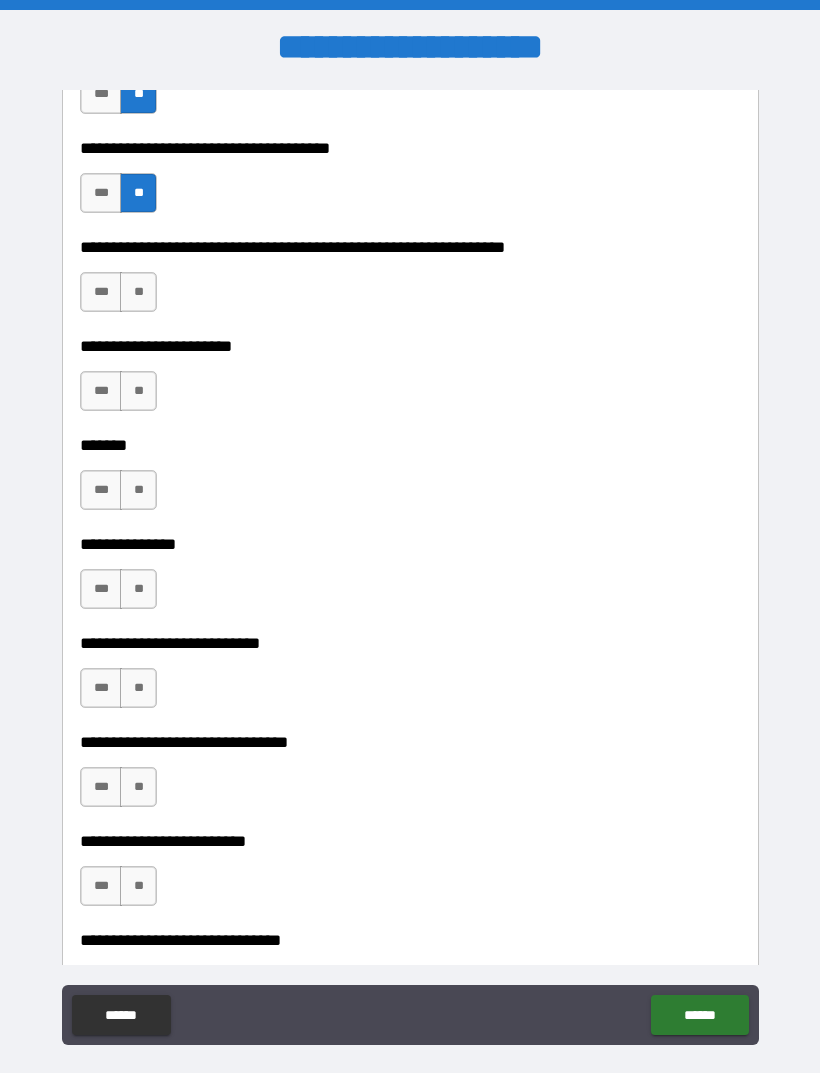 scroll, scrollTop: 8551, scrollLeft: 0, axis: vertical 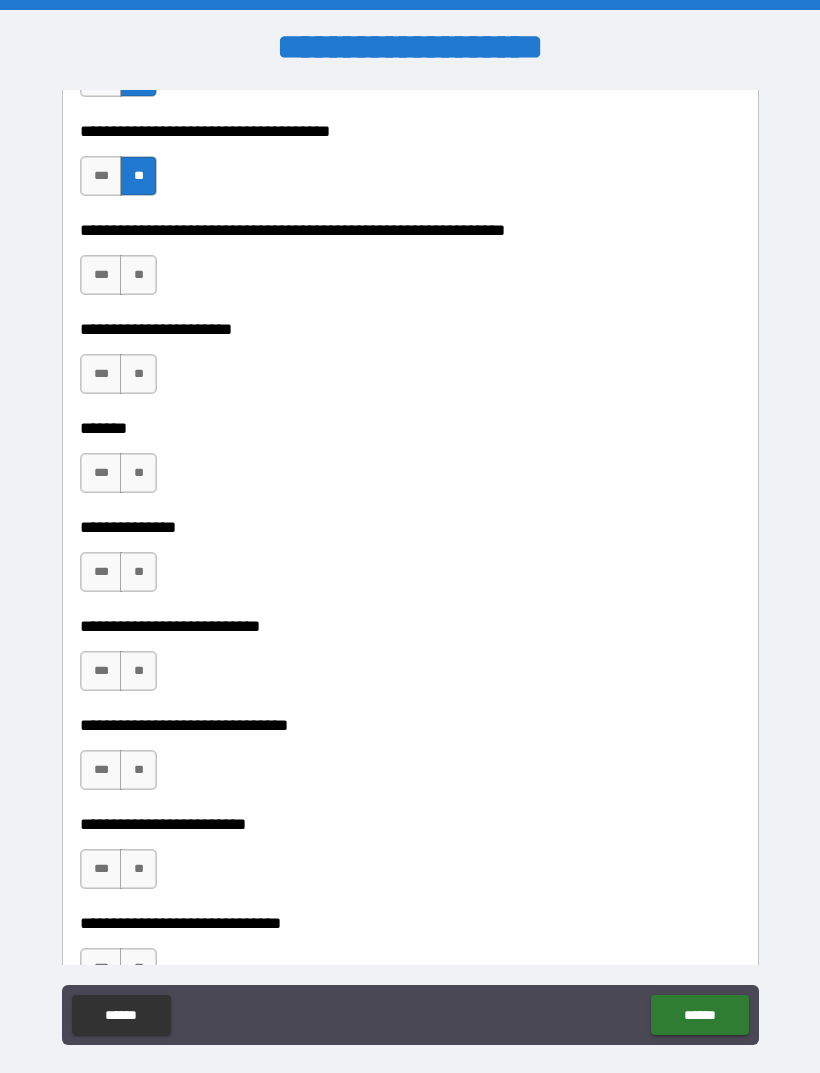 click on "***" at bounding box center [101, 275] 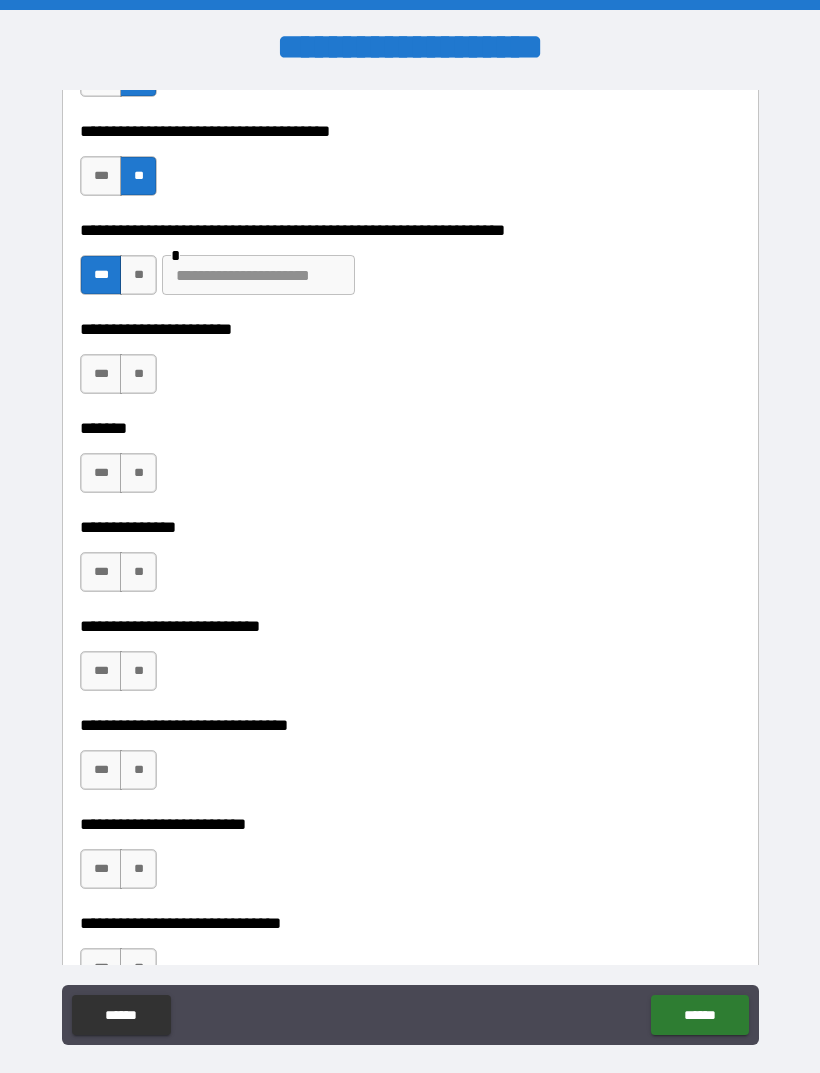 click at bounding box center (258, 275) 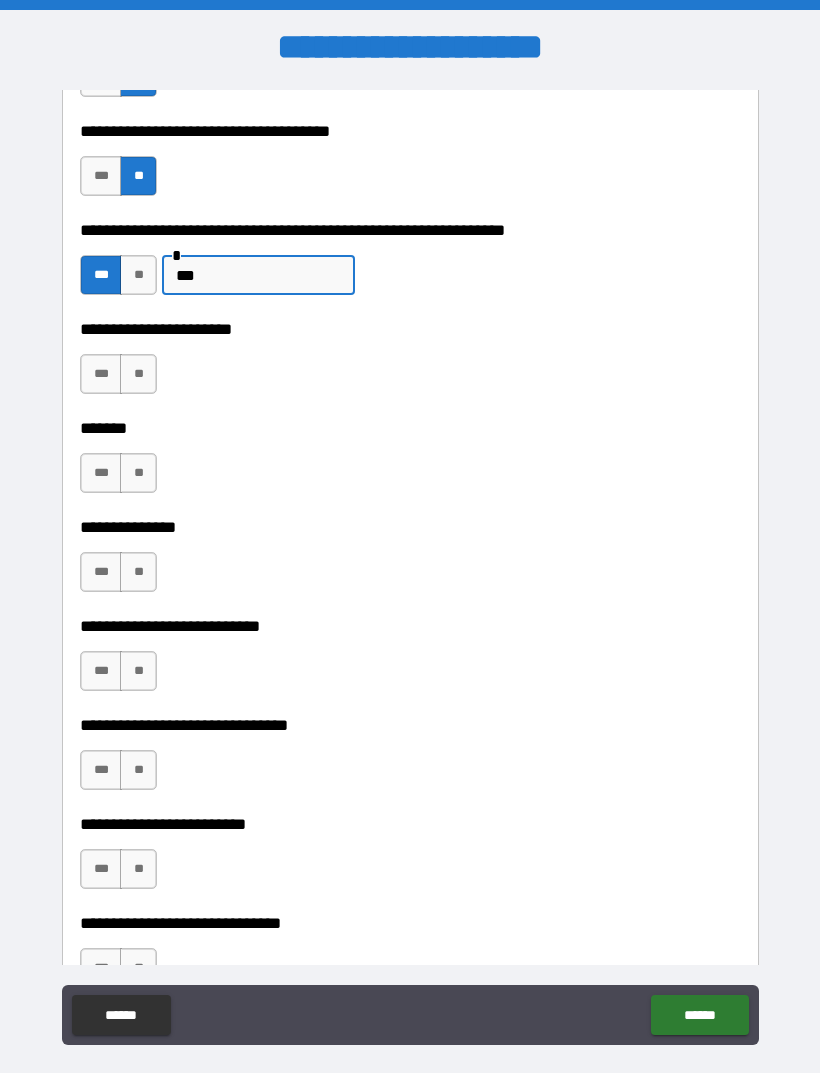 type on "***" 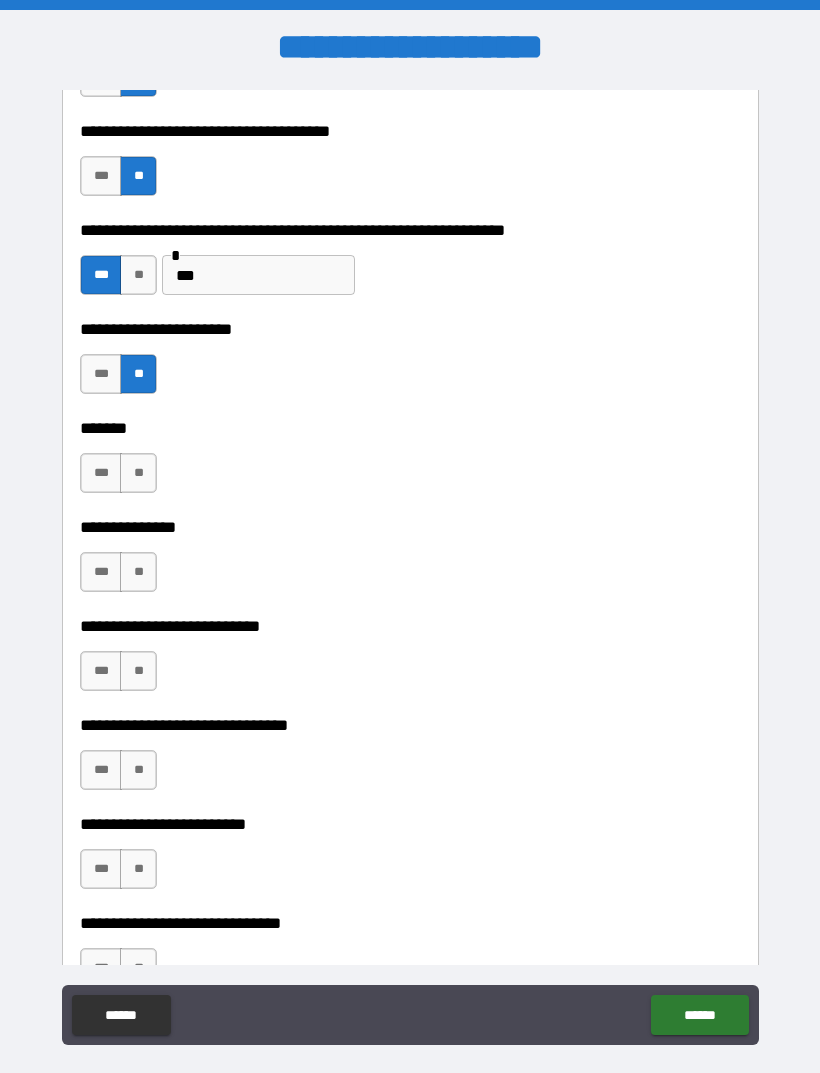 click on "**" at bounding box center [138, 473] 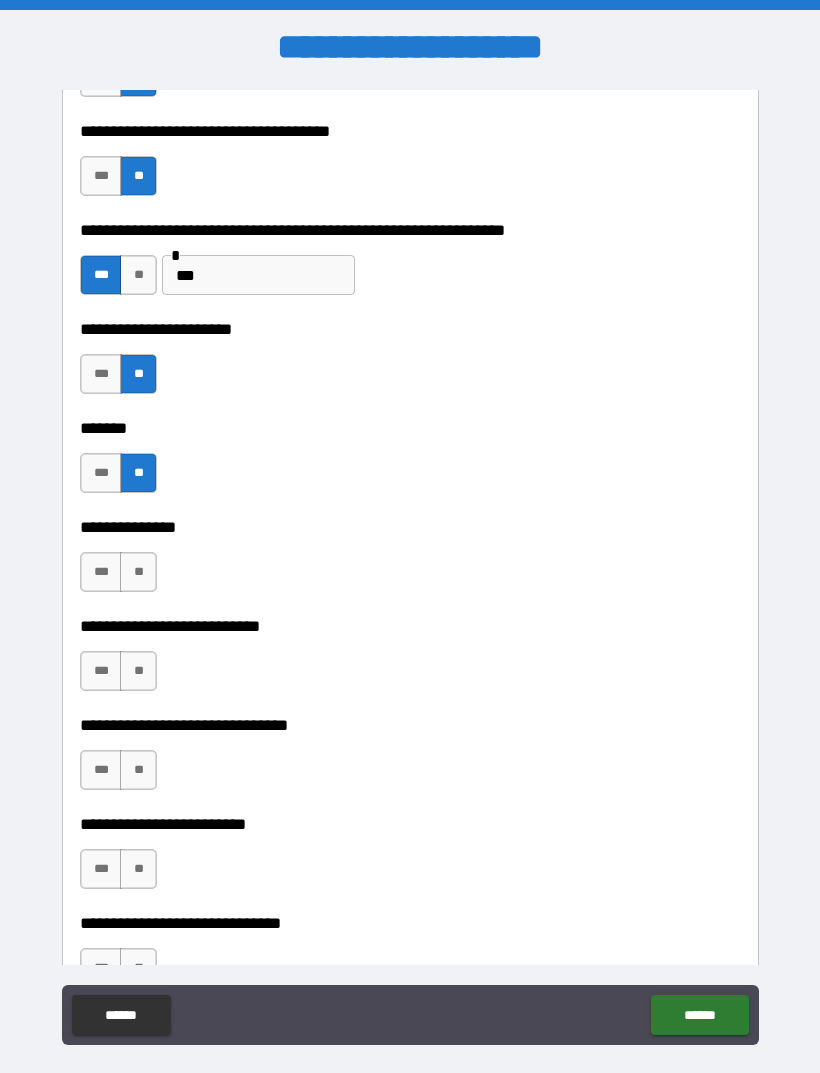 click on "**" at bounding box center (138, 572) 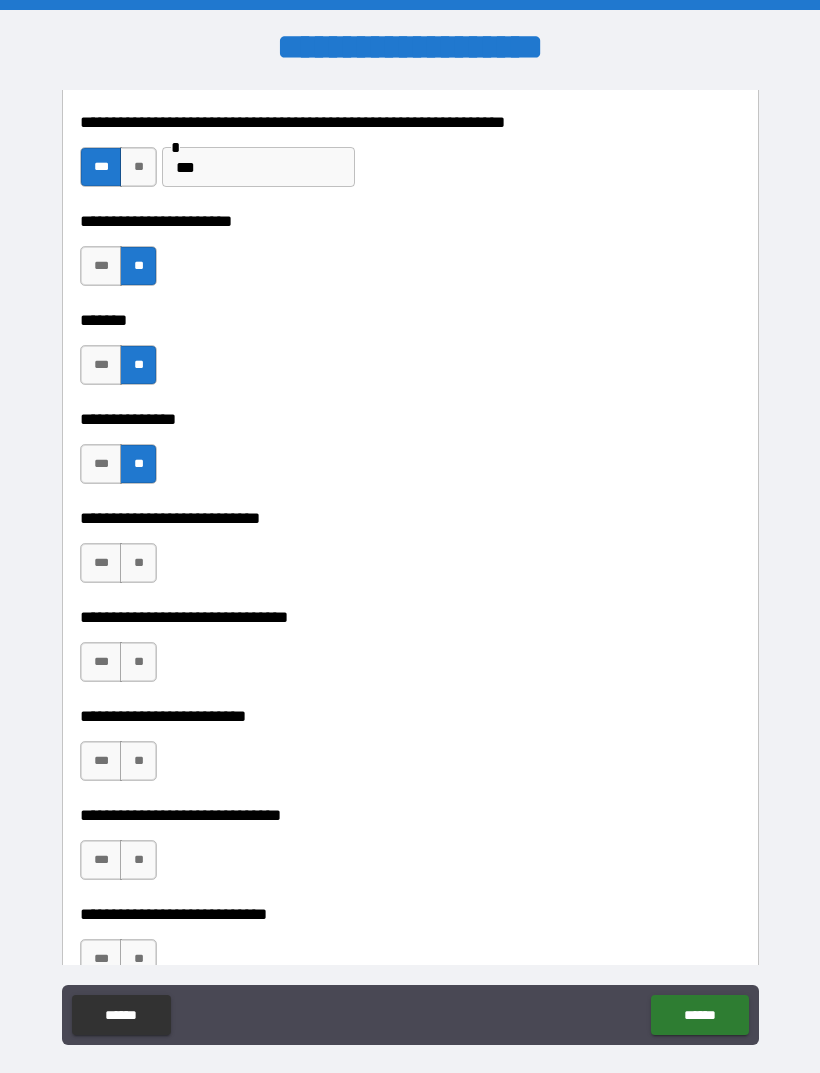 scroll, scrollTop: 8756, scrollLeft: 0, axis: vertical 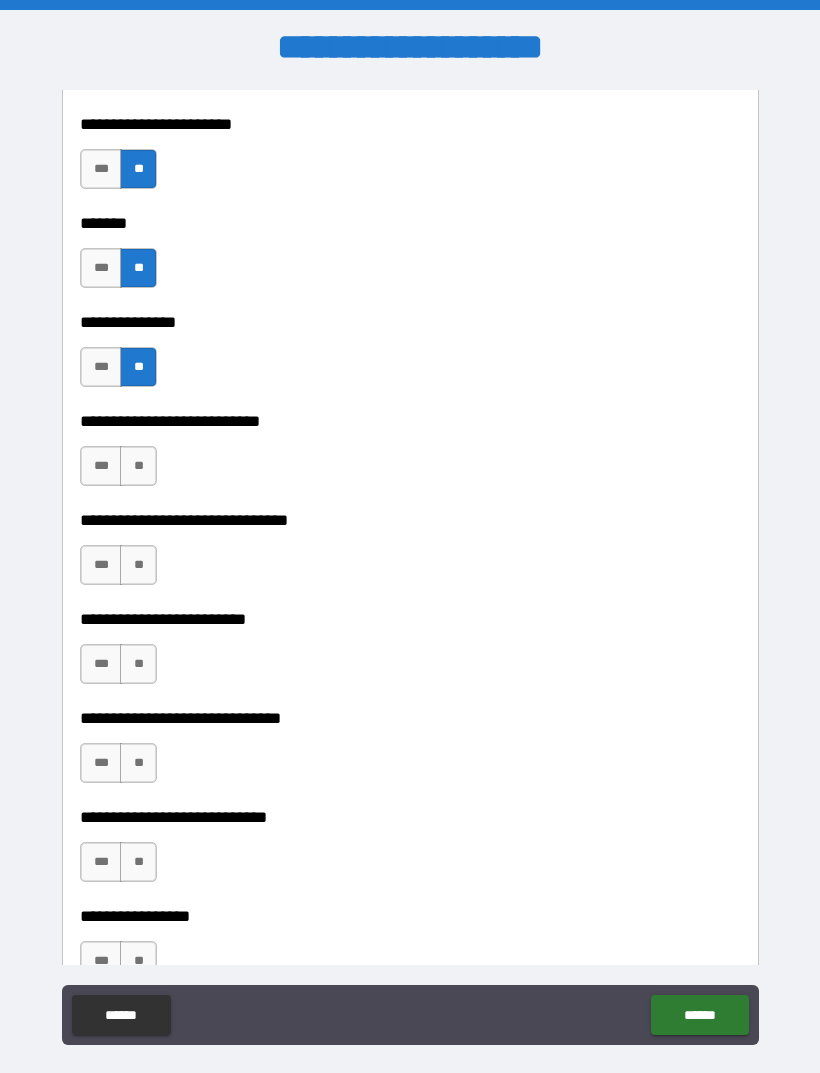click on "**" at bounding box center [138, 466] 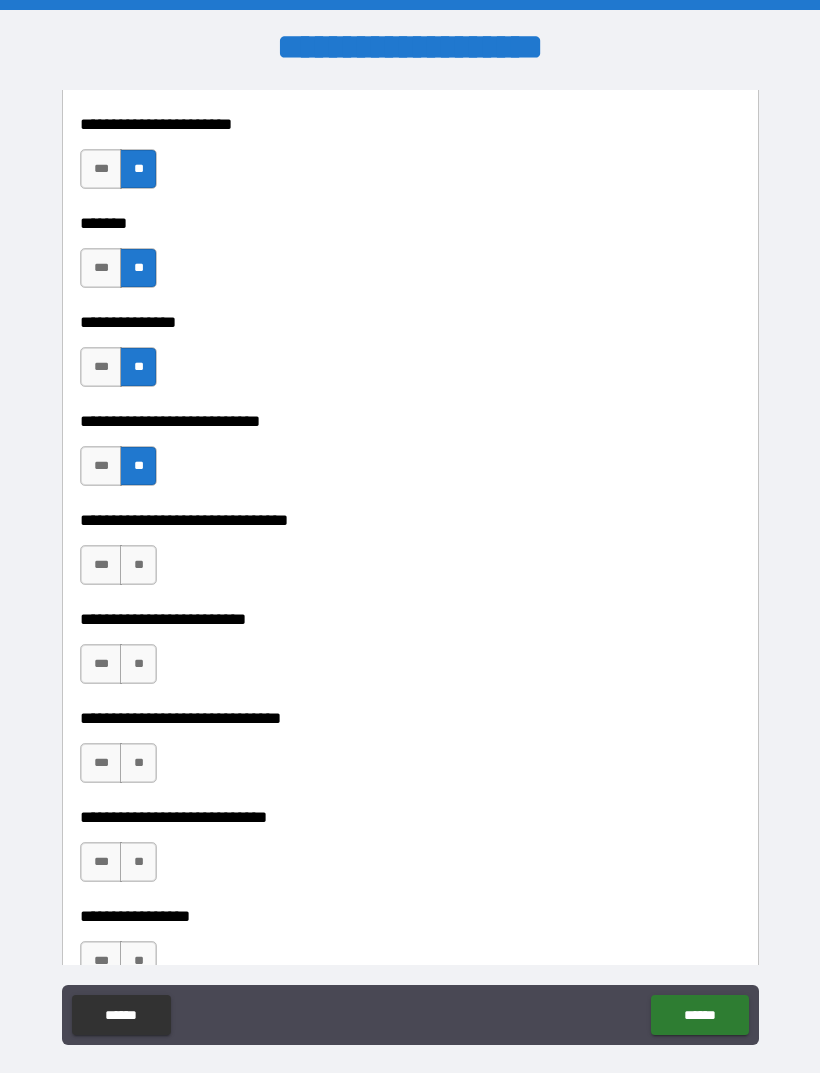 click on "**" at bounding box center [138, 565] 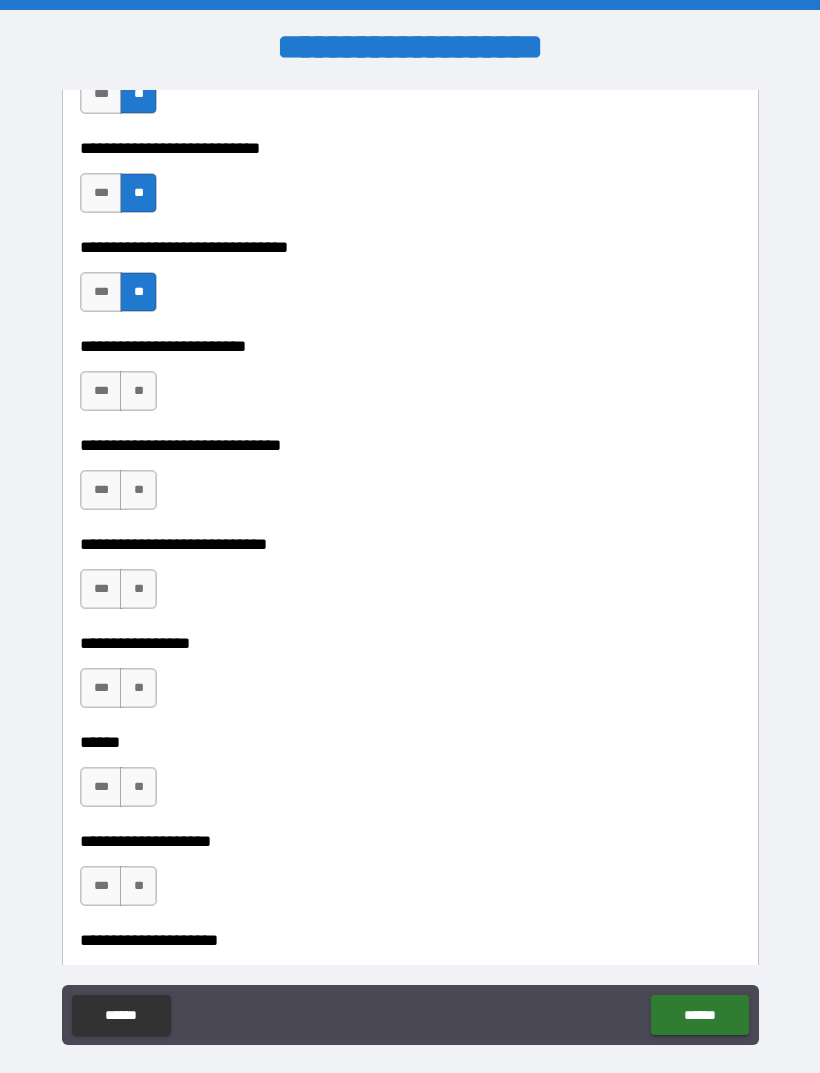 scroll, scrollTop: 9033, scrollLeft: 0, axis: vertical 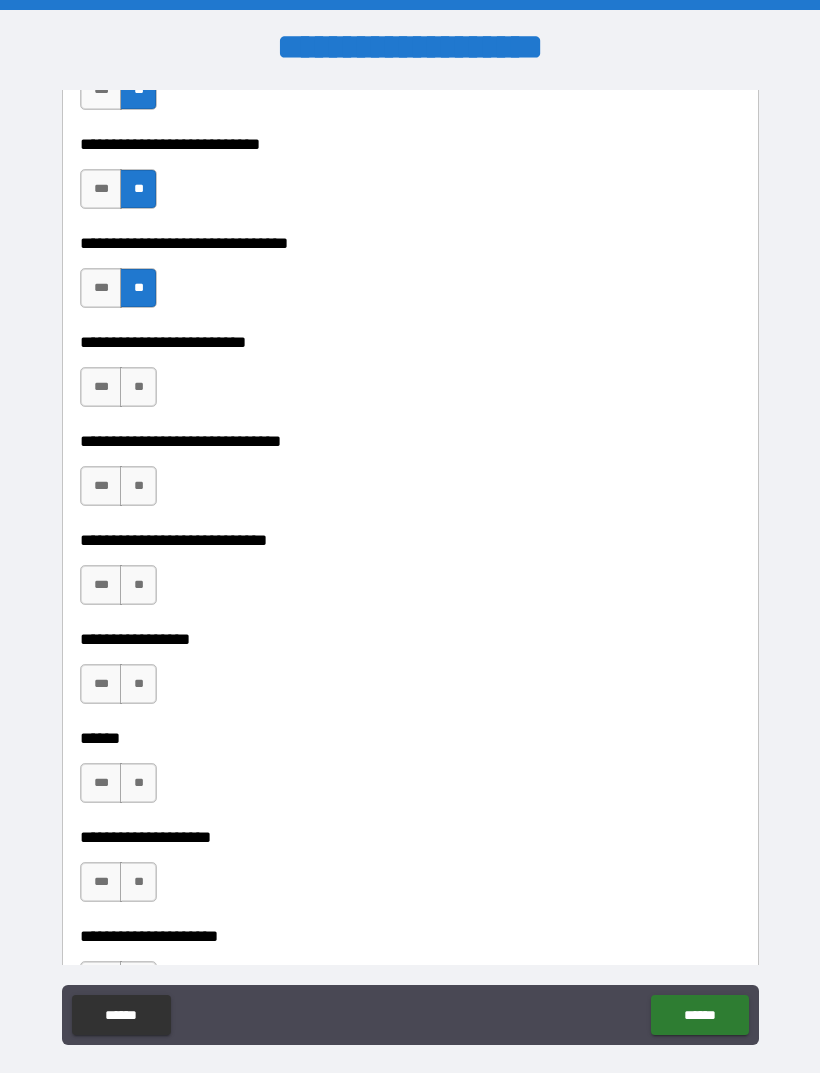 click on "**********" at bounding box center [410, 328] 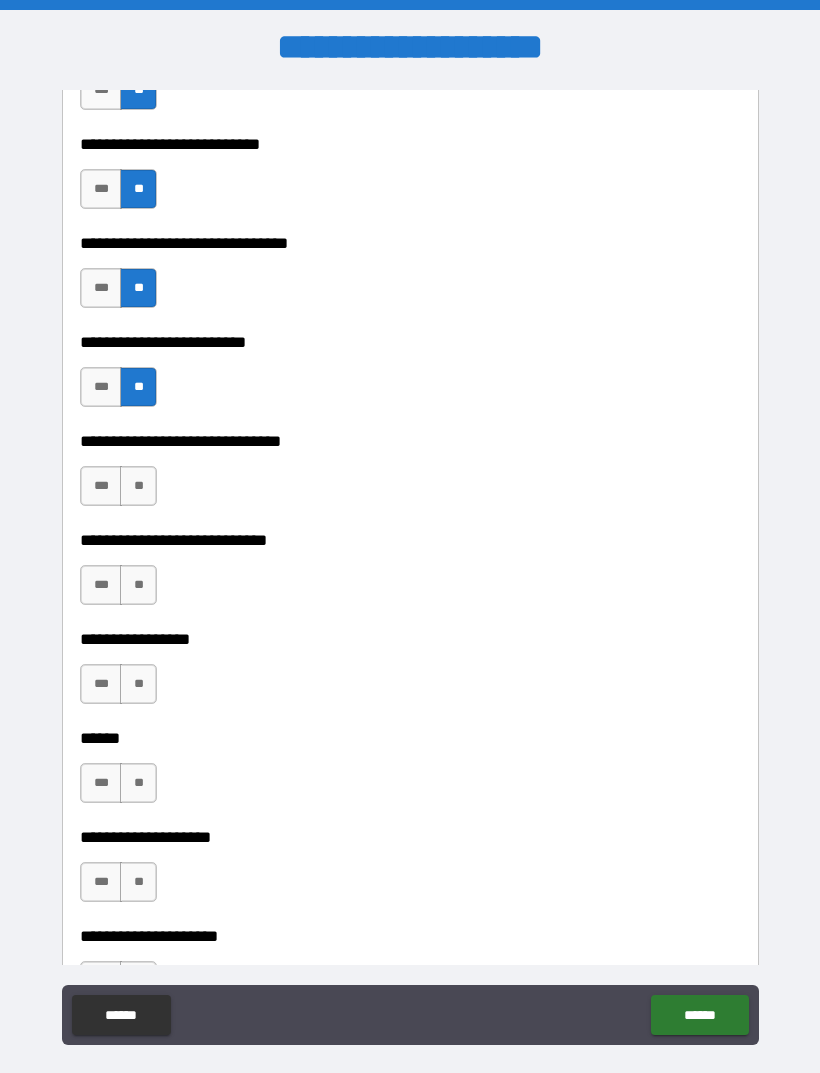 click on "**" at bounding box center [138, 486] 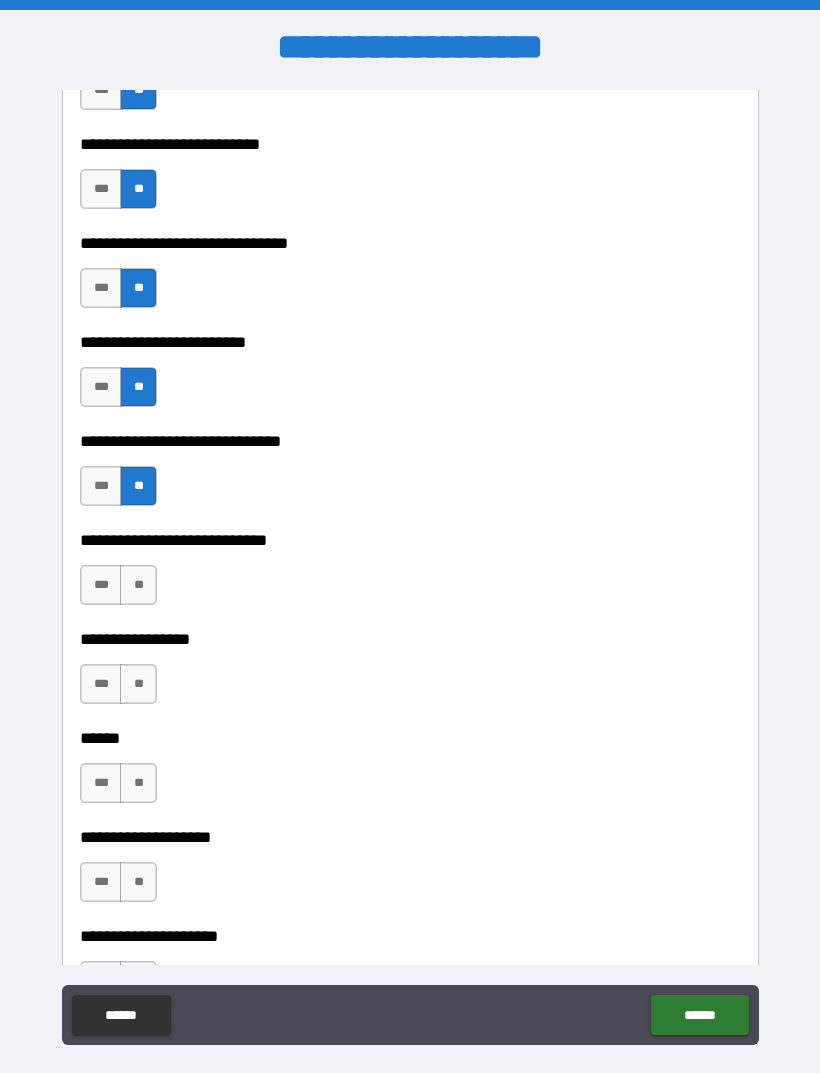 click on "**" at bounding box center (138, 585) 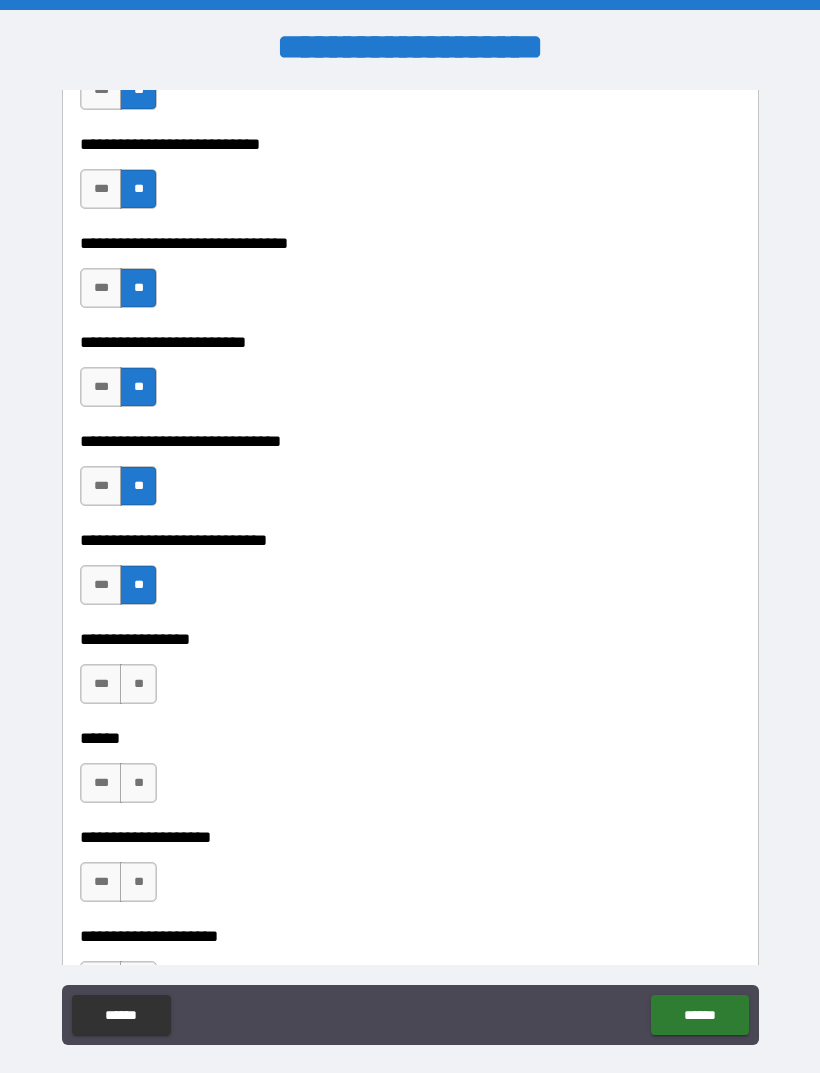 click on "**" at bounding box center (138, 684) 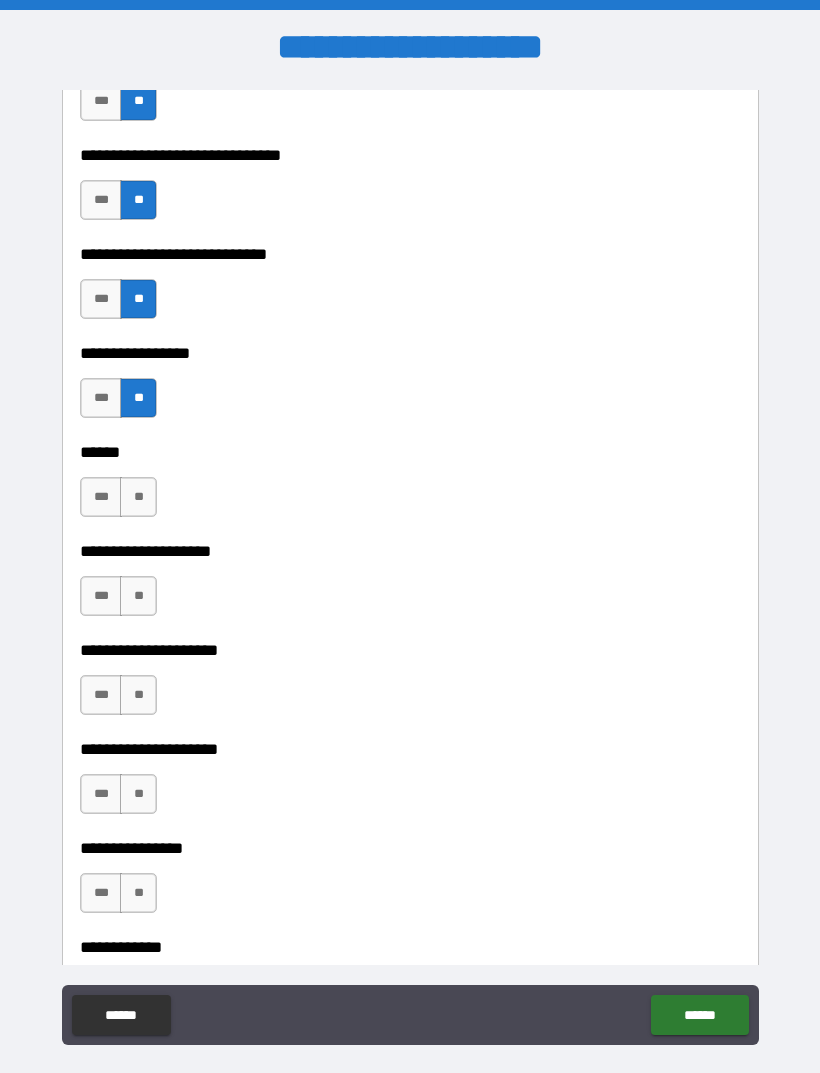 scroll, scrollTop: 9334, scrollLeft: 0, axis: vertical 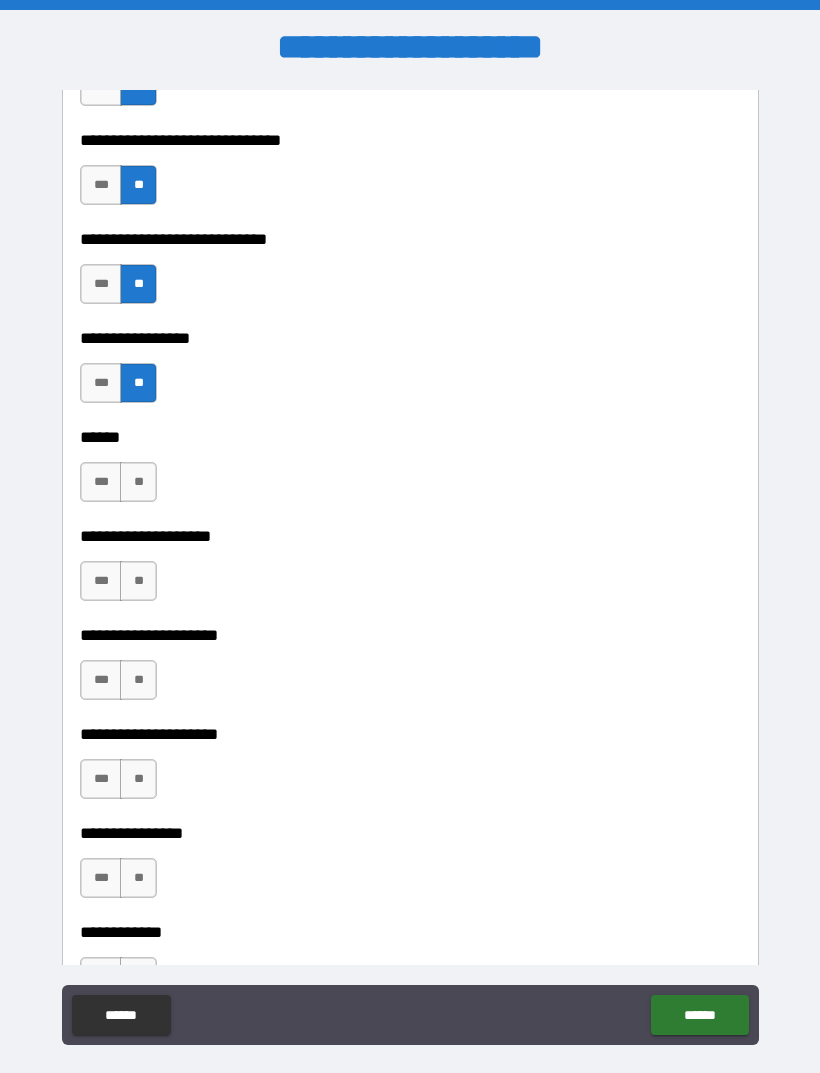 click on "**" at bounding box center (138, 482) 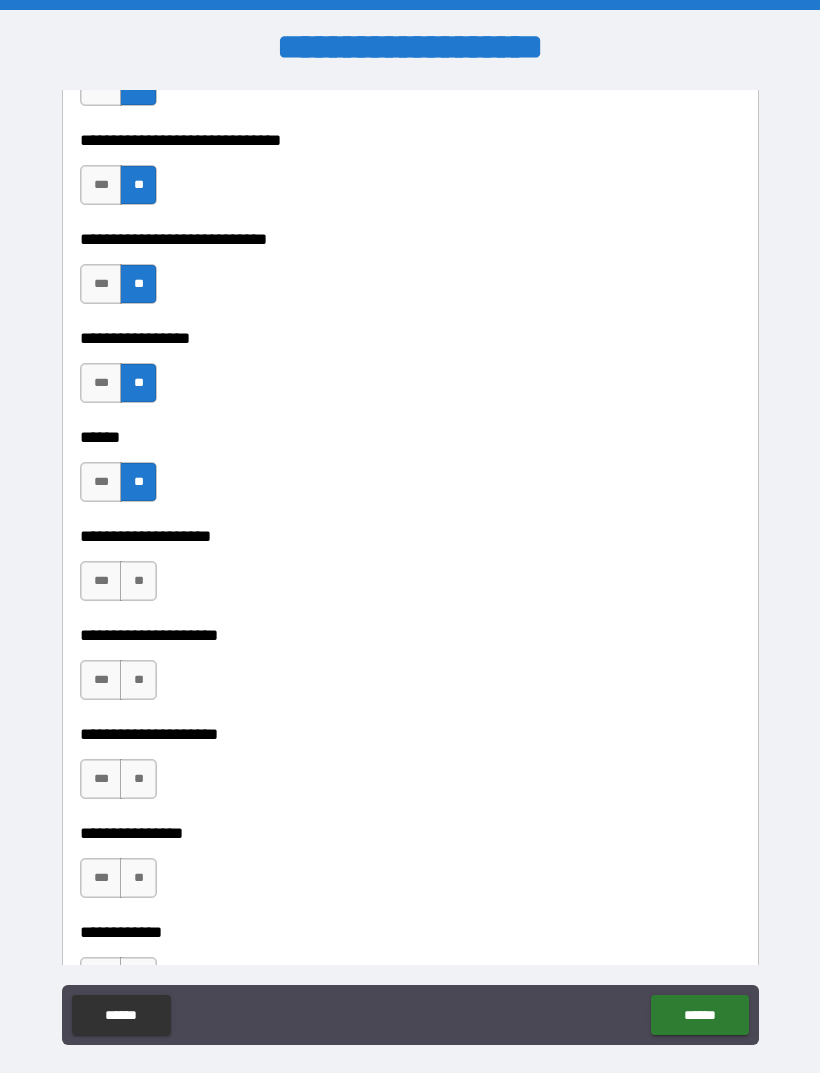 click on "***" at bounding box center (101, 581) 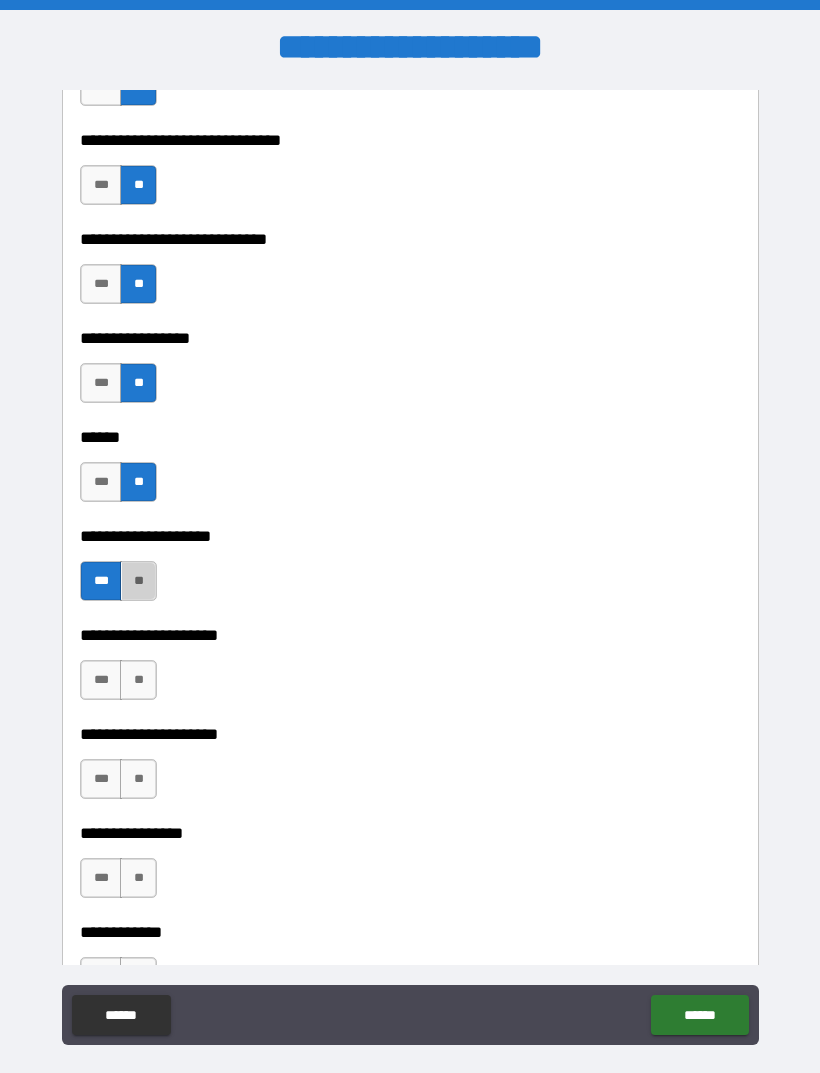click on "**" at bounding box center (138, 581) 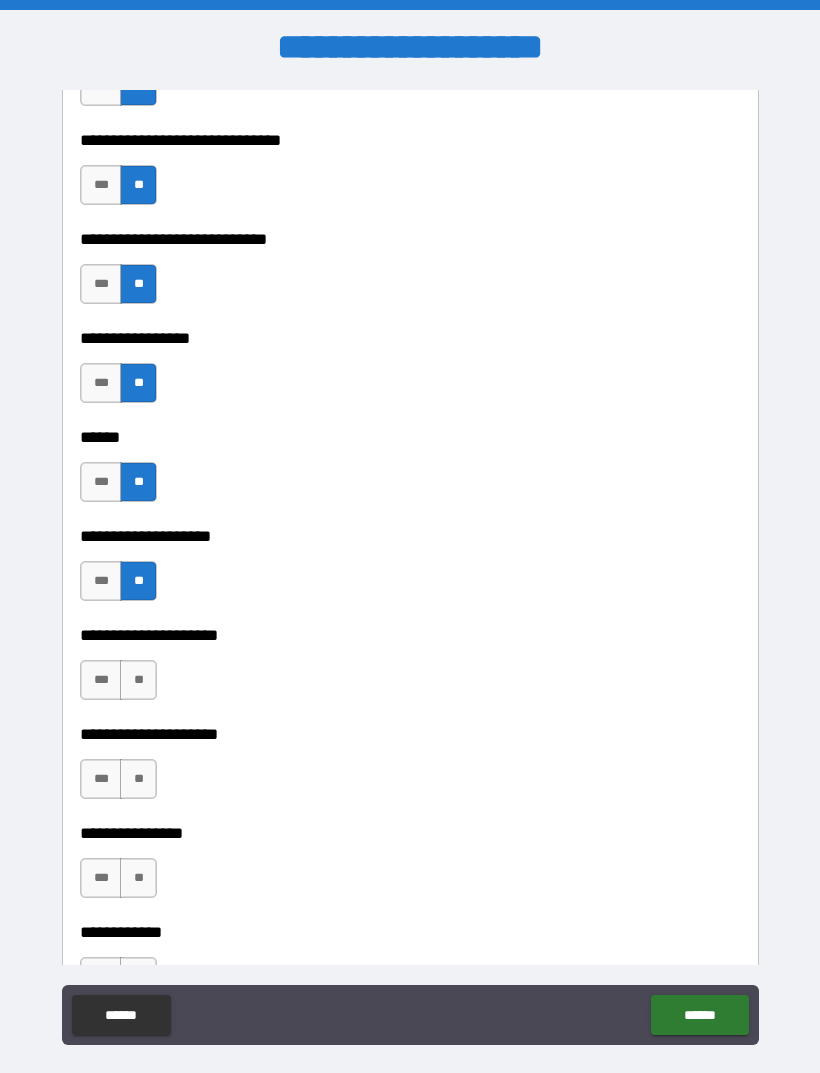 click on "**" at bounding box center (138, 680) 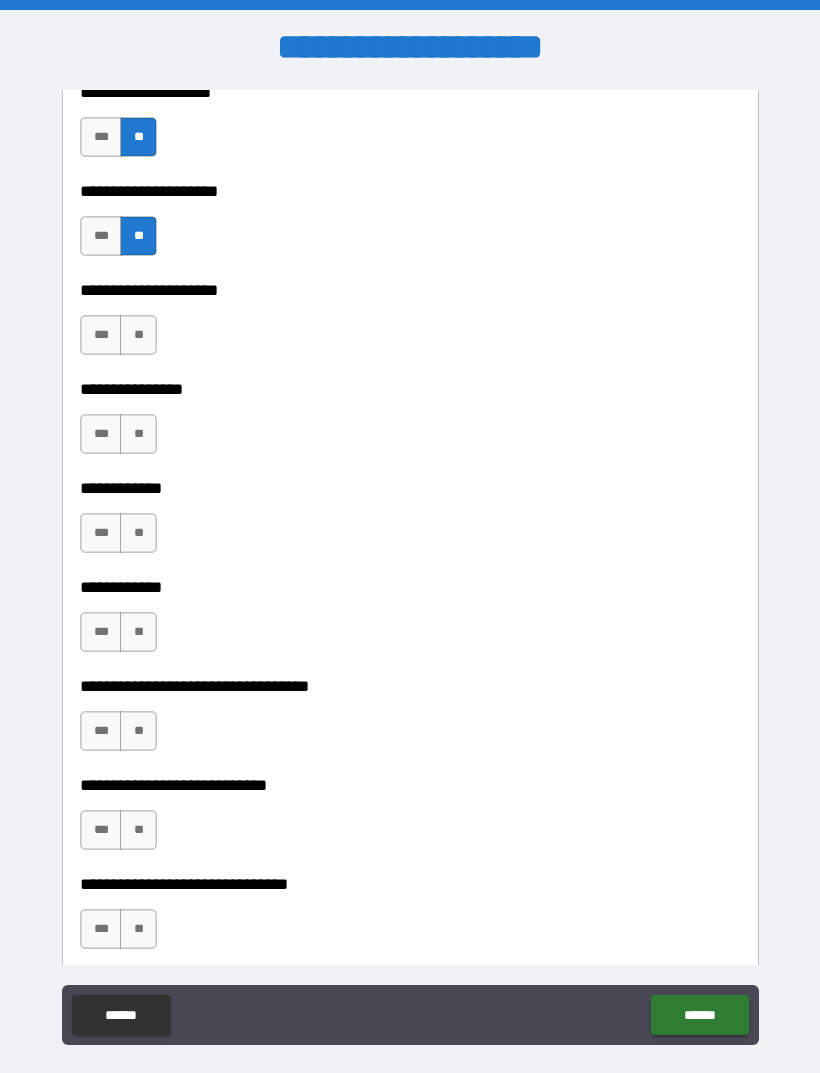 scroll, scrollTop: 9793, scrollLeft: 0, axis: vertical 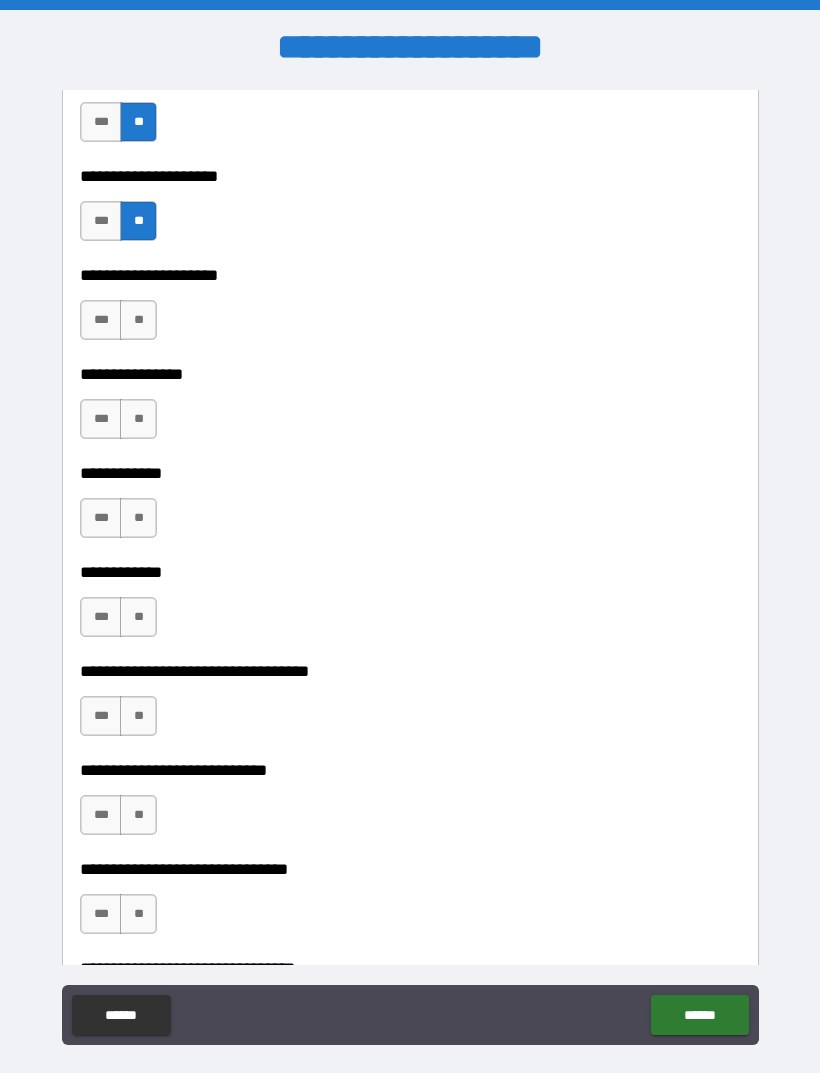 click on "**" at bounding box center (138, 320) 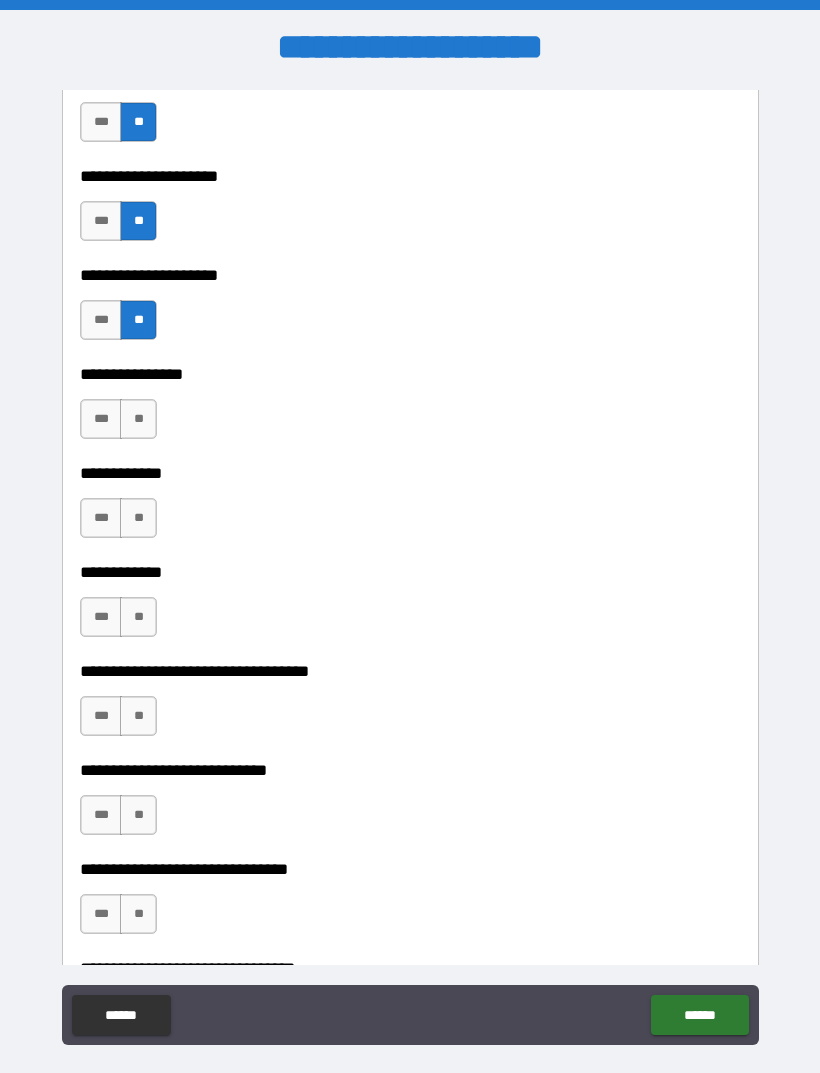 click on "**" at bounding box center [138, 419] 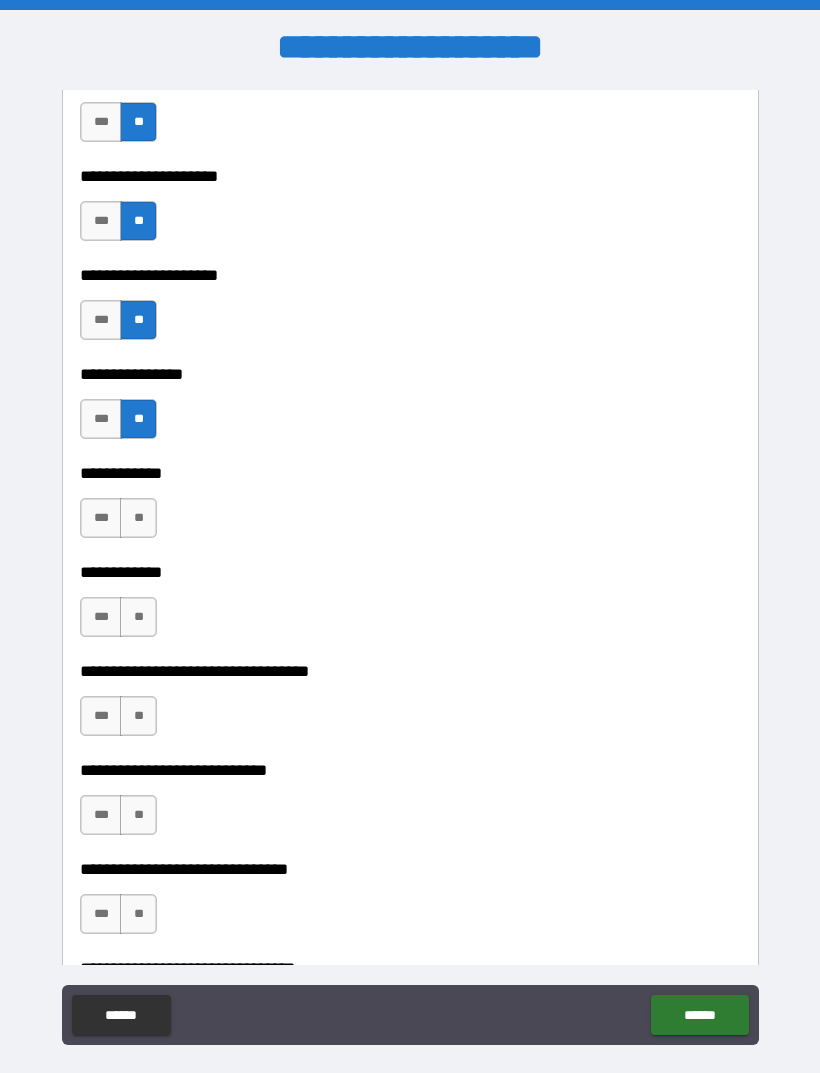 click on "*** **" at bounding box center [121, 523] 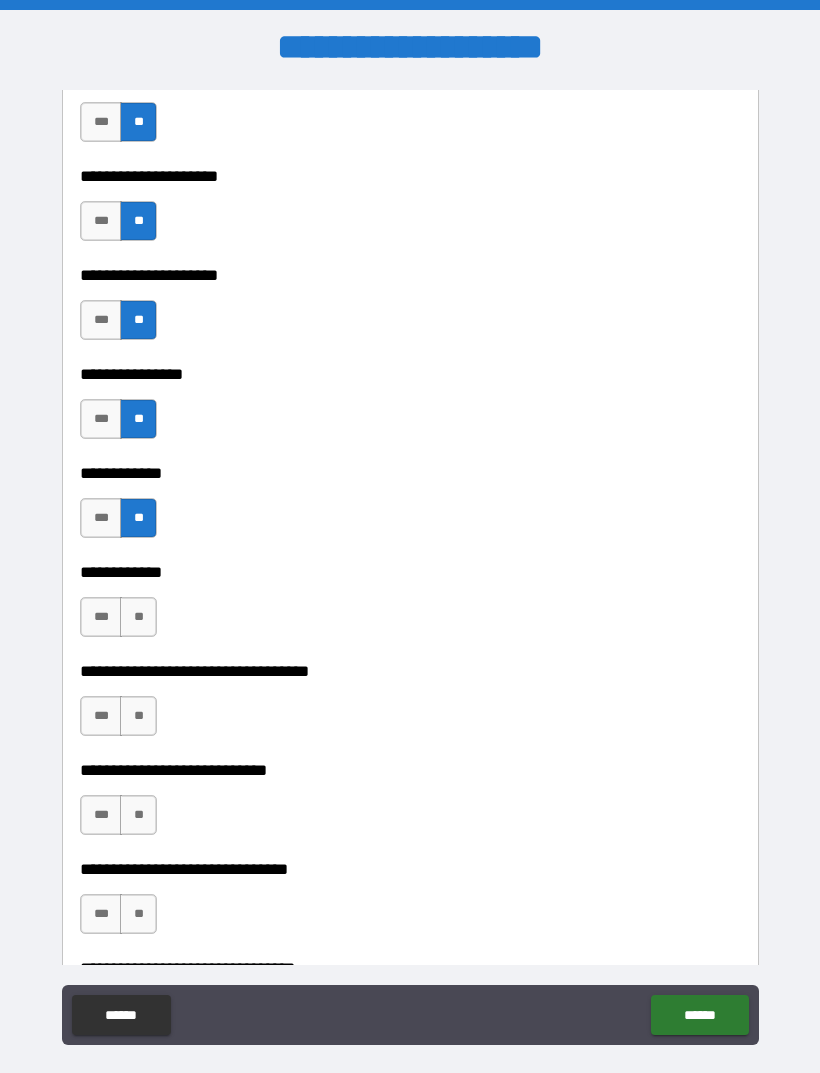 click on "***" at bounding box center (101, 518) 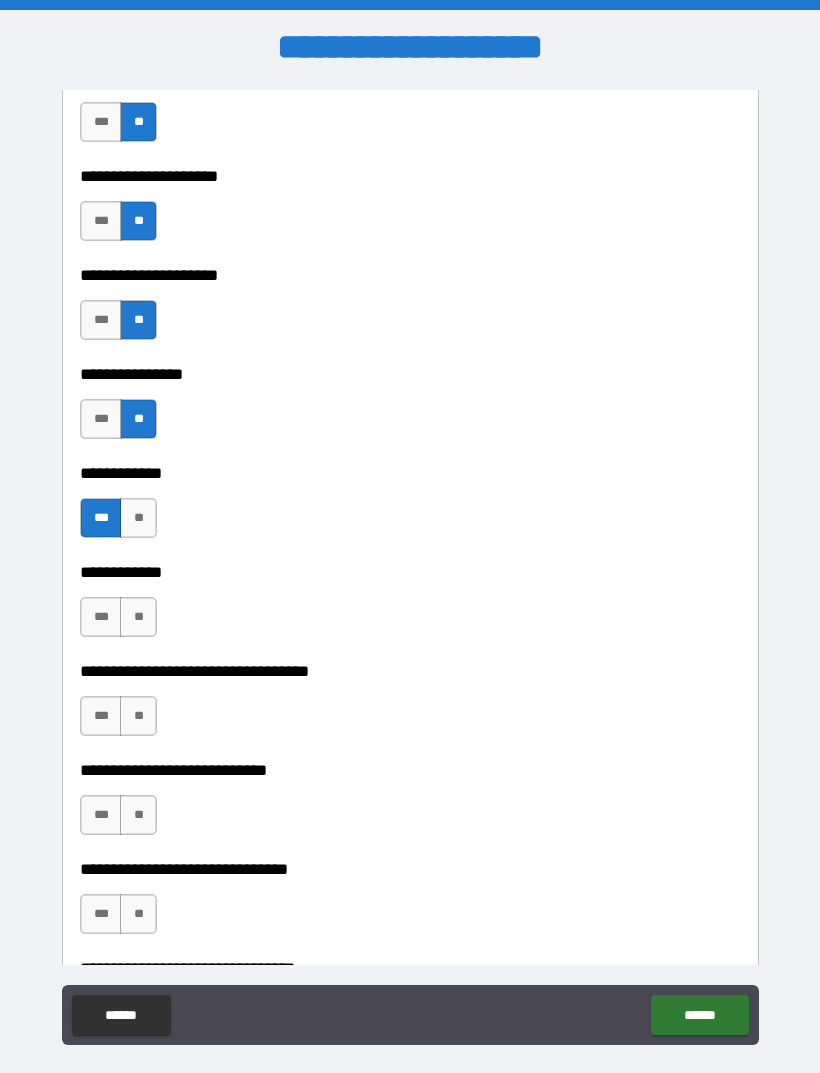 click on "**" at bounding box center [138, 518] 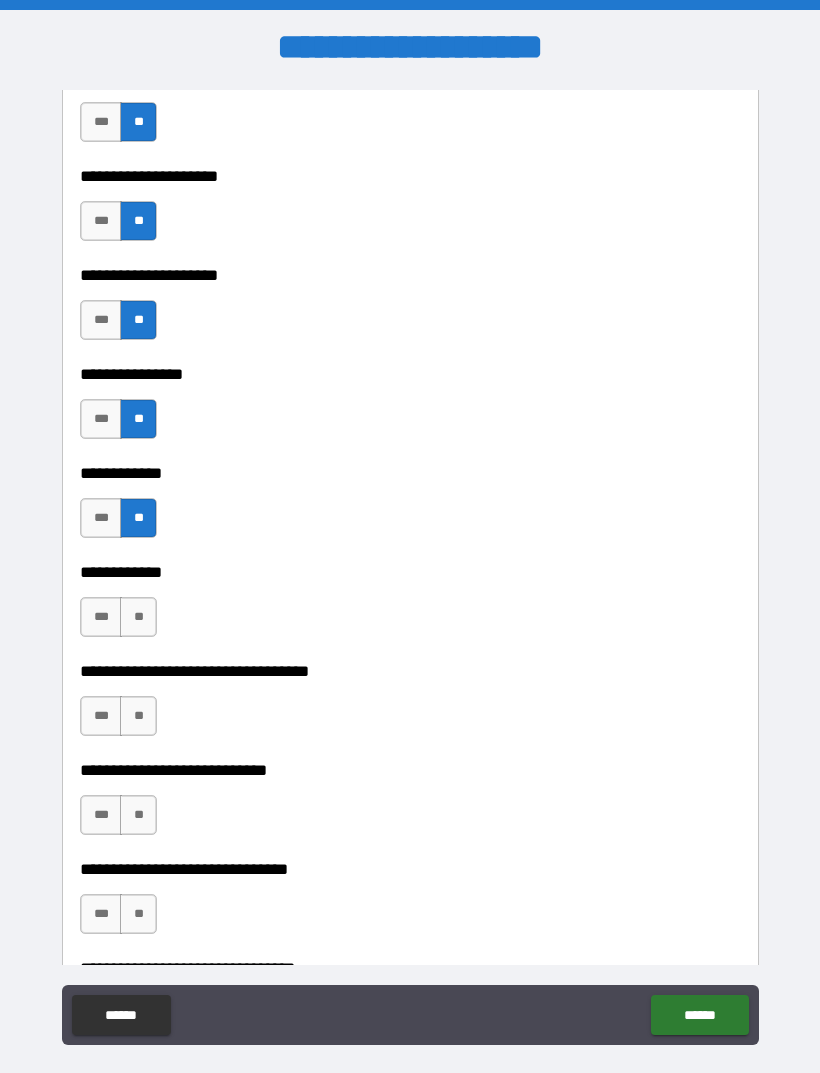 click on "**" at bounding box center [138, 617] 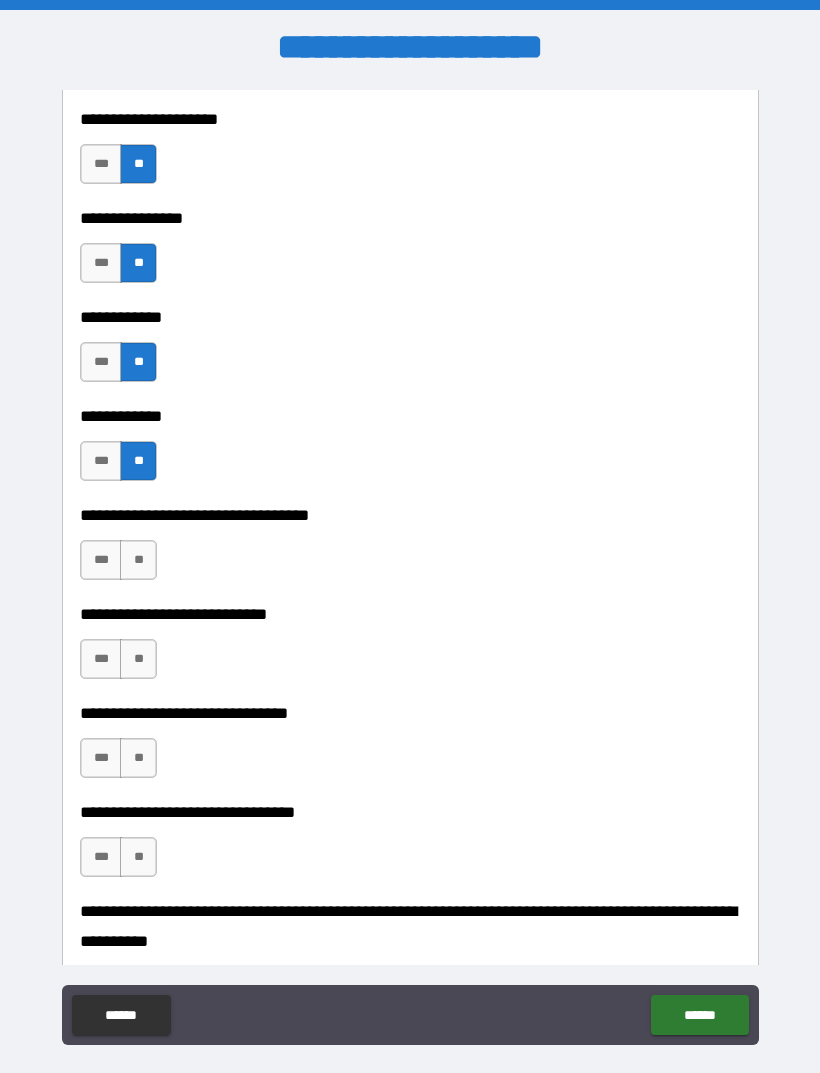 scroll, scrollTop: 9963, scrollLeft: 0, axis: vertical 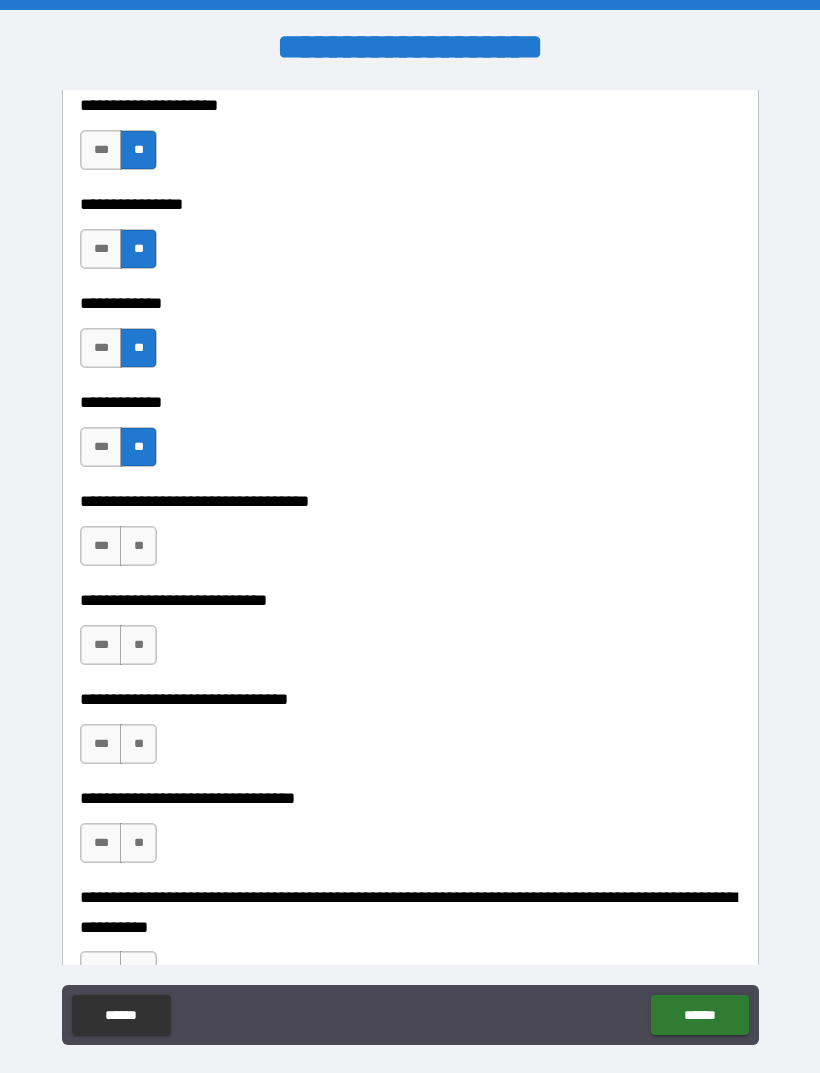 click on "**" at bounding box center [138, 546] 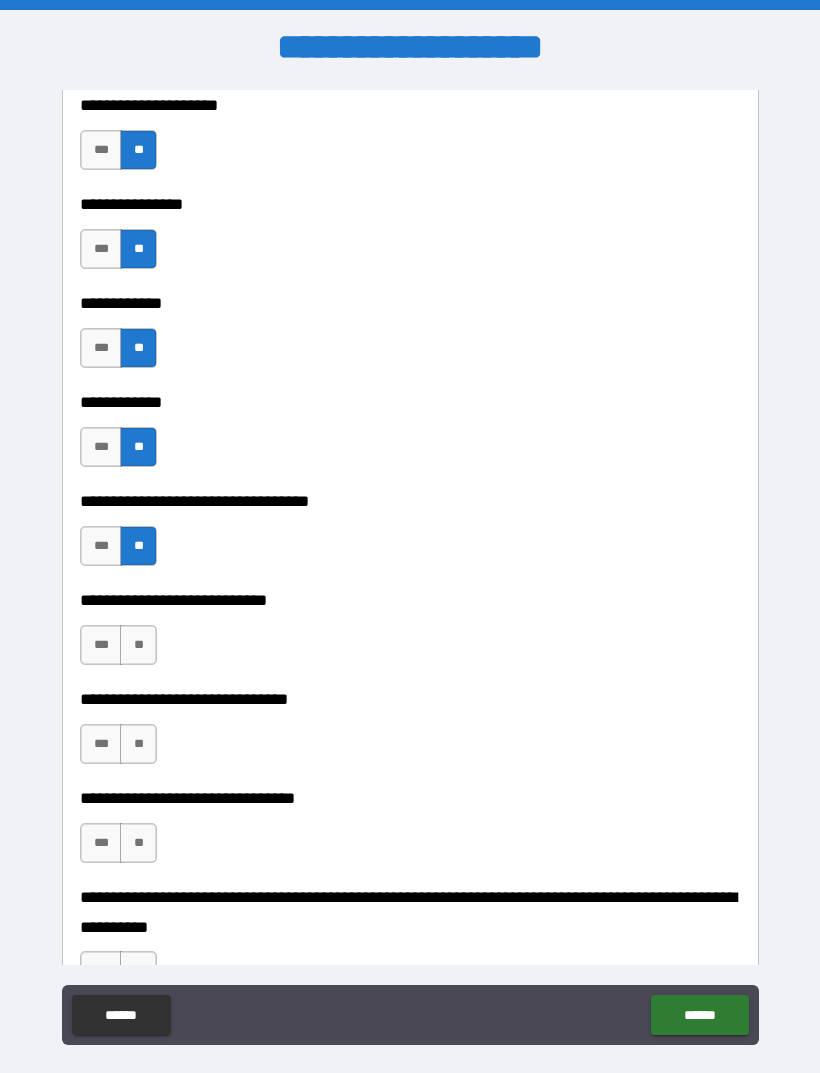 click on "**" at bounding box center (138, 645) 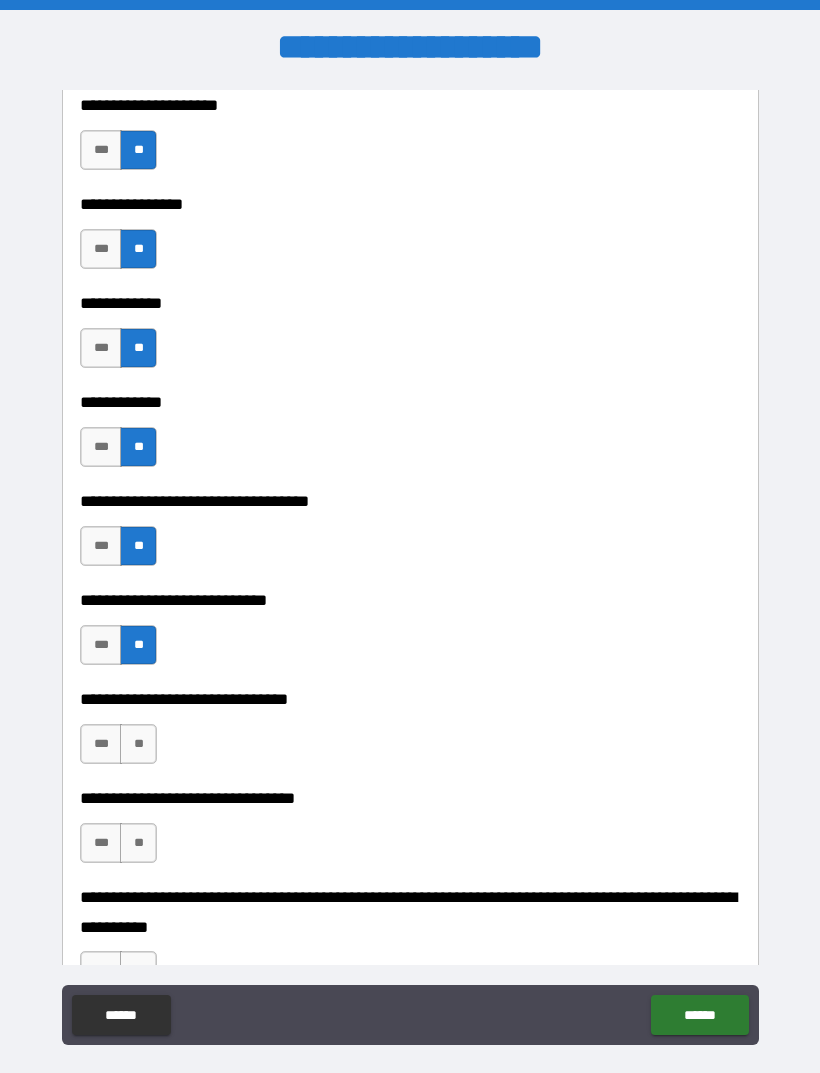 click on "**" at bounding box center [138, 744] 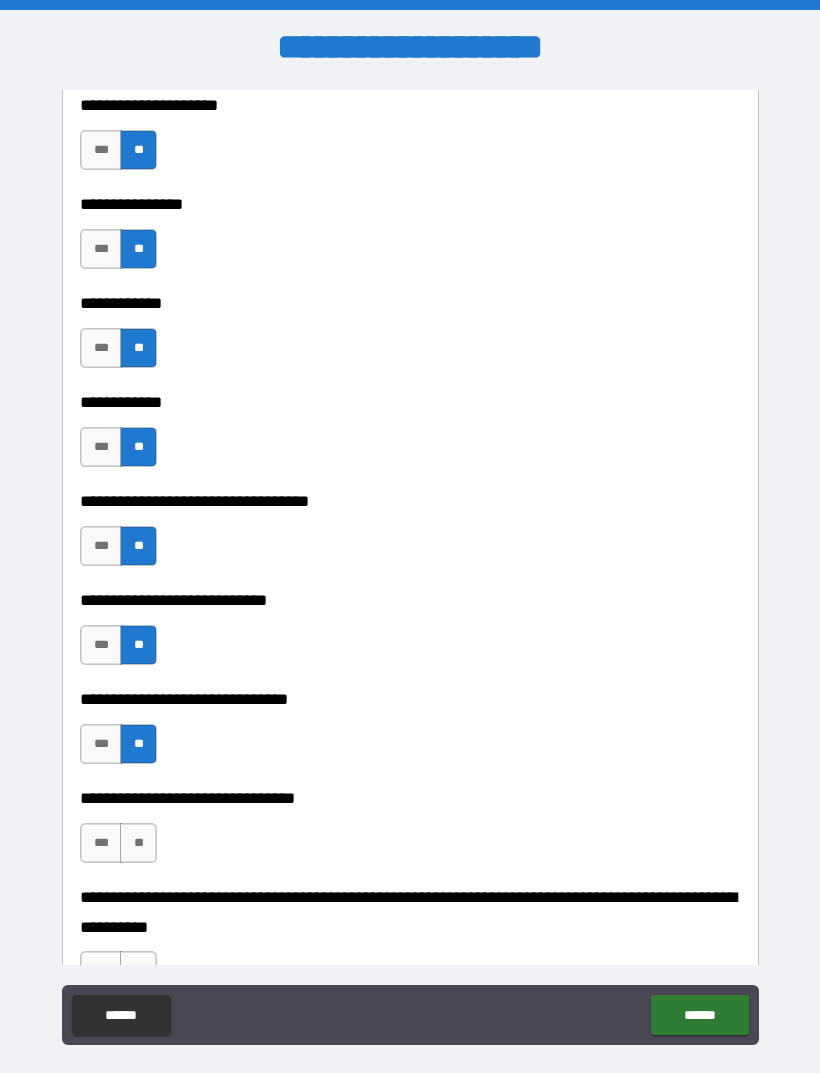 click on "**" at bounding box center (138, 843) 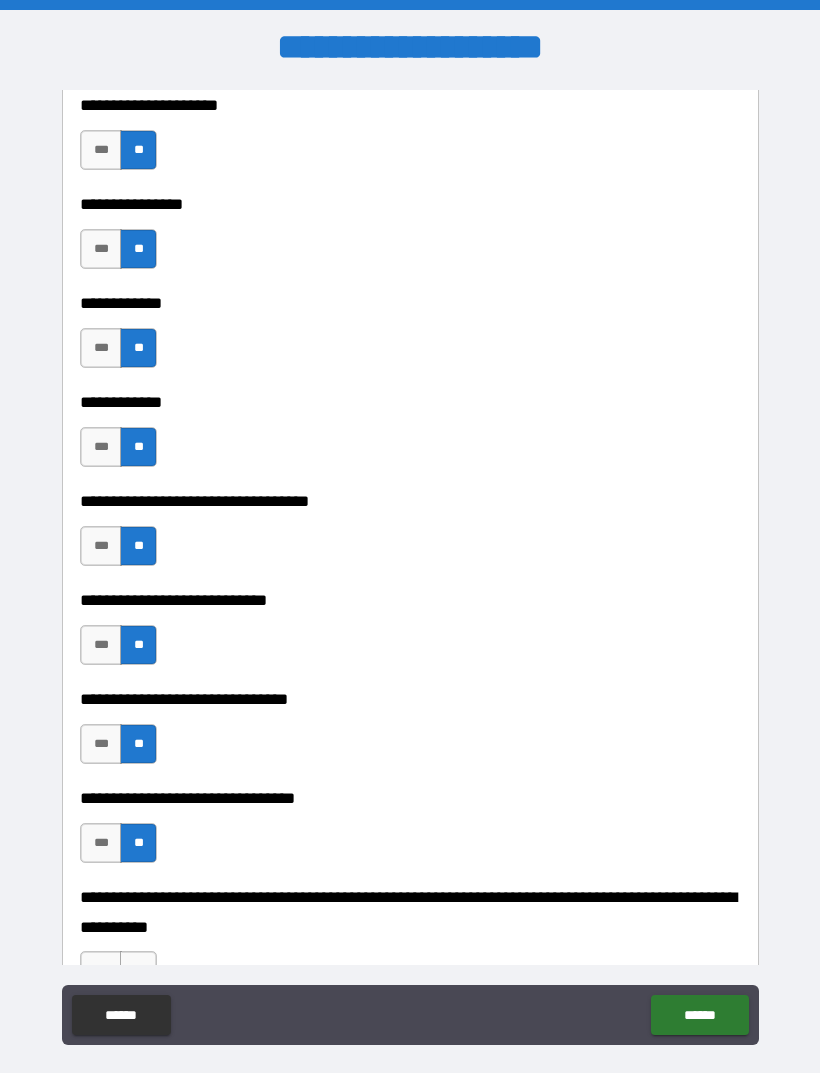 click on "***" at bounding box center (101, 348) 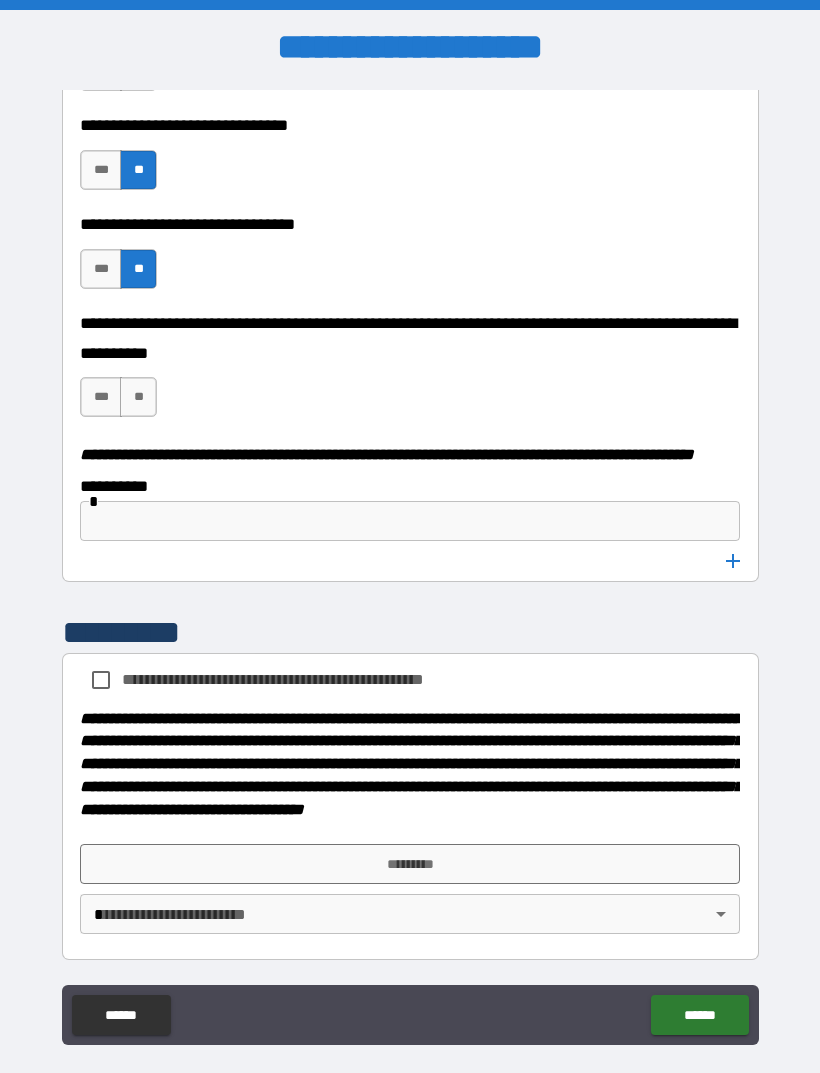 scroll, scrollTop: 10558, scrollLeft: 0, axis: vertical 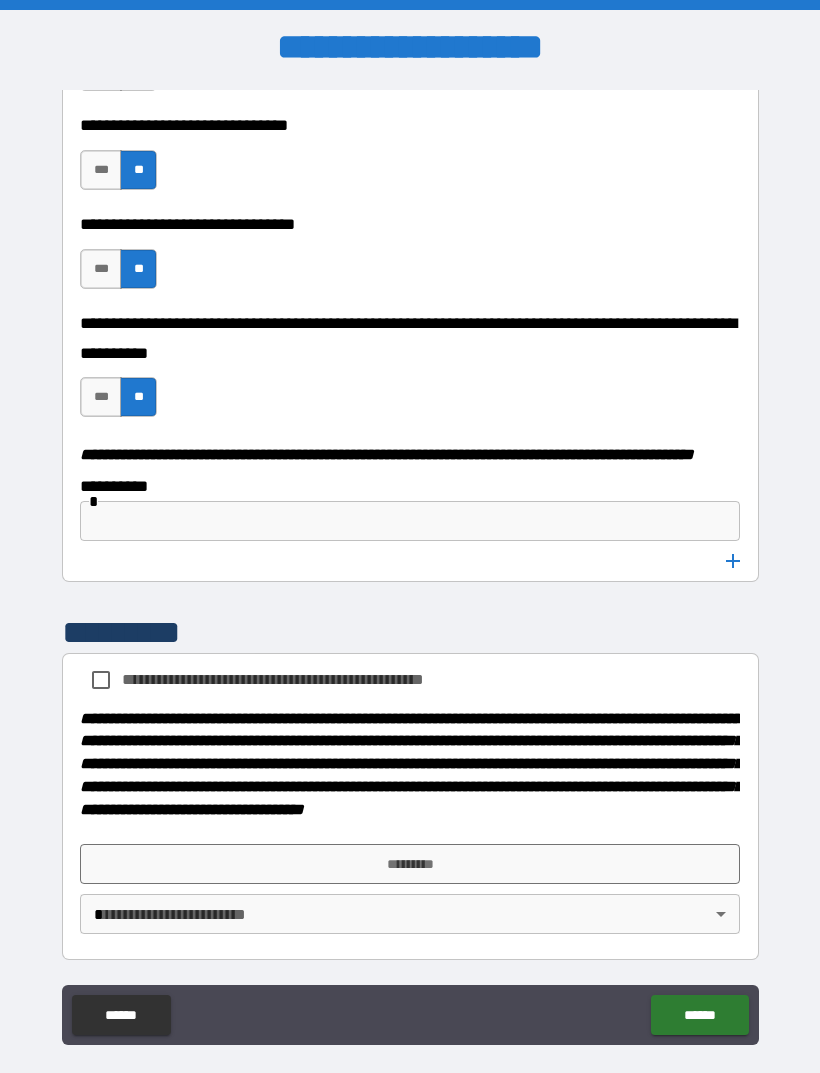 click on "***" at bounding box center [101, 397] 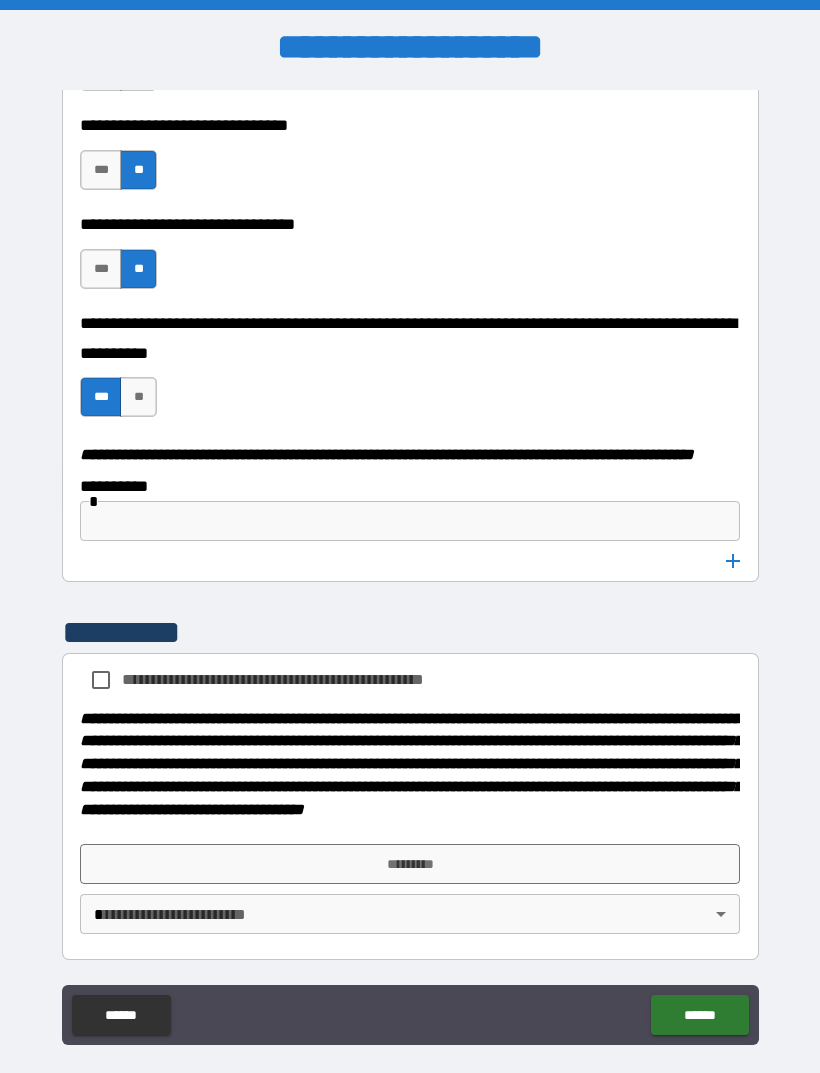 click at bounding box center [410, 521] 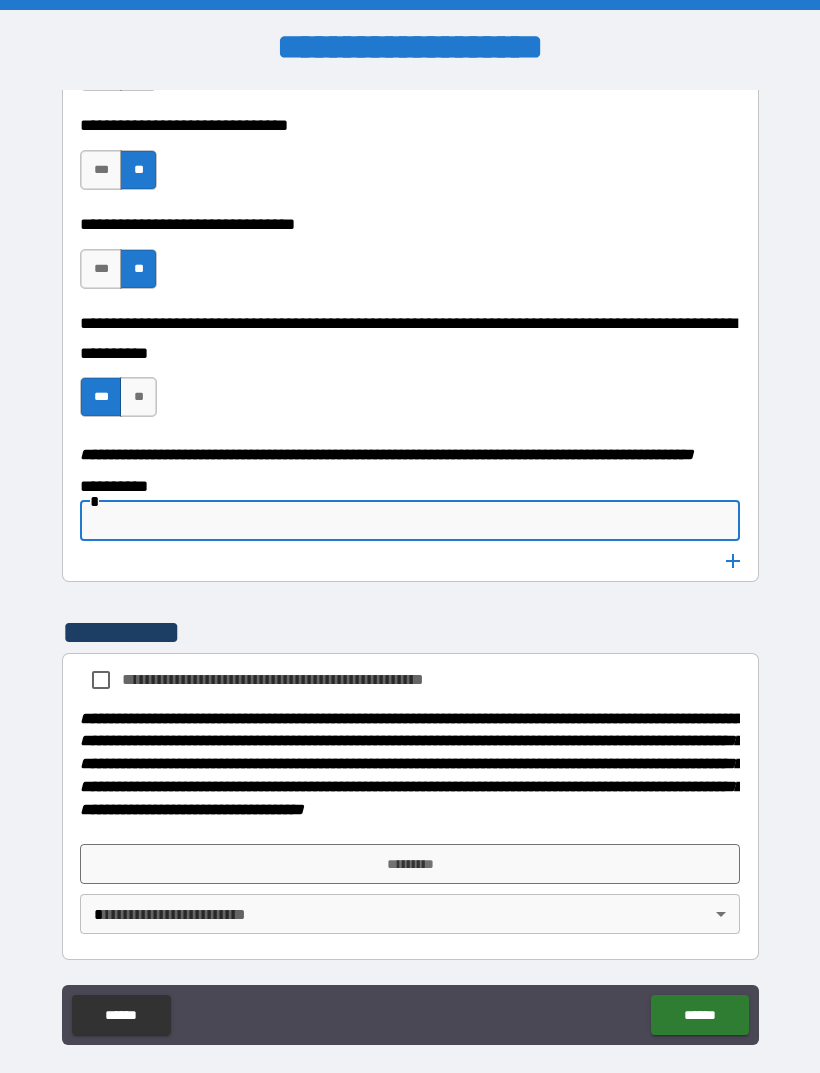 scroll, scrollTop: 10593, scrollLeft: 0, axis: vertical 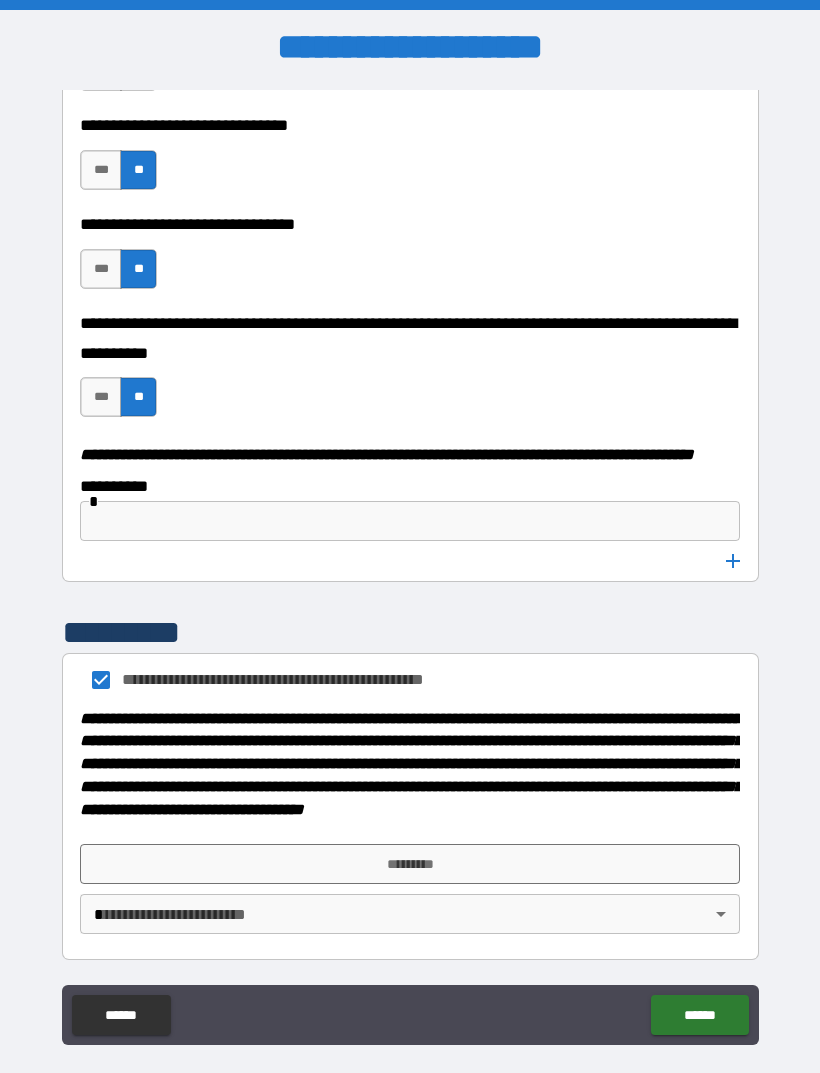 click on "*********" at bounding box center (410, 864) 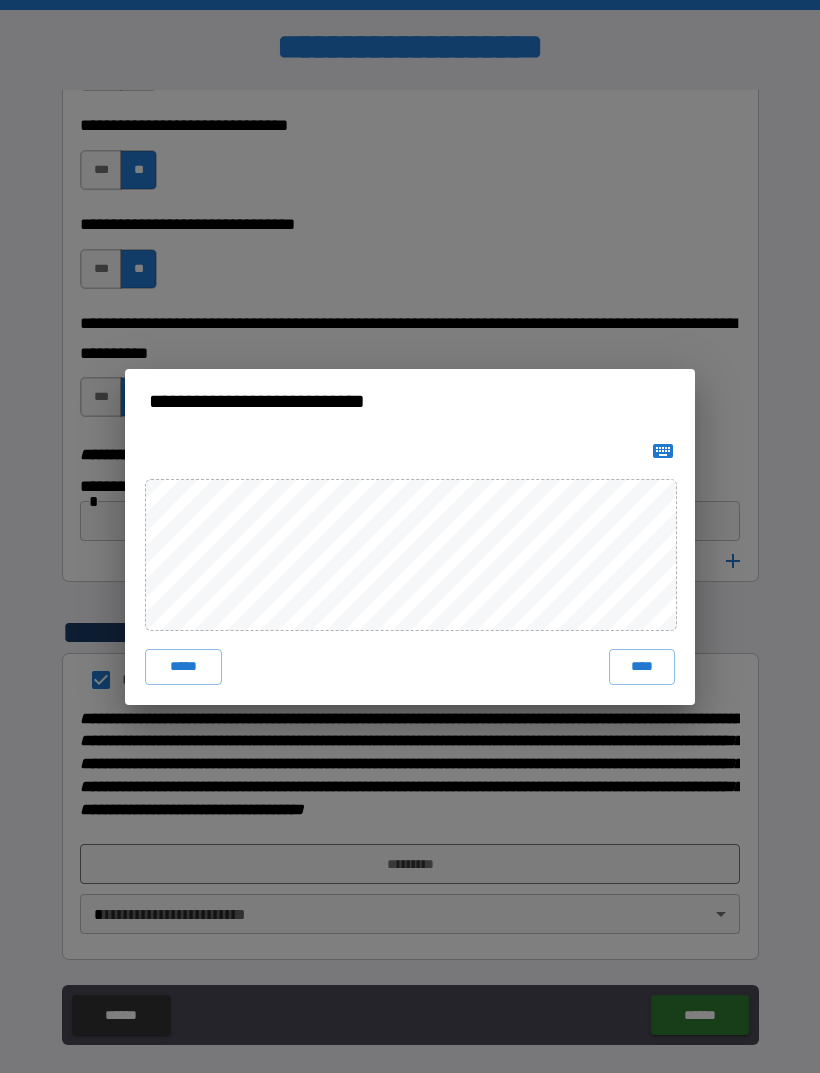 click on "****" at bounding box center [642, 667] 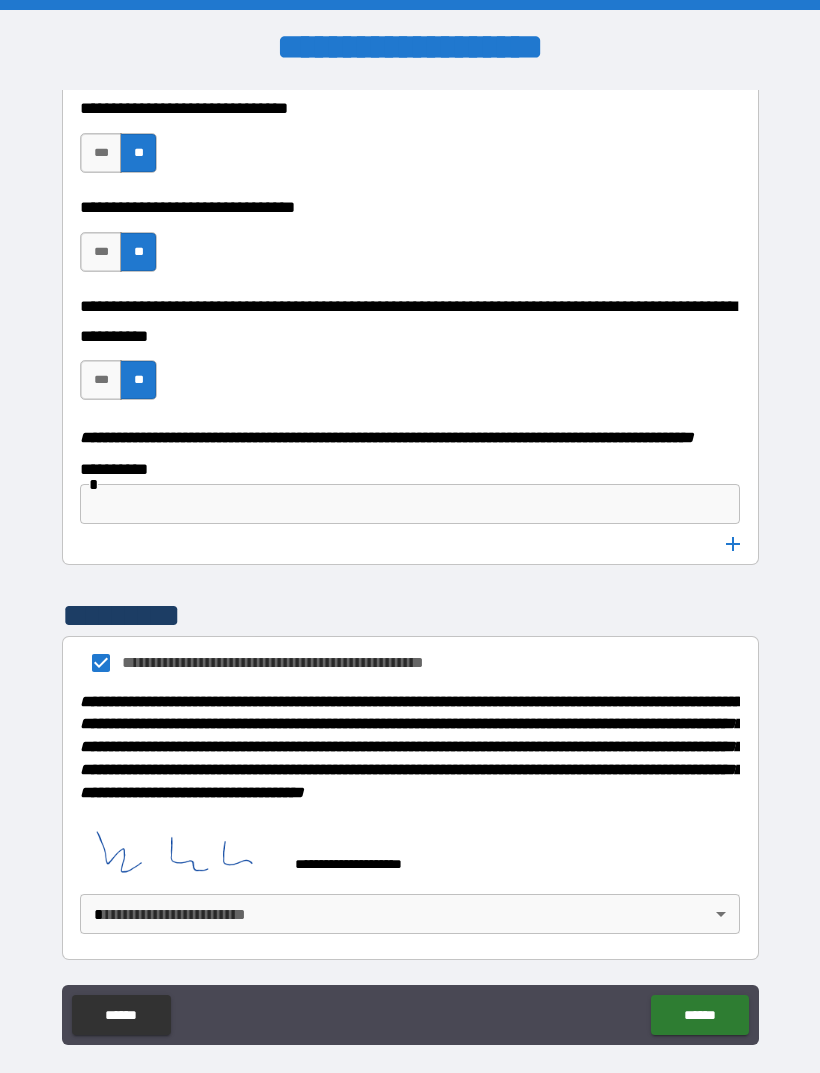 click on "******" at bounding box center [699, 1015] 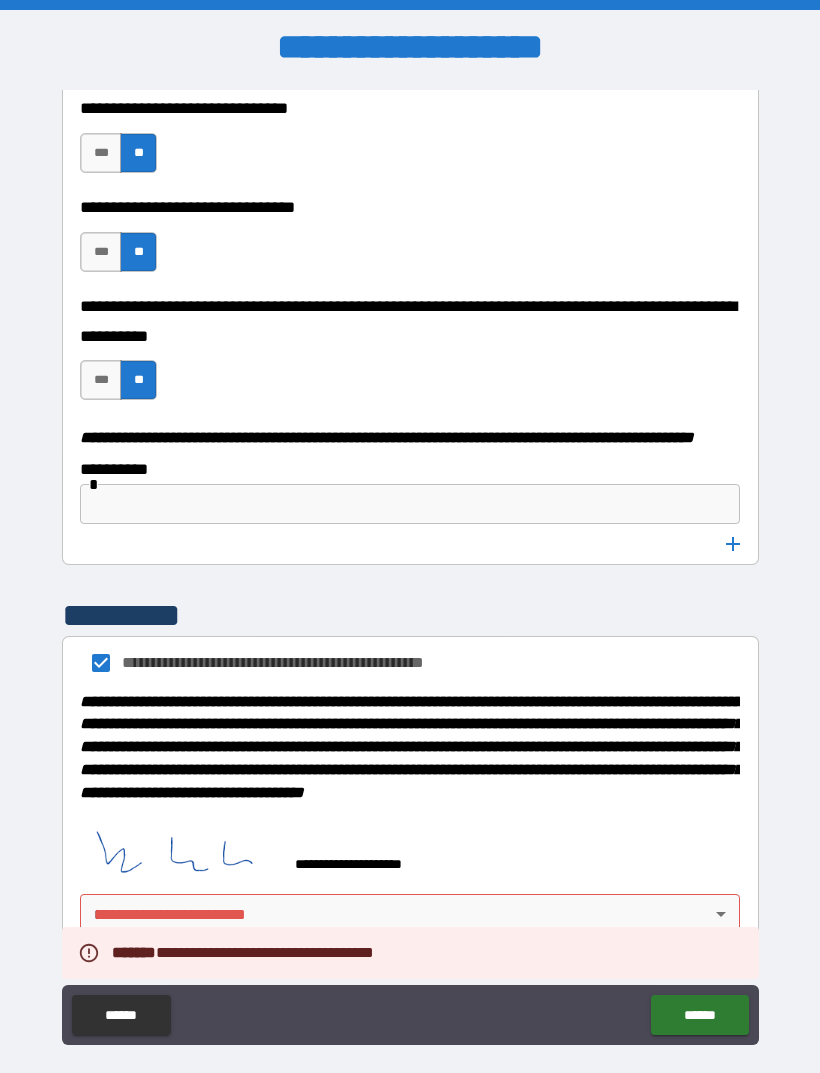 scroll, scrollTop: 10610, scrollLeft: 0, axis: vertical 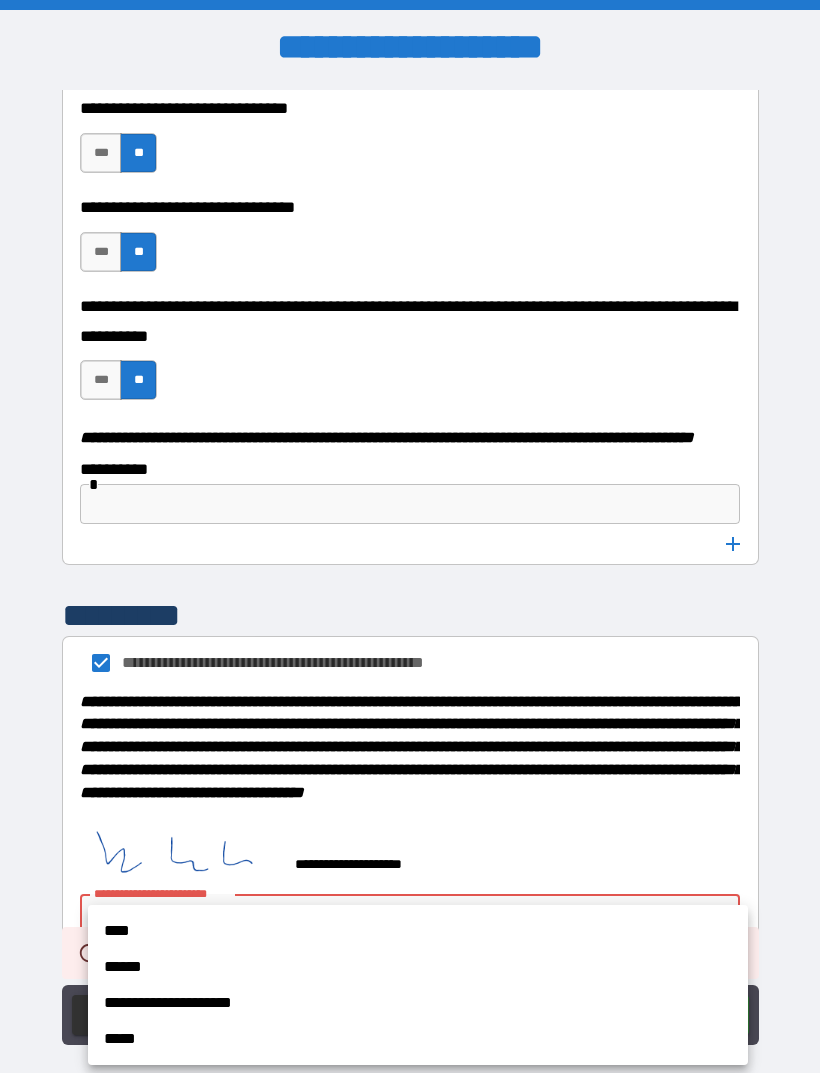 click on "****" at bounding box center [418, 931] 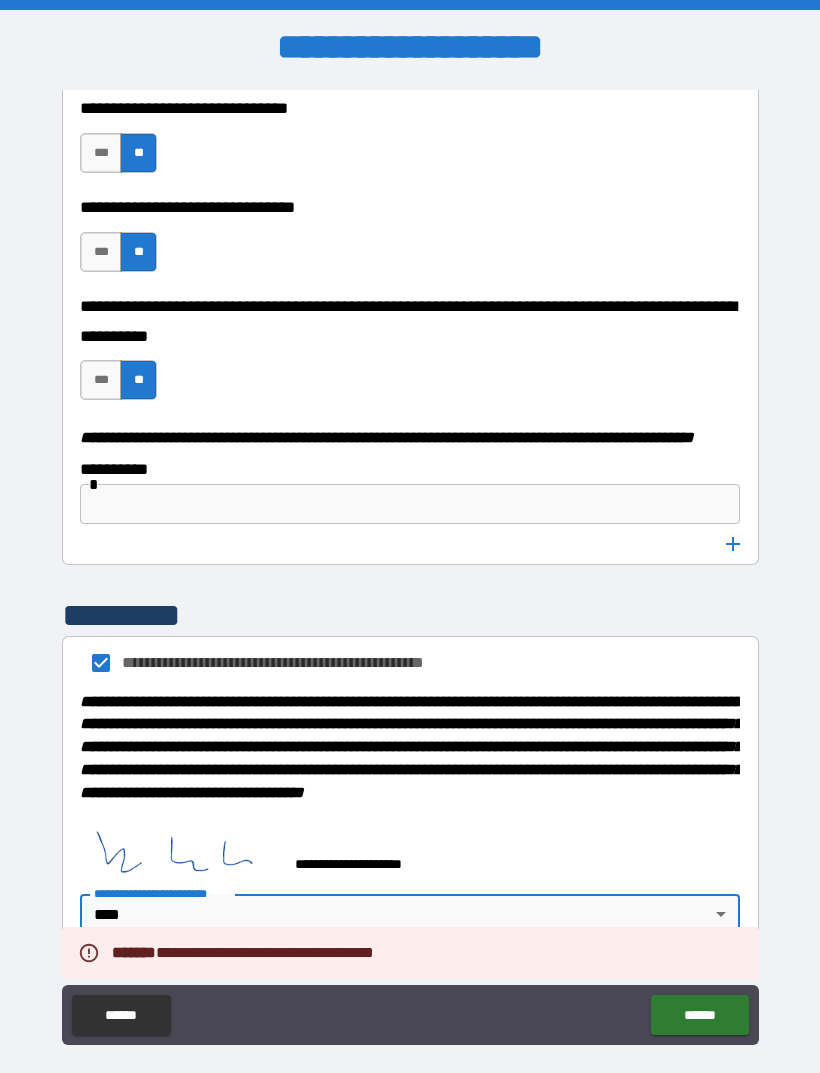 click on "******" at bounding box center [699, 1015] 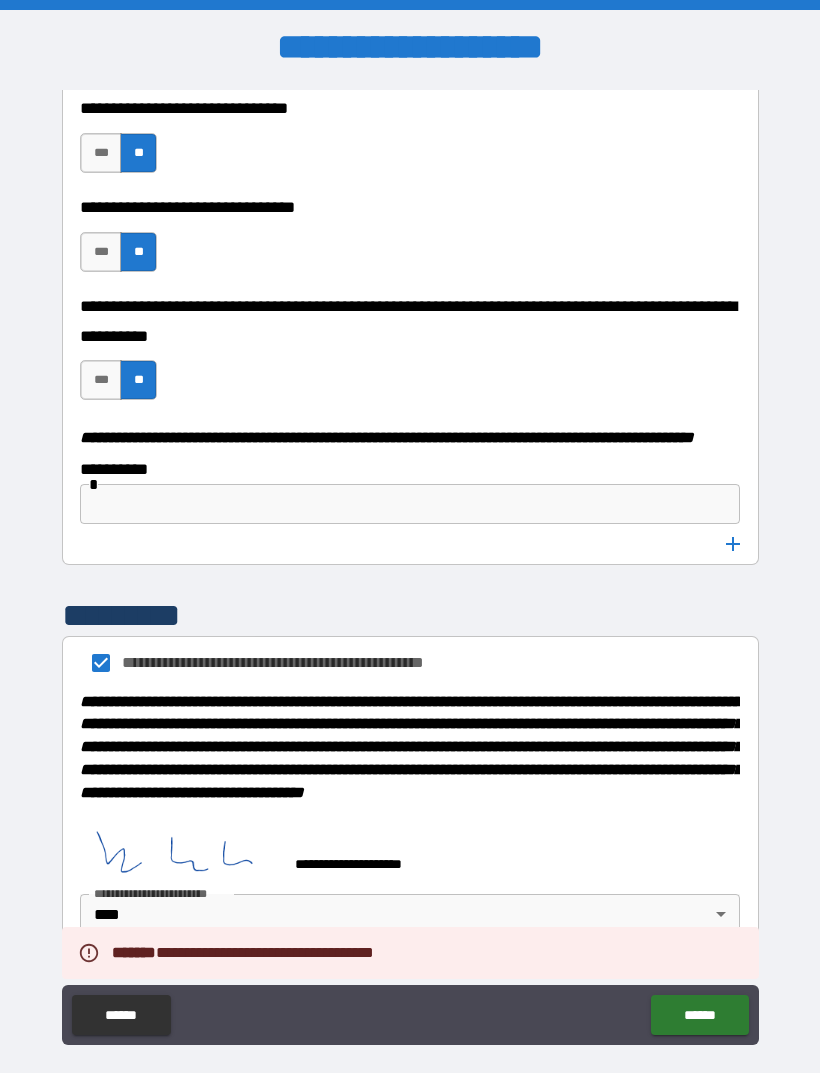 click on "******" at bounding box center (699, 1015) 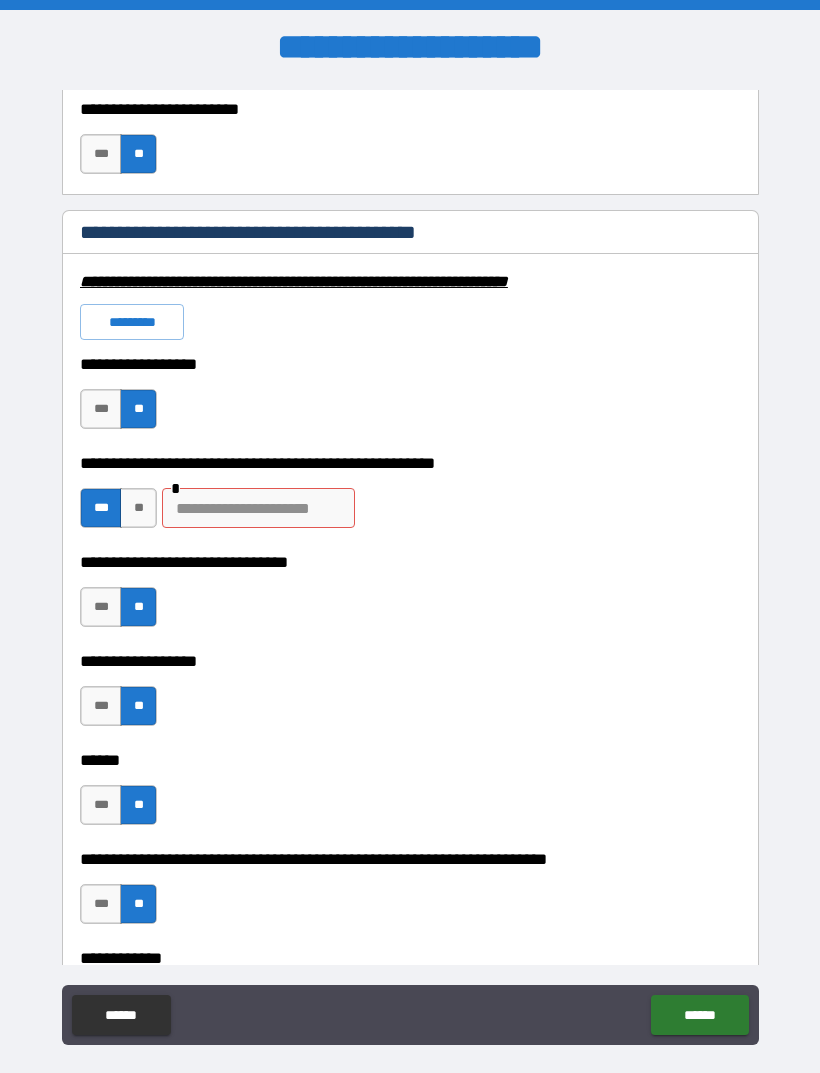 scroll, scrollTop: 6535, scrollLeft: 0, axis: vertical 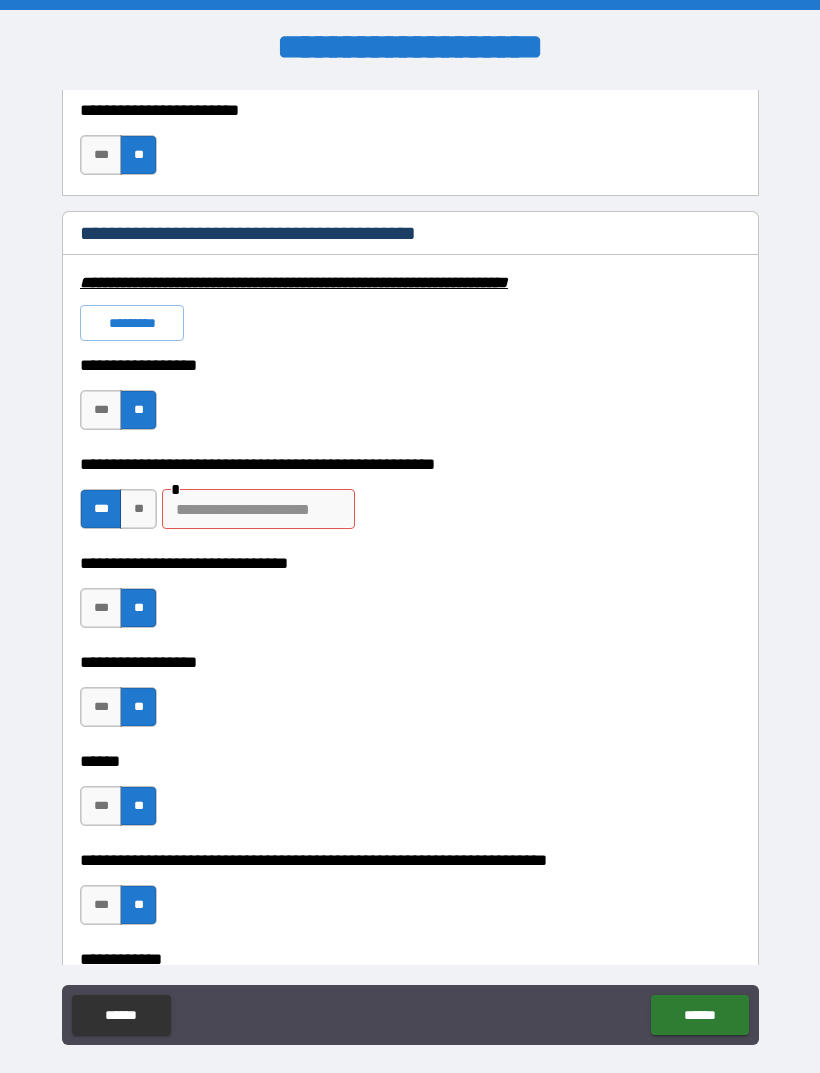 click at bounding box center [258, 509] 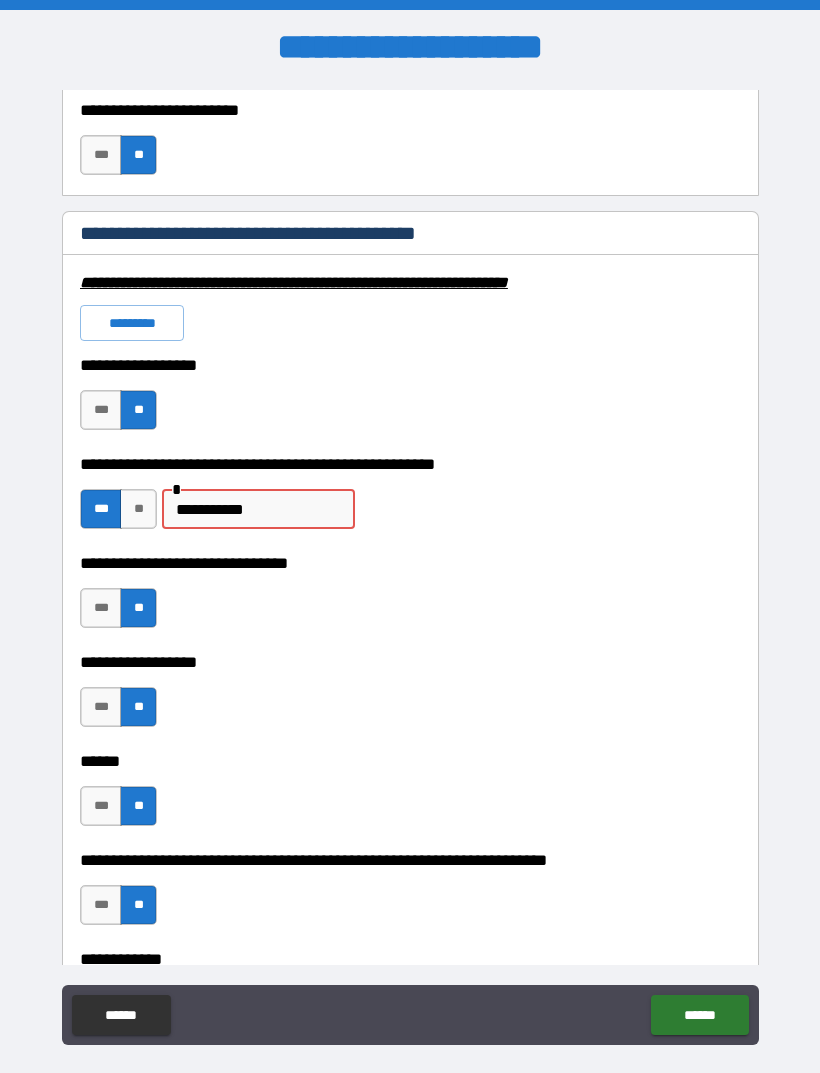 type on "**********" 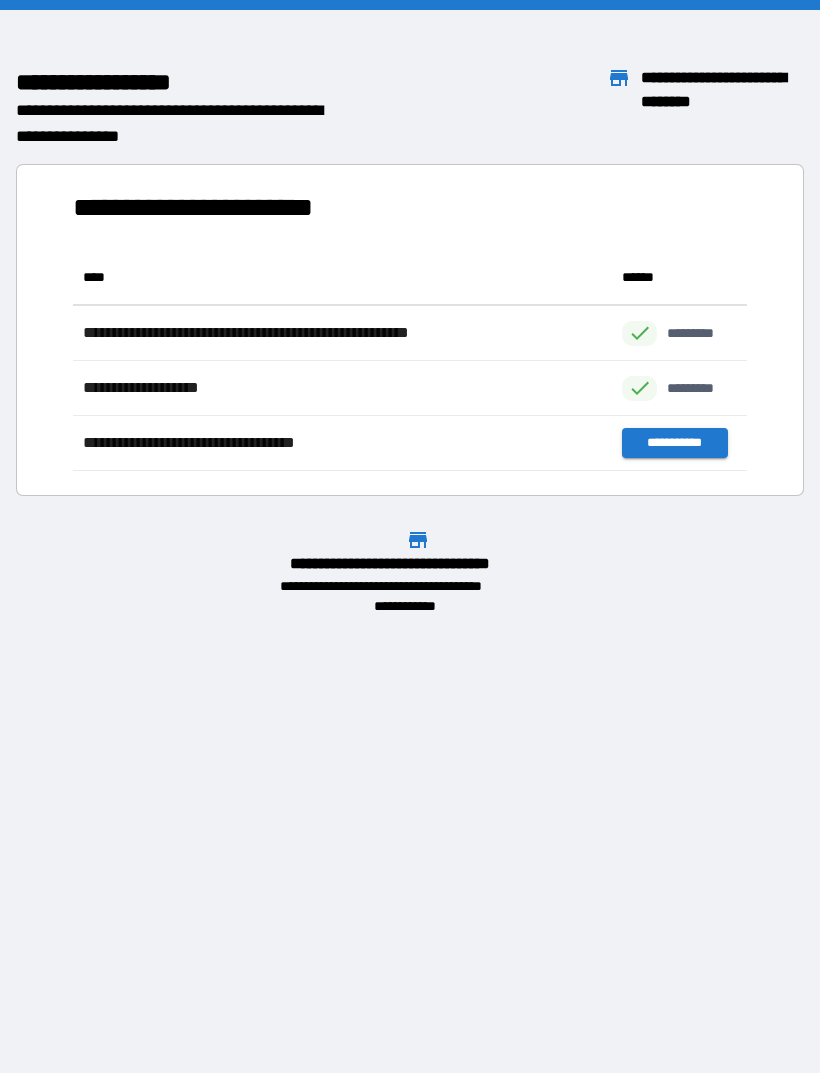 scroll, scrollTop: 1, scrollLeft: 1, axis: both 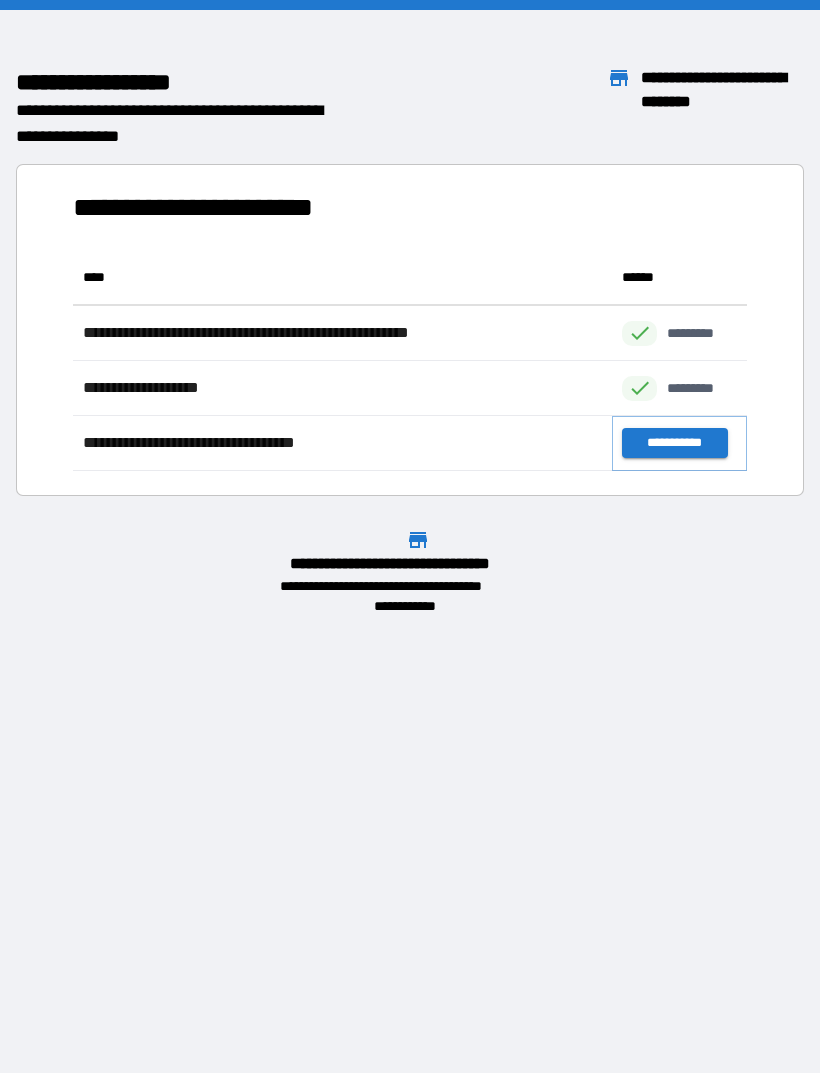 click on "**********" at bounding box center (674, 443) 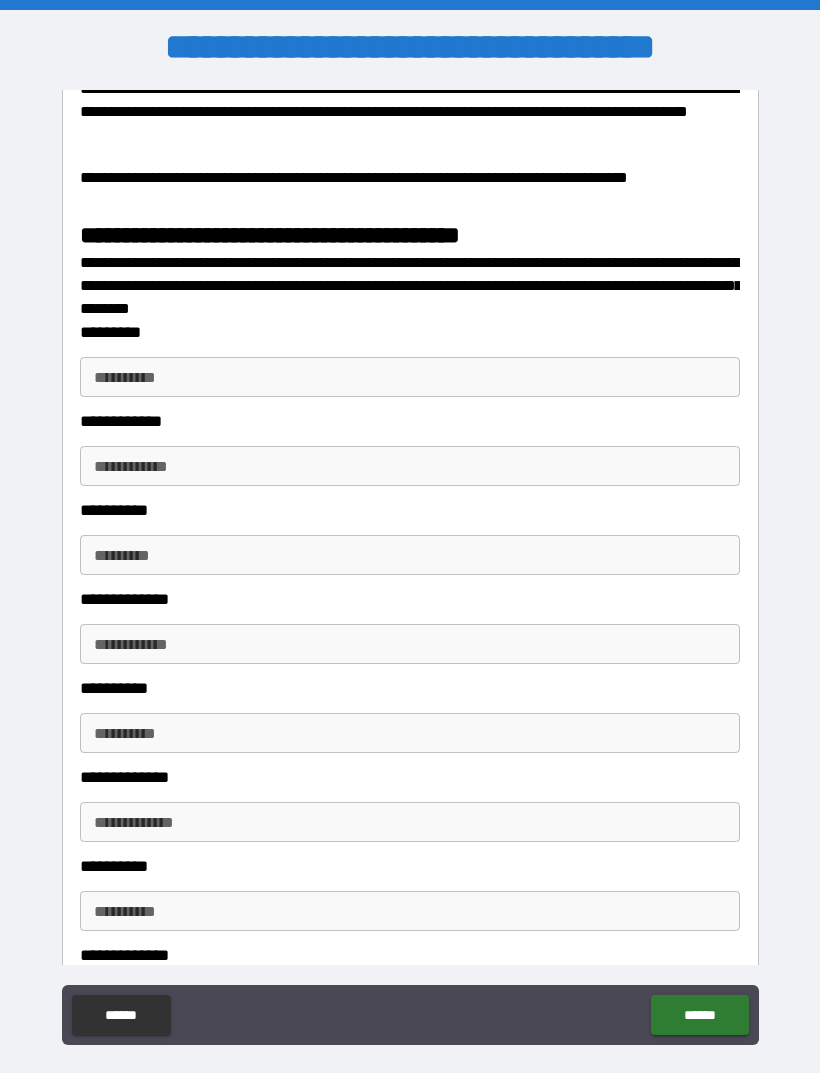 scroll, scrollTop: 2613, scrollLeft: 0, axis: vertical 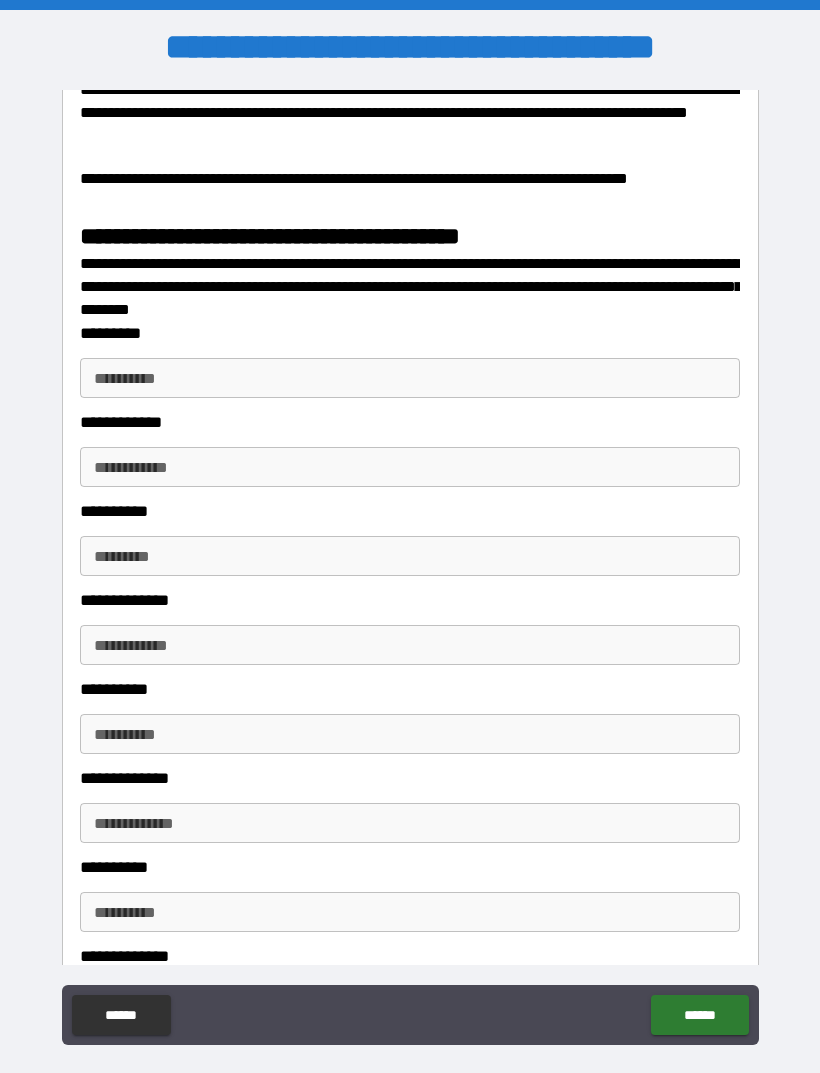 click on "**********" at bounding box center (410, 378) 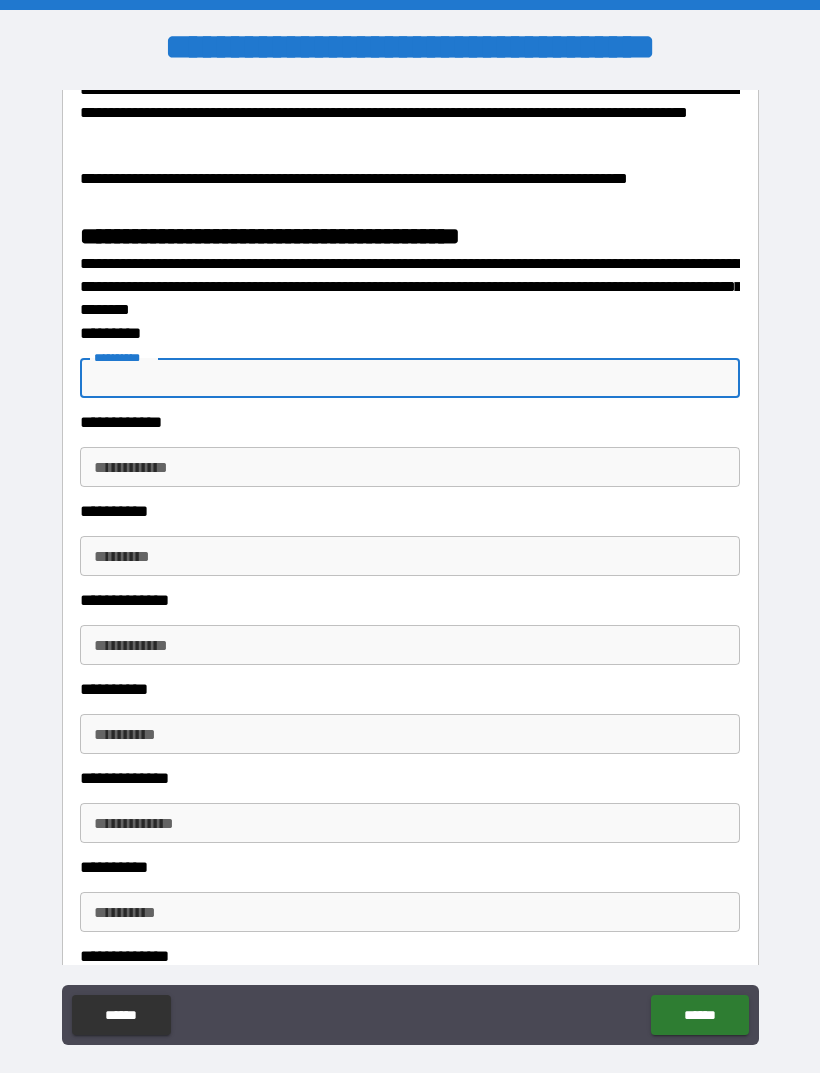 click on "**********" at bounding box center (410, 286) 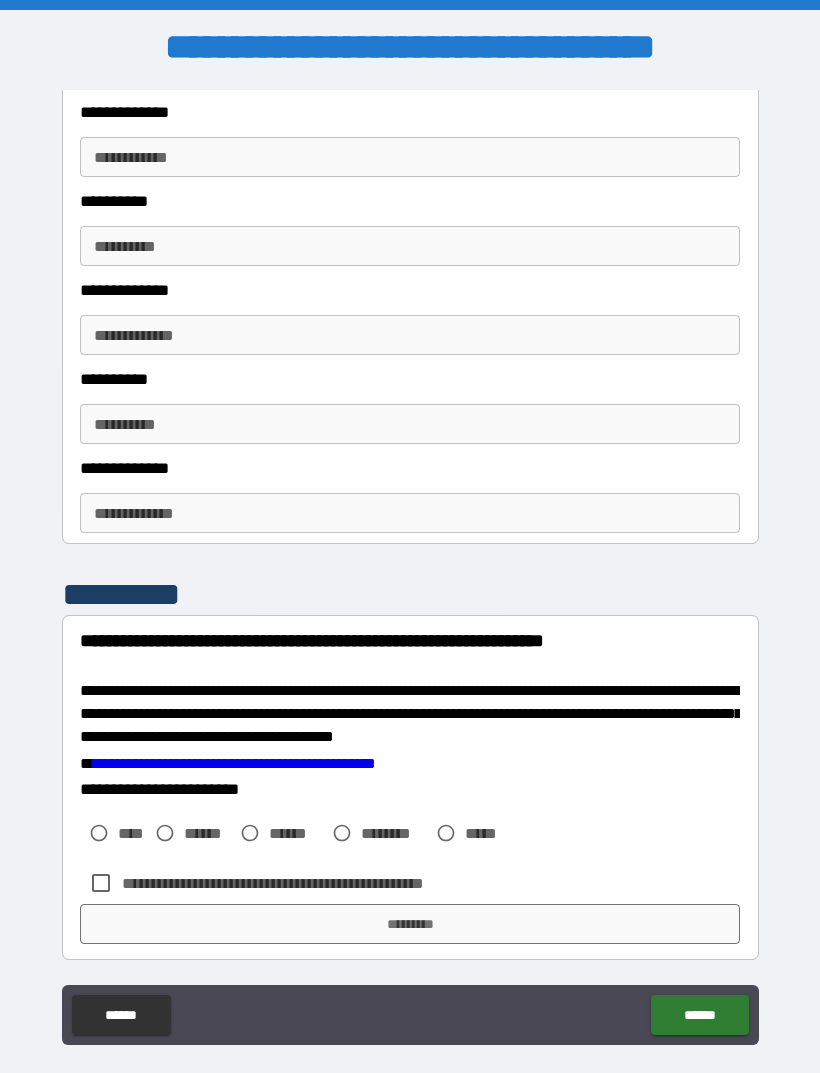 scroll, scrollTop: 3114, scrollLeft: 0, axis: vertical 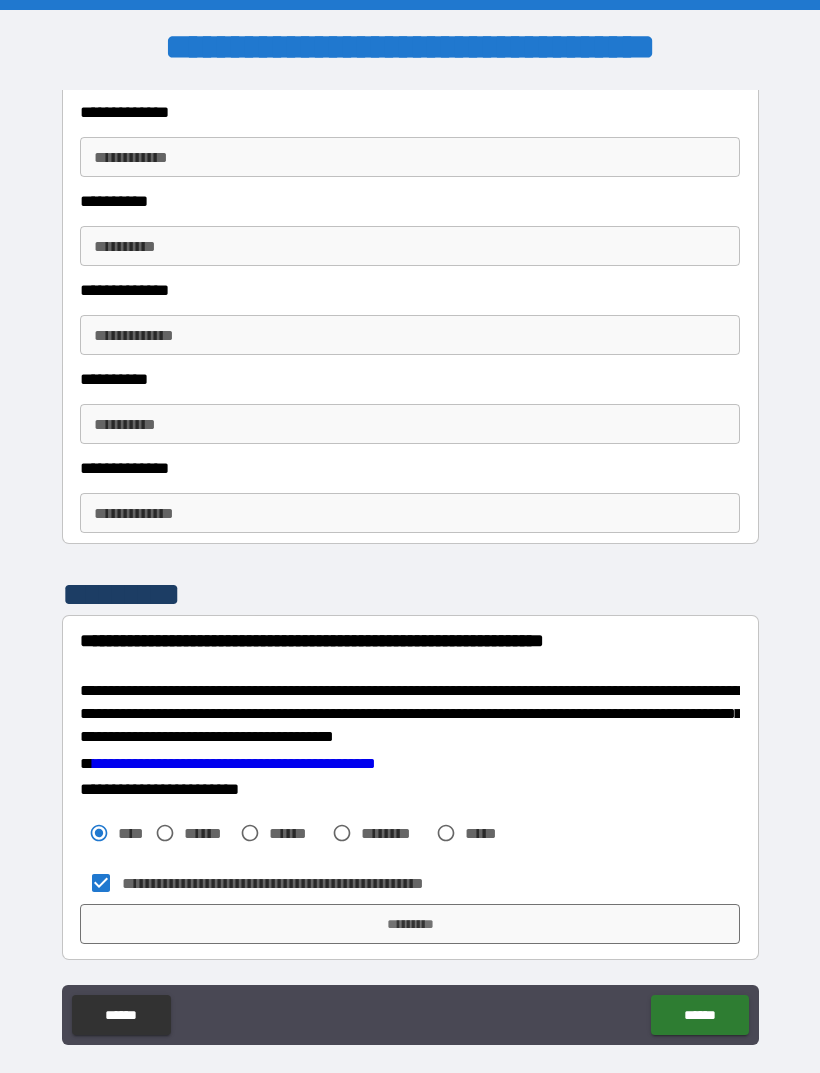 click on "*********" at bounding box center (410, 924) 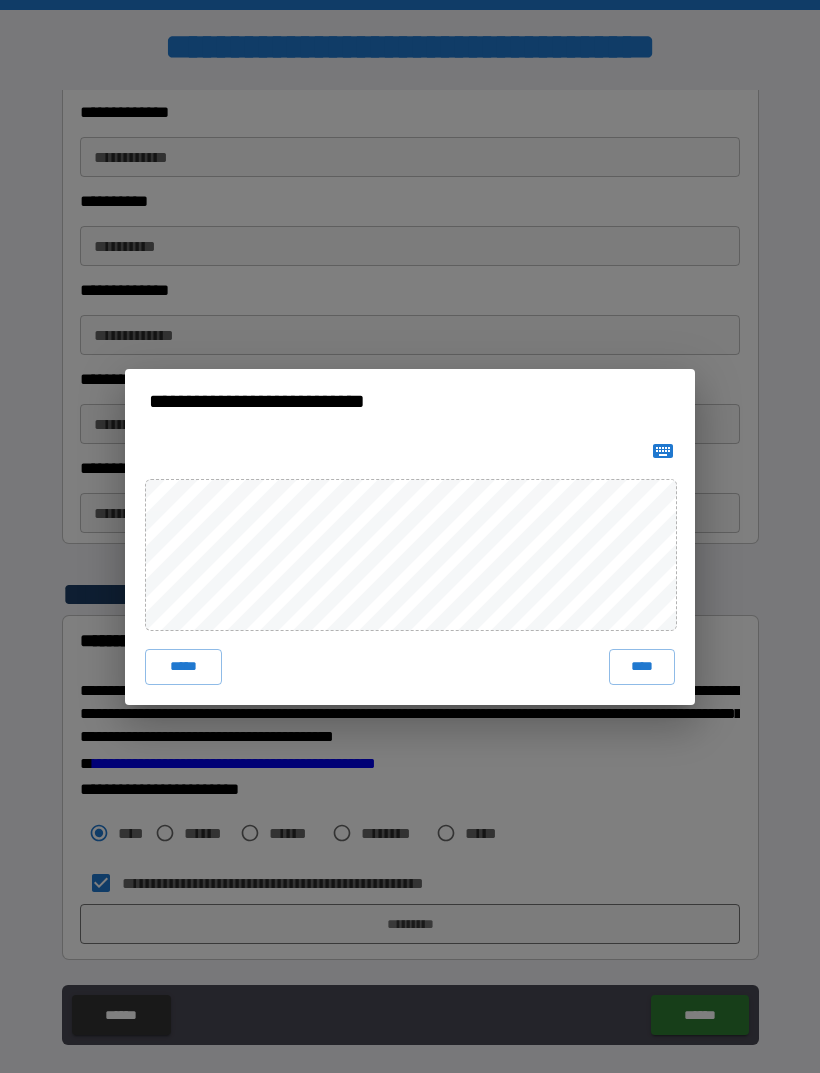 click on "****" at bounding box center (642, 667) 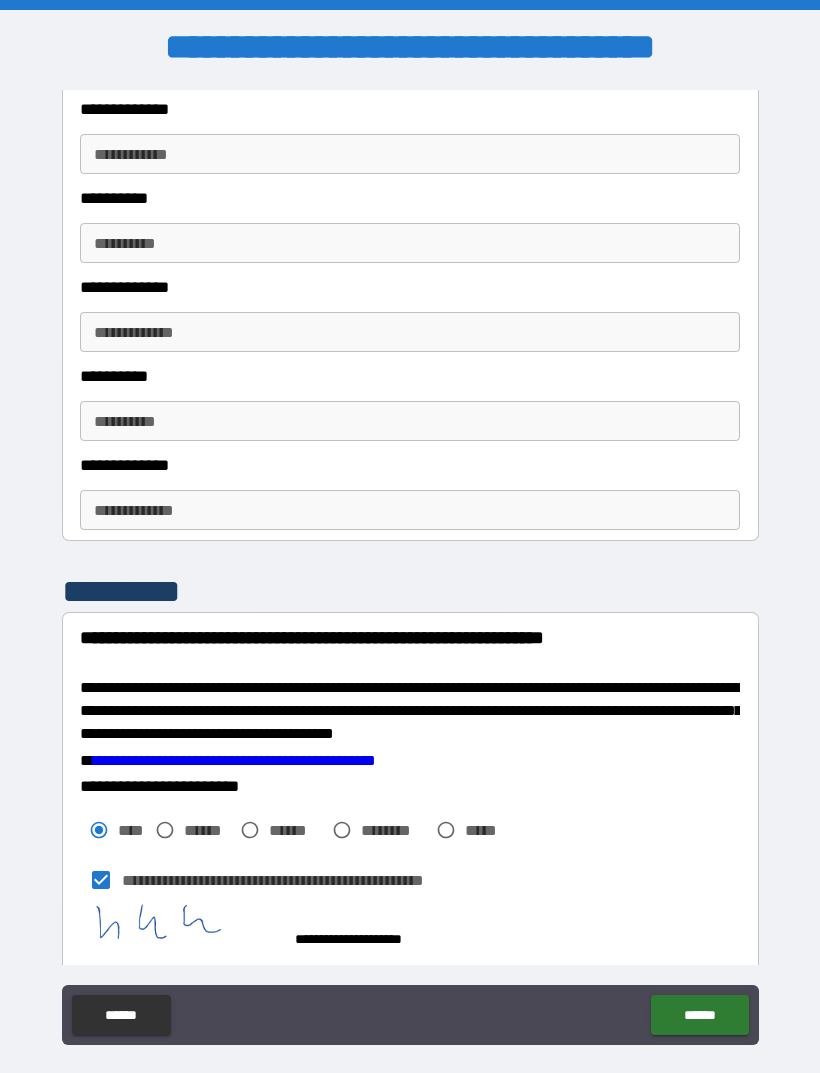 click on "******" at bounding box center [699, 1015] 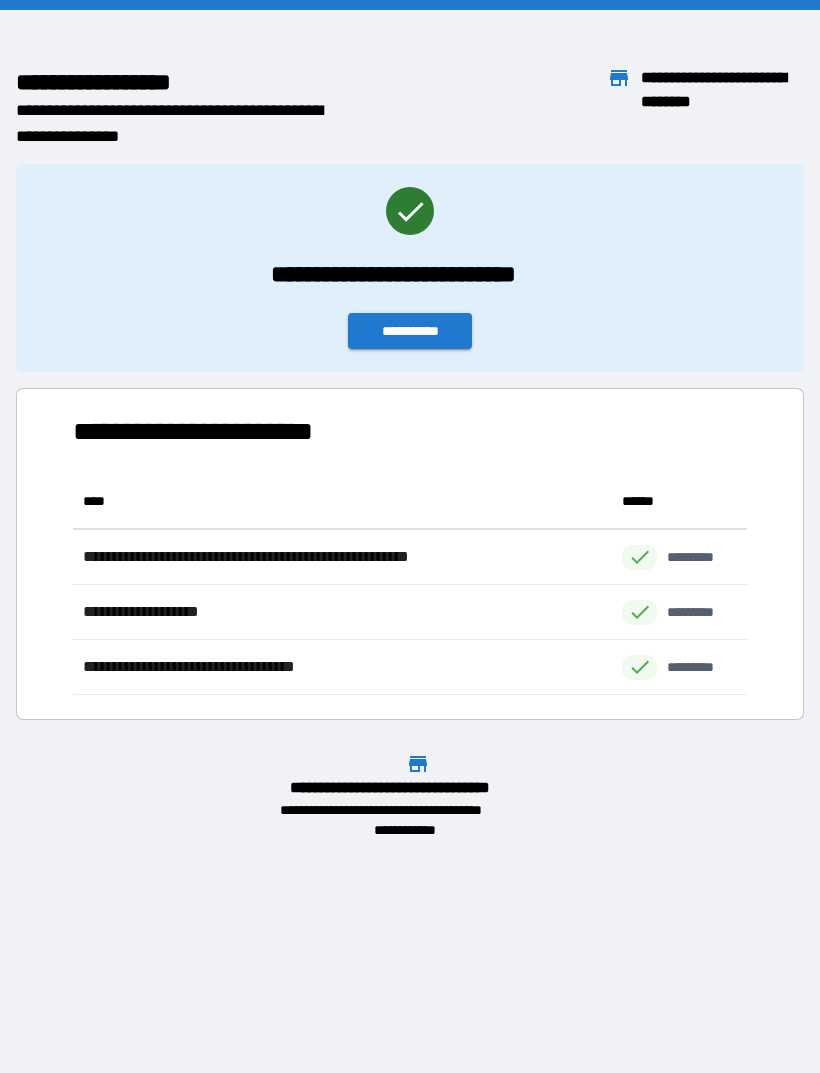scroll, scrollTop: 1, scrollLeft: 1, axis: both 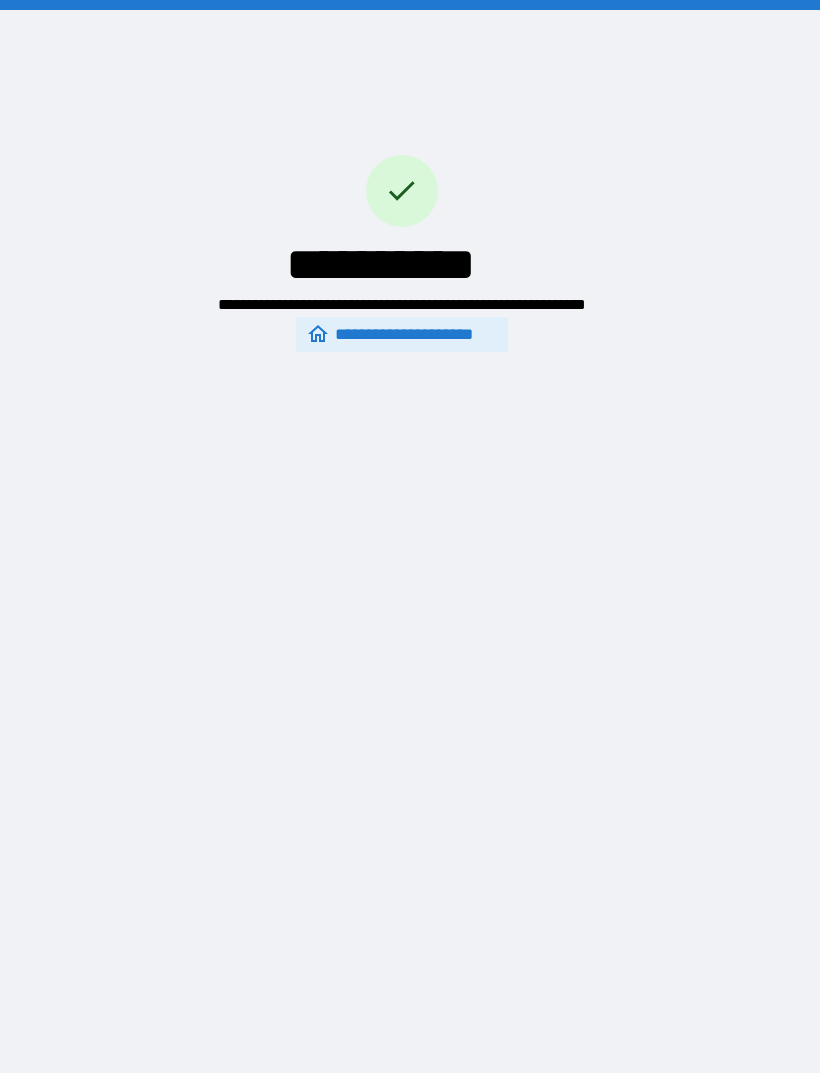click on "**********" at bounding box center (410, 536) 